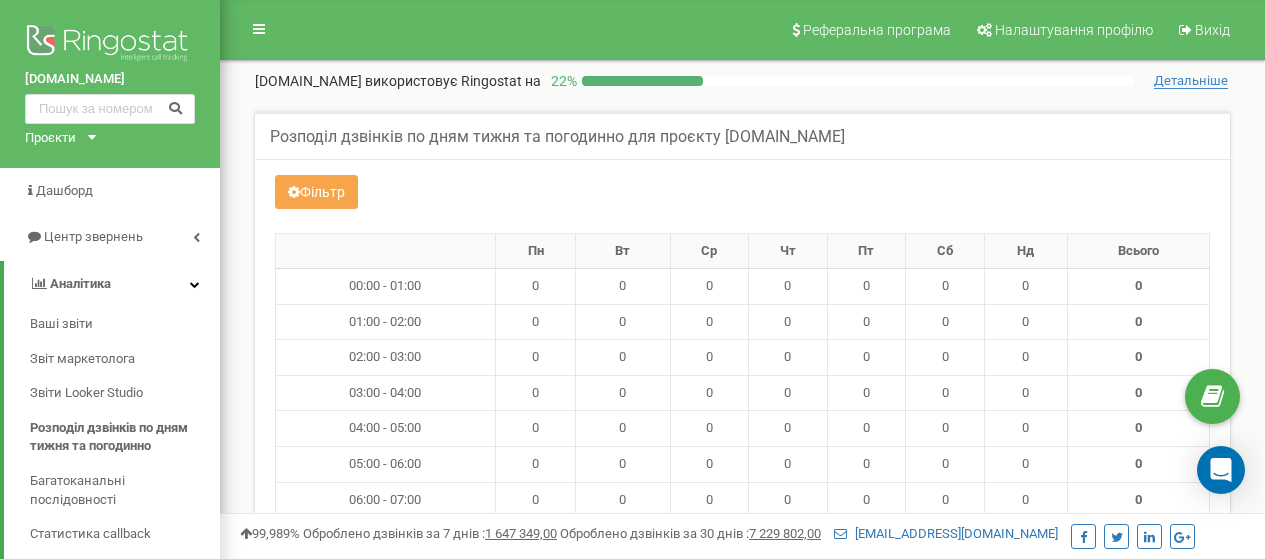 scroll, scrollTop: 0, scrollLeft: 0, axis: both 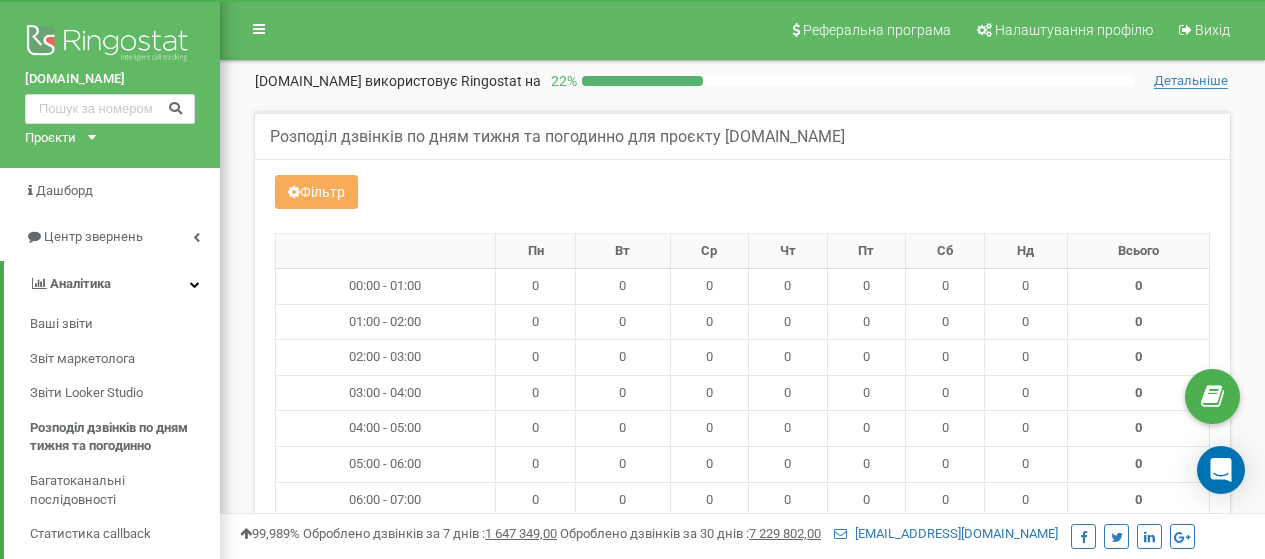 click on "Детальніше" at bounding box center [1191, 81] 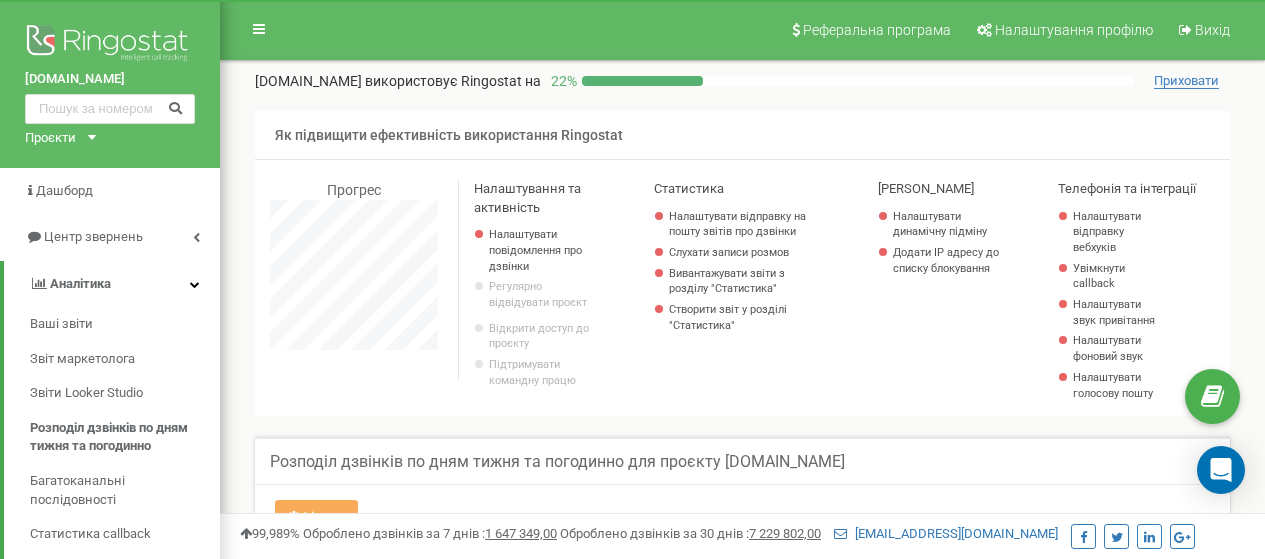 scroll, scrollTop: 997518, scrollLeft: 998955, axis: both 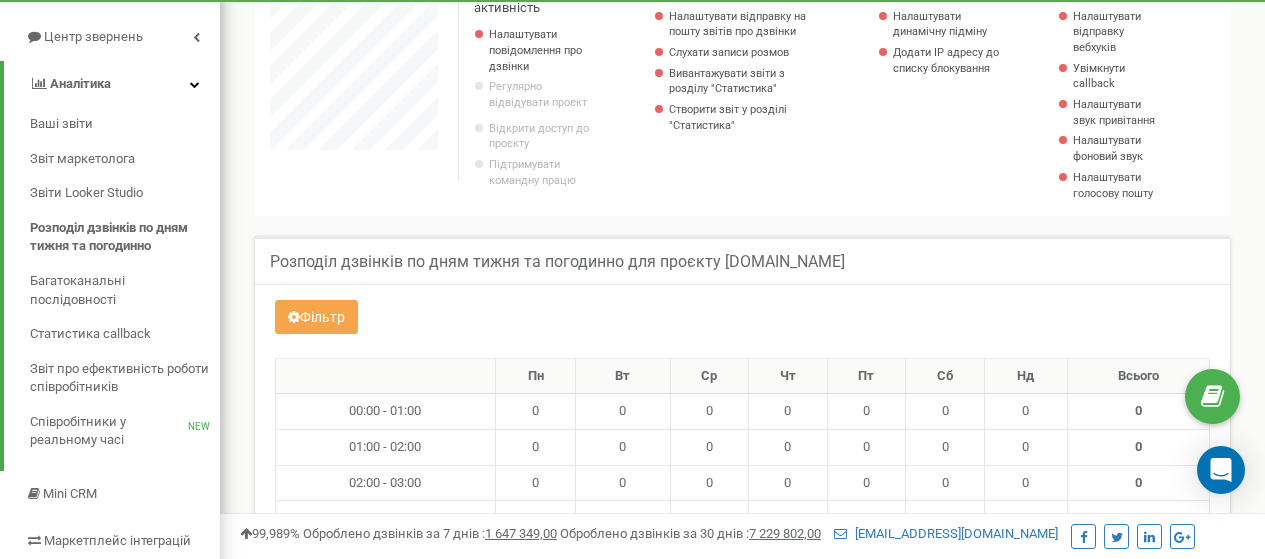 click on "Фільтр" at bounding box center (316, 317) 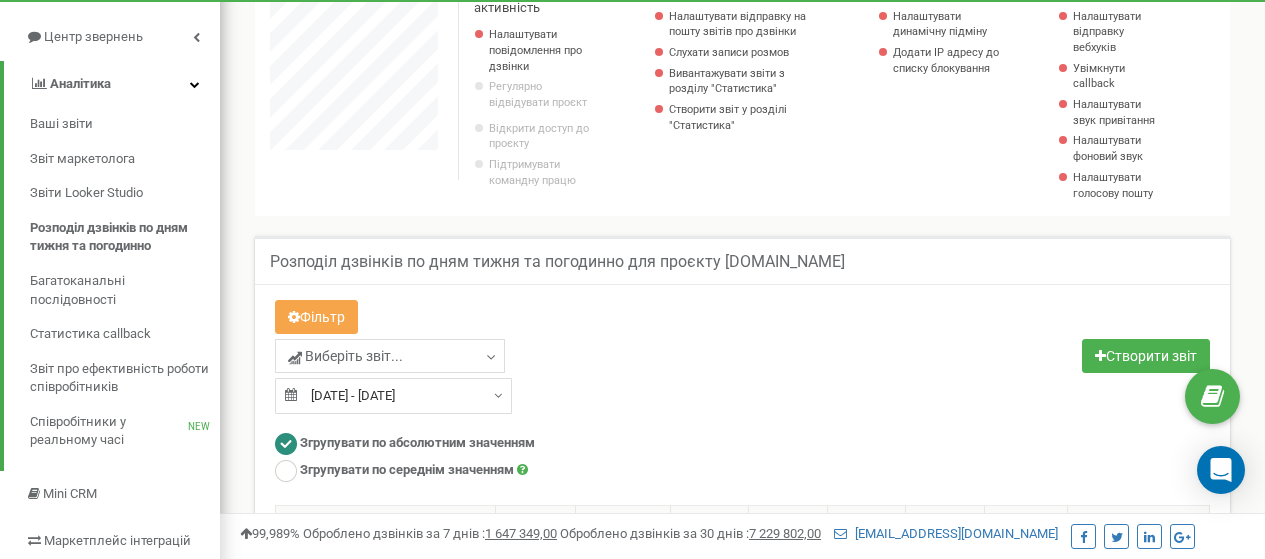 scroll, scrollTop: 997370, scrollLeft: 998955, axis: both 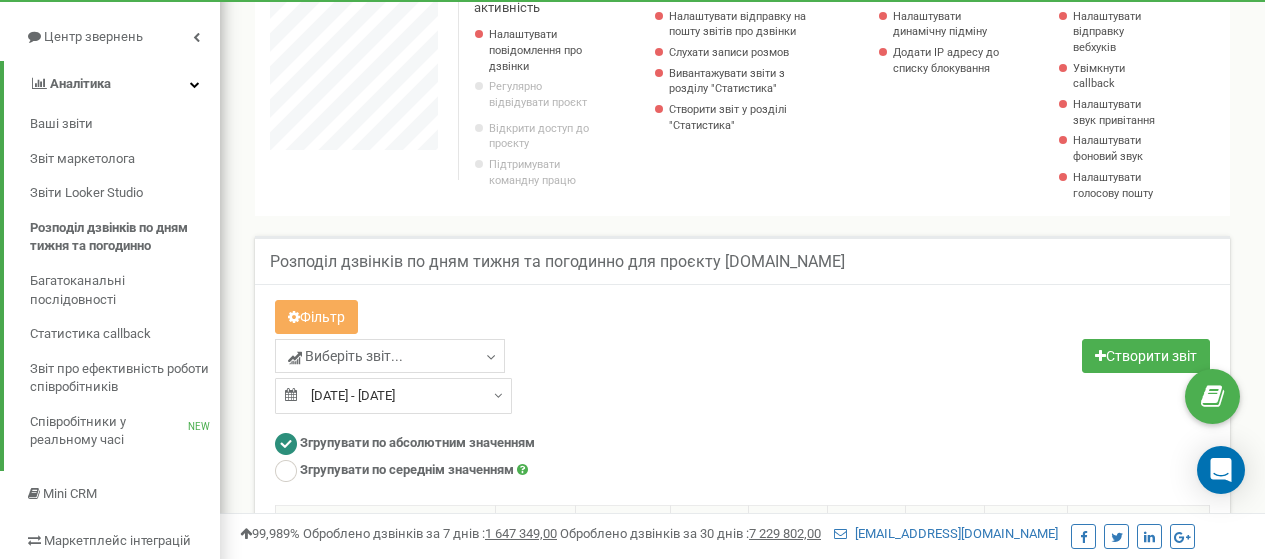 click on "10.06.2025 - 10.07.2025" at bounding box center (393, 396) 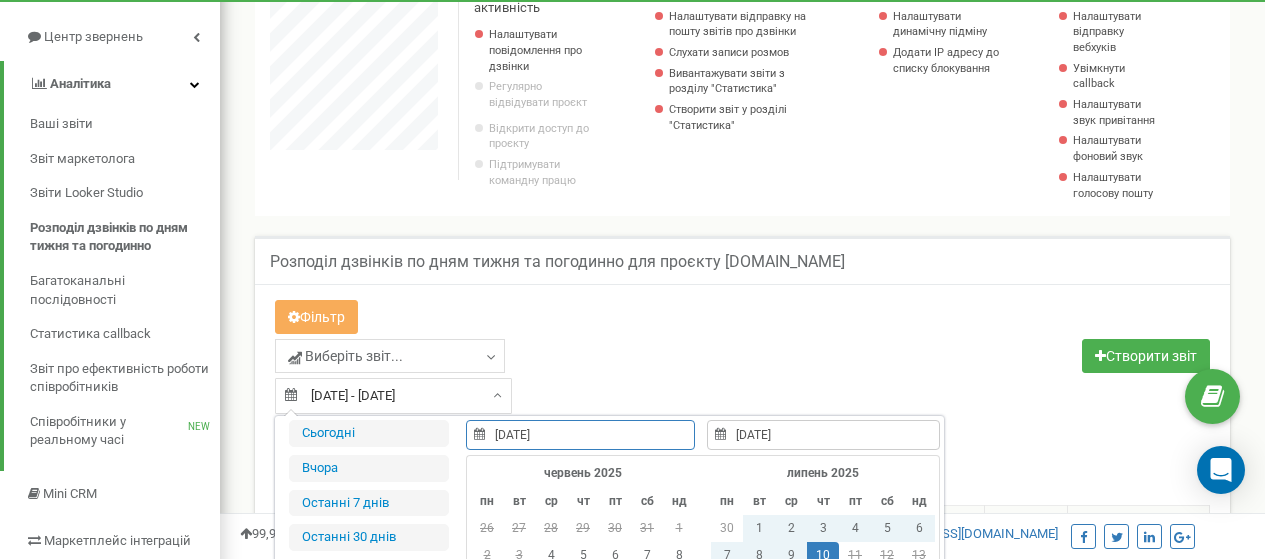 scroll, scrollTop: 400, scrollLeft: 0, axis: vertical 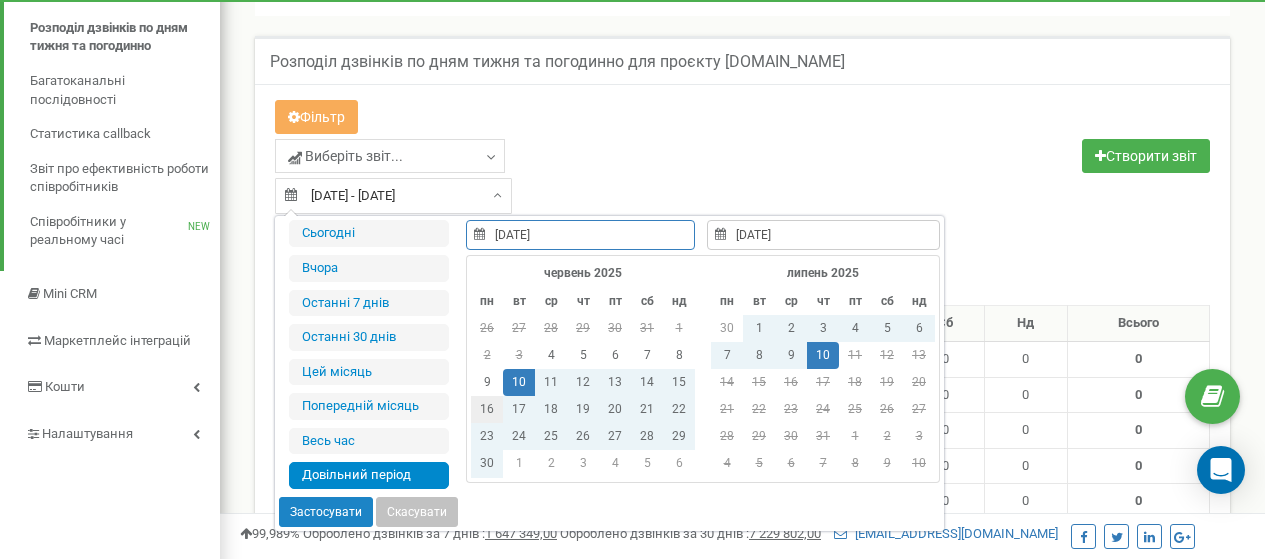 type on "16.06.2025" 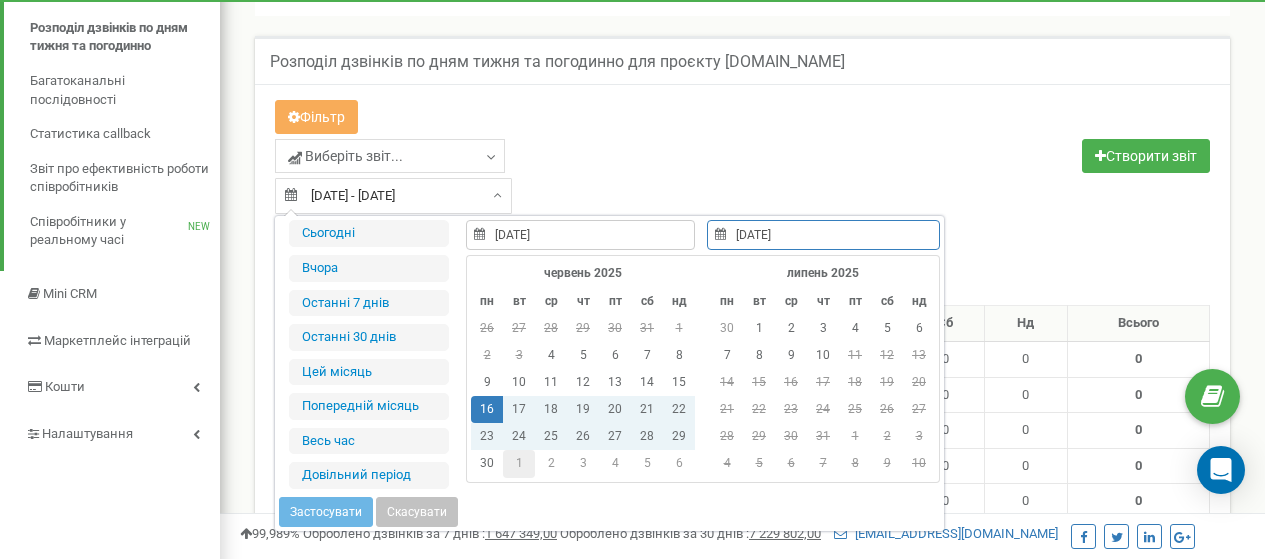 type on "01.07.2025" 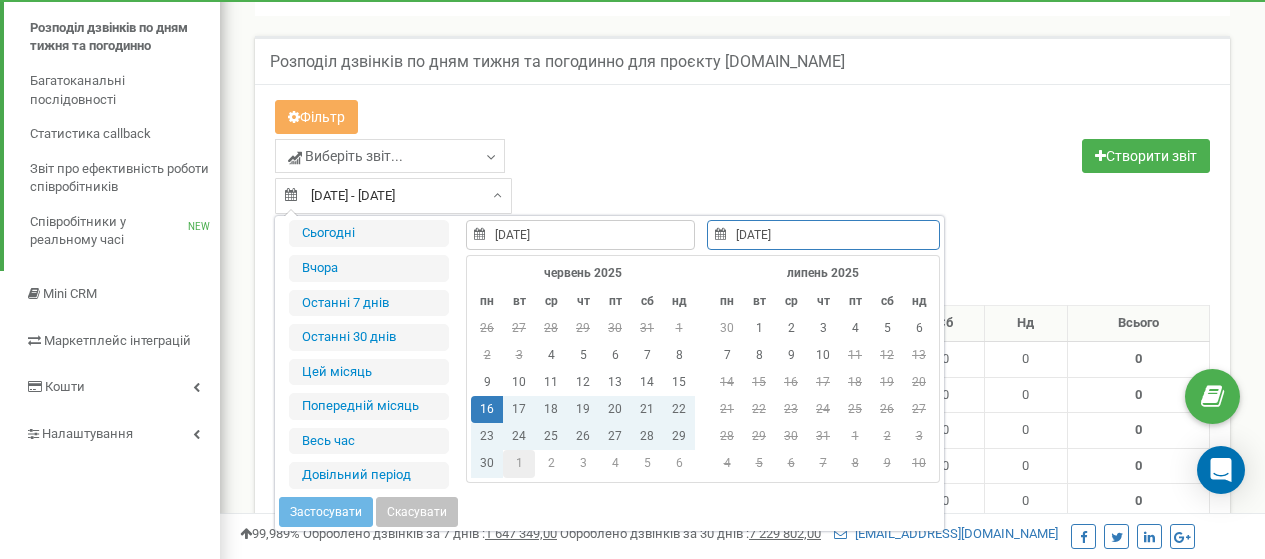 click on "1" at bounding box center [519, 463] 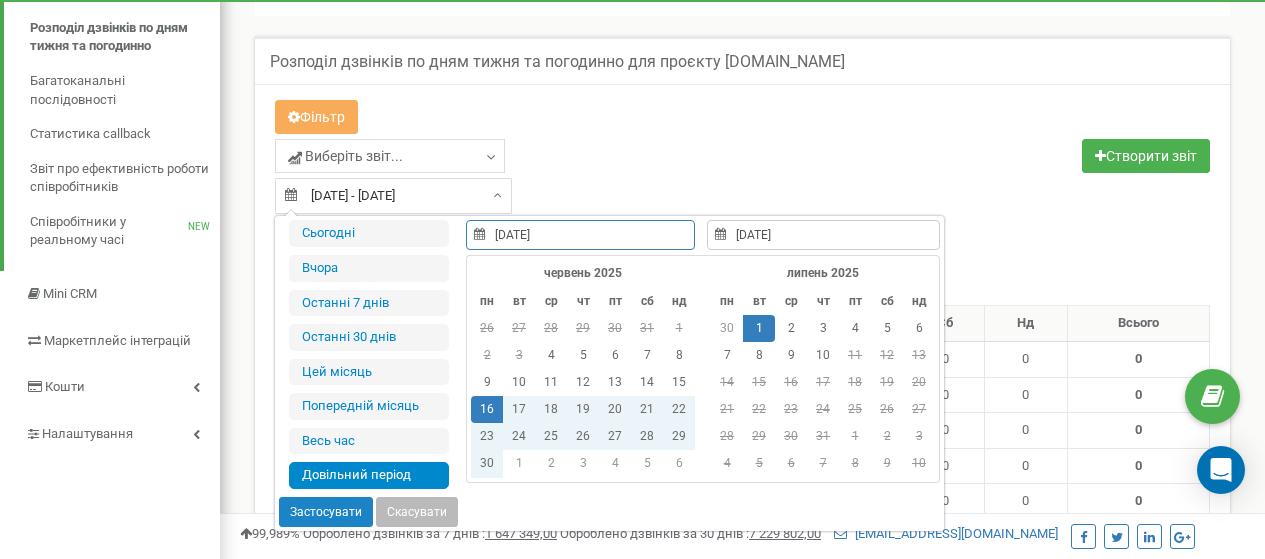 type on "16.06.2025" 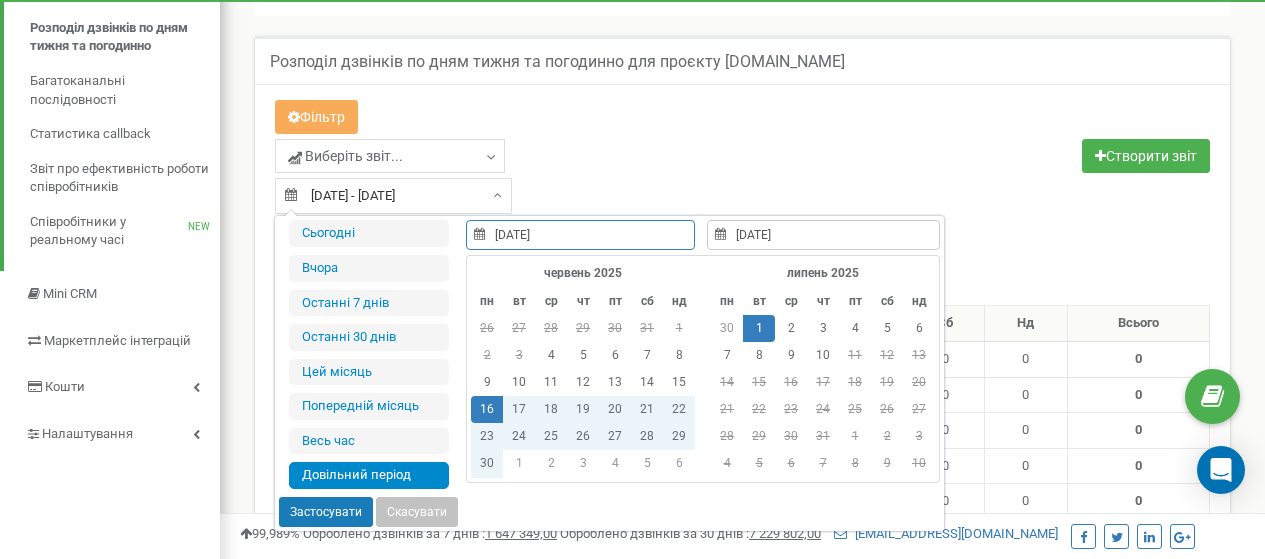 click on "Застосувати" at bounding box center [326, 512] 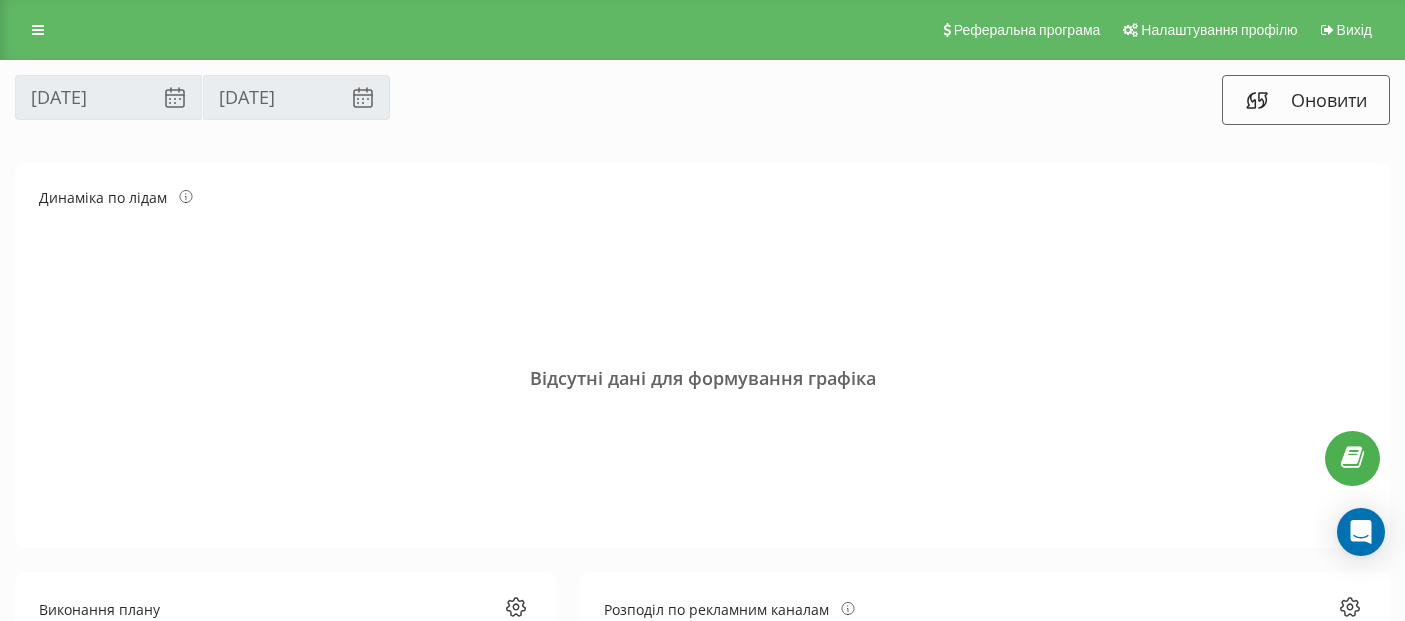 scroll, scrollTop: 0, scrollLeft: 0, axis: both 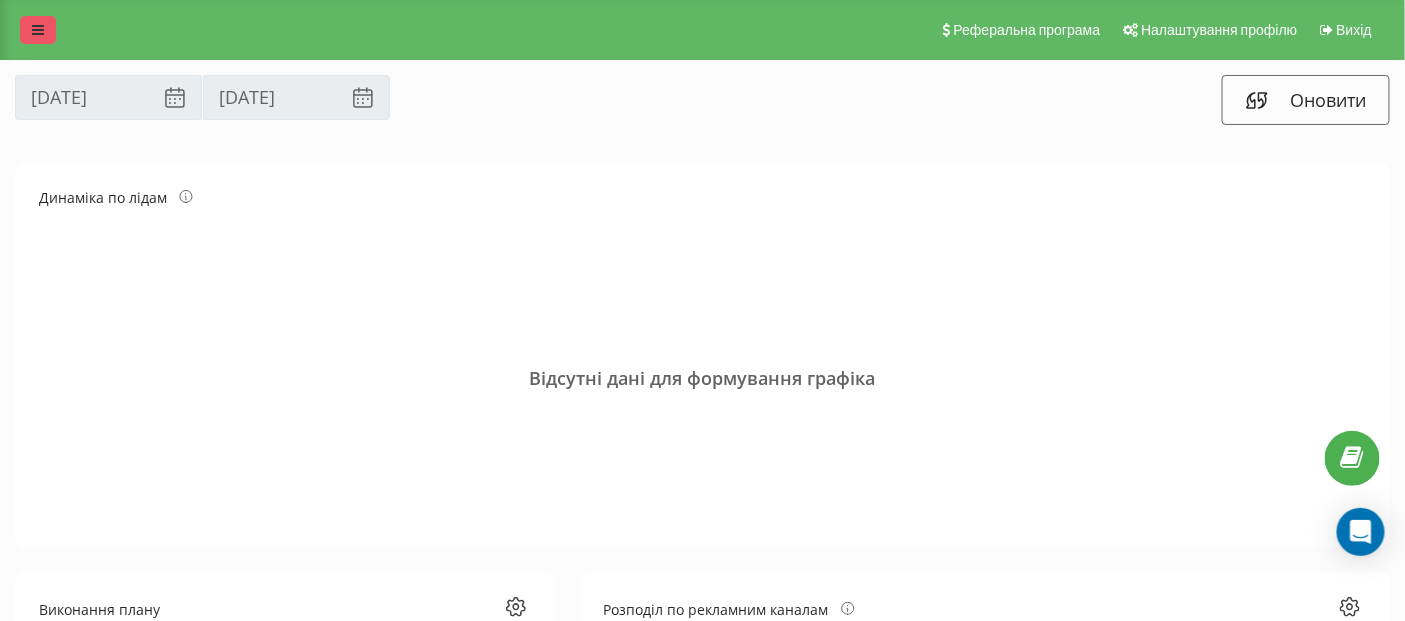 click at bounding box center [38, 30] 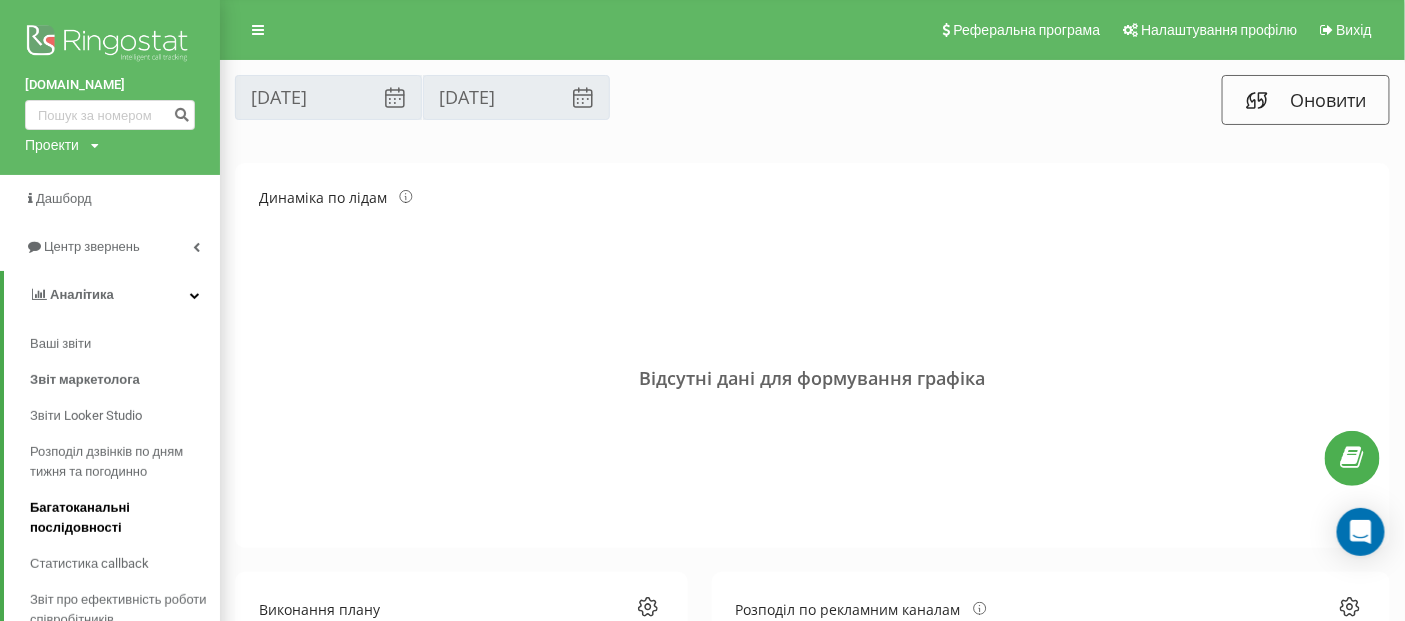 scroll, scrollTop: 222, scrollLeft: 0, axis: vertical 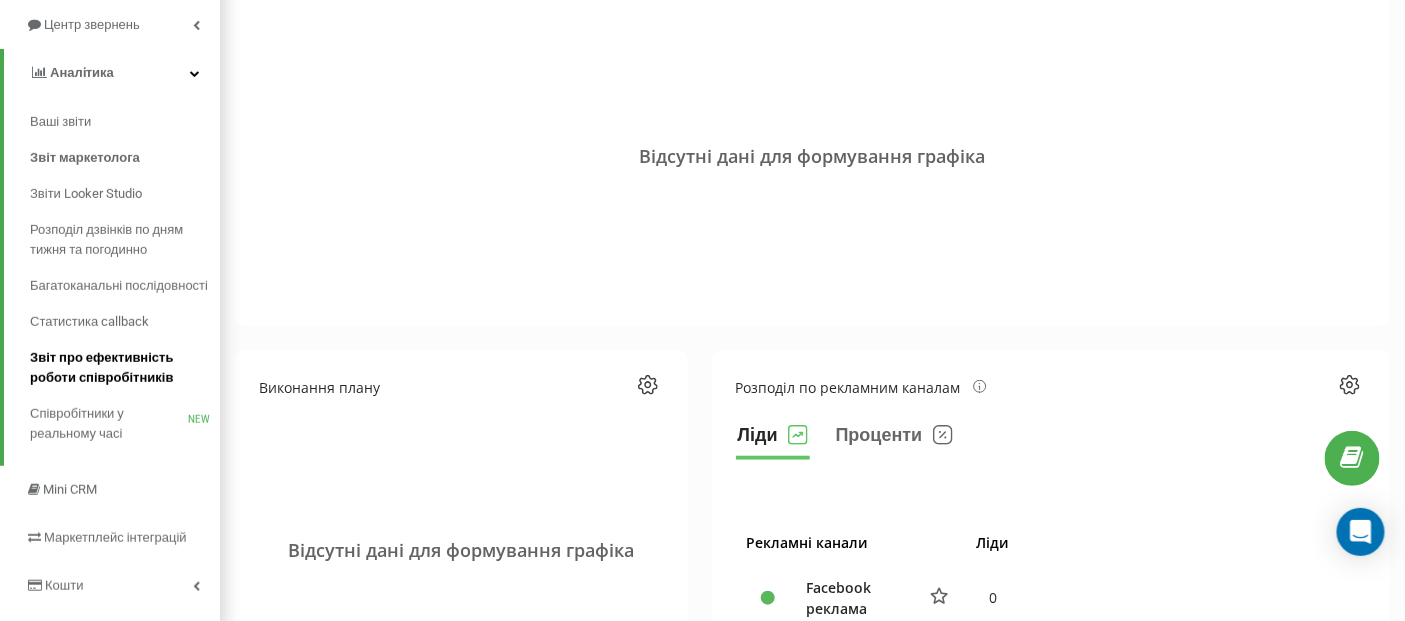 click on "Звіт про ефективність роботи співробітників" at bounding box center (120, 368) 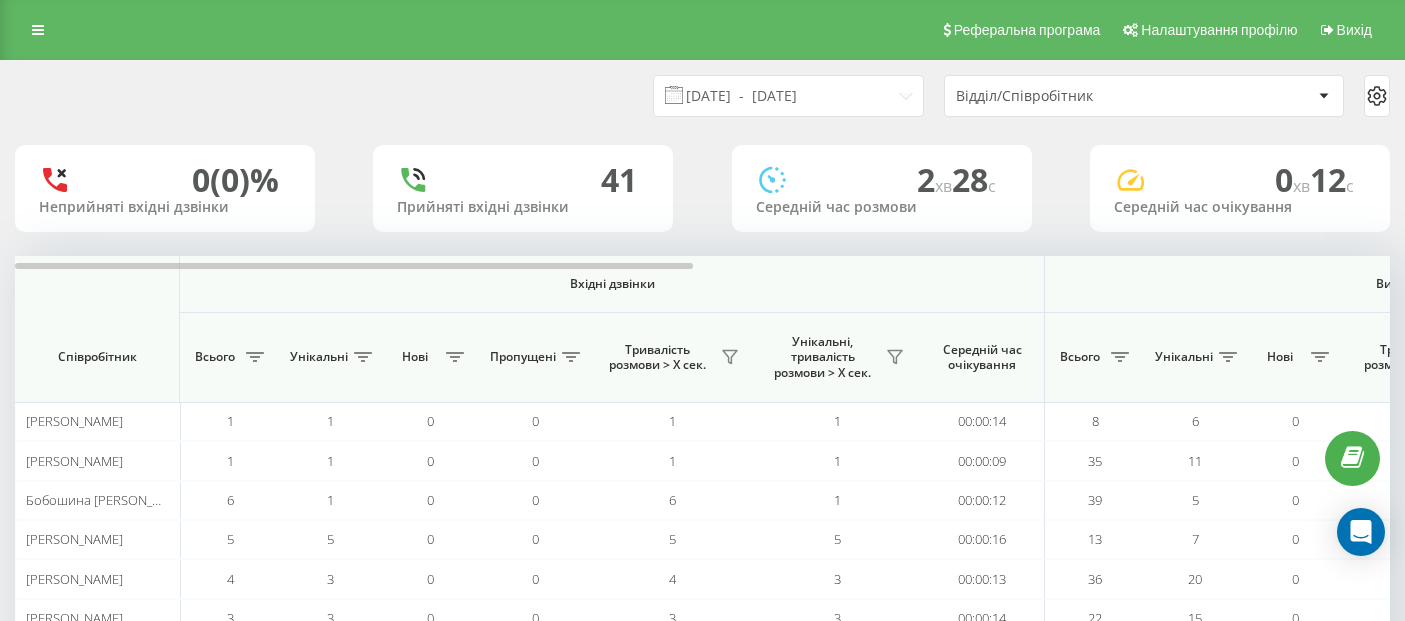 scroll, scrollTop: 0, scrollLeft: 0, axis: both 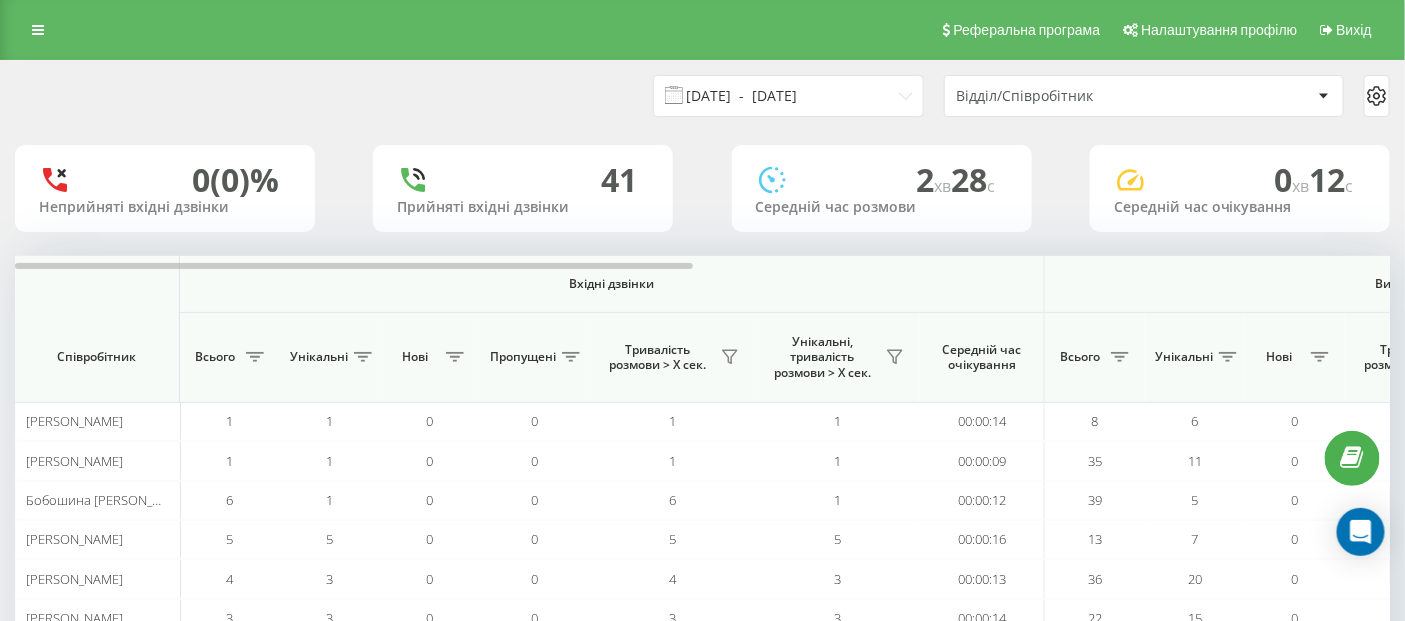 click on "10.06.2025  -  10.07.2025" at bounding box center (788, 96) 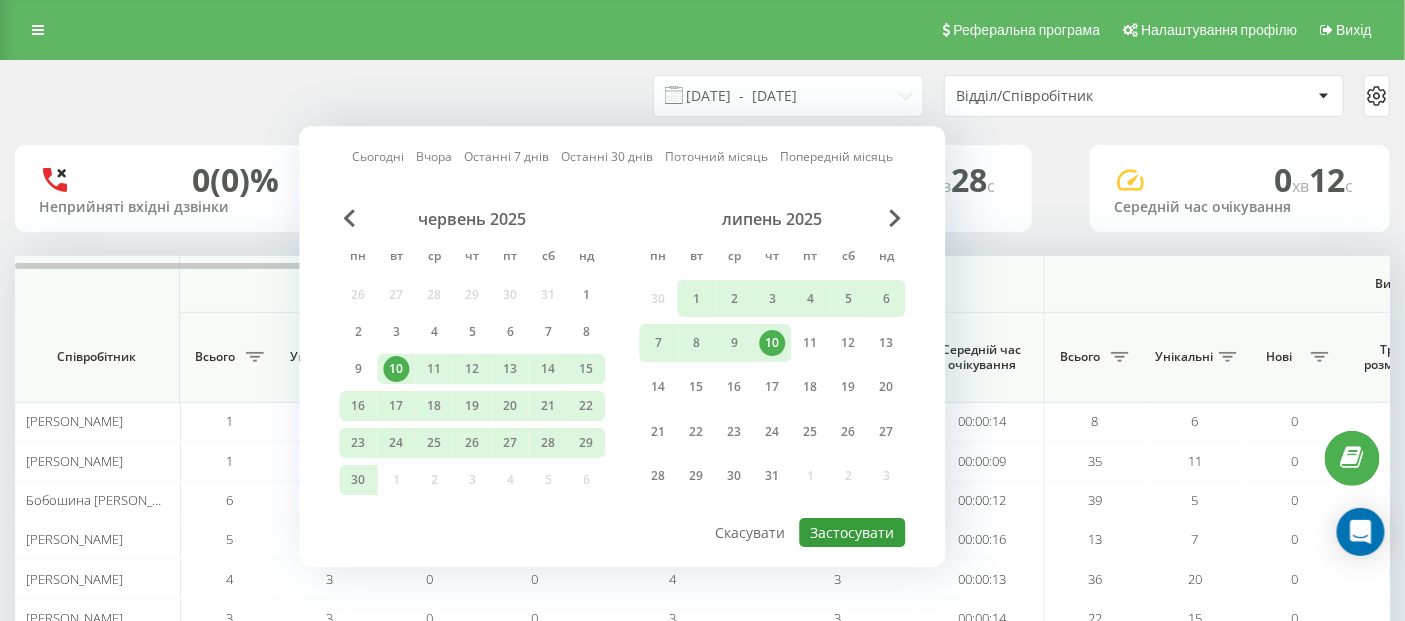 click on "Застосувати" at bounding box center [853, 532] 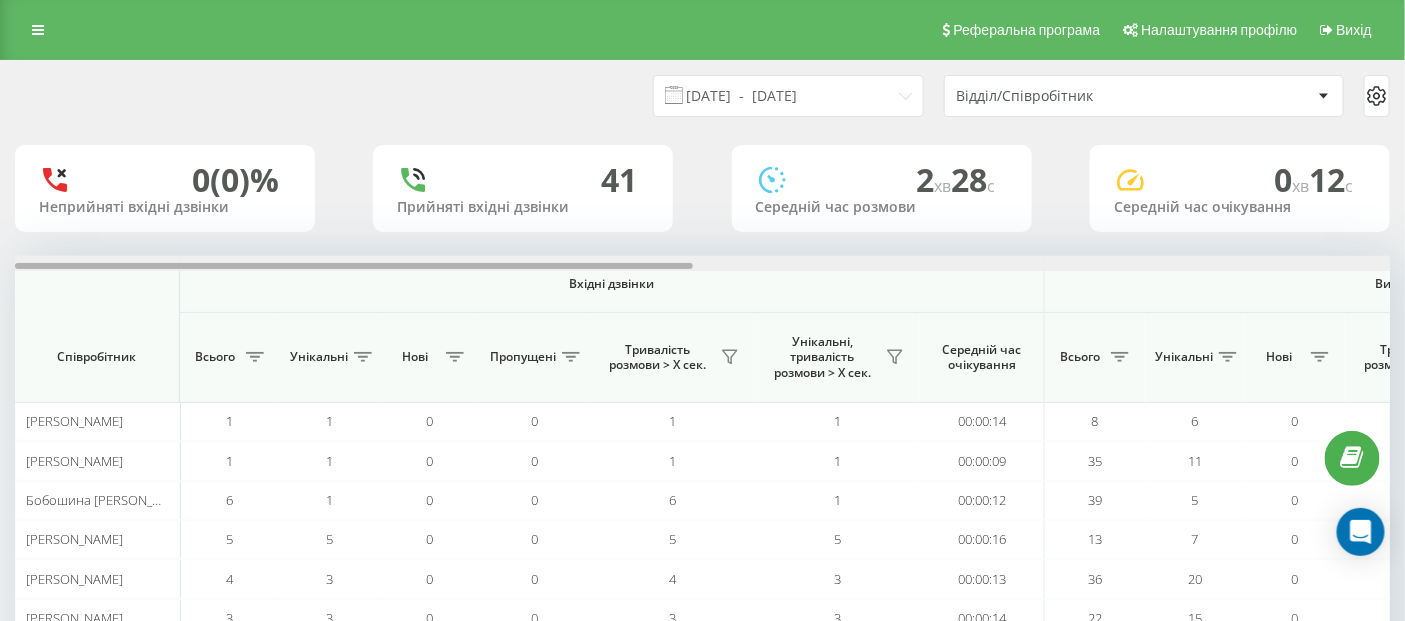 scroll, scrollTop: 0, scrollLeft: 2, axis: horizontal 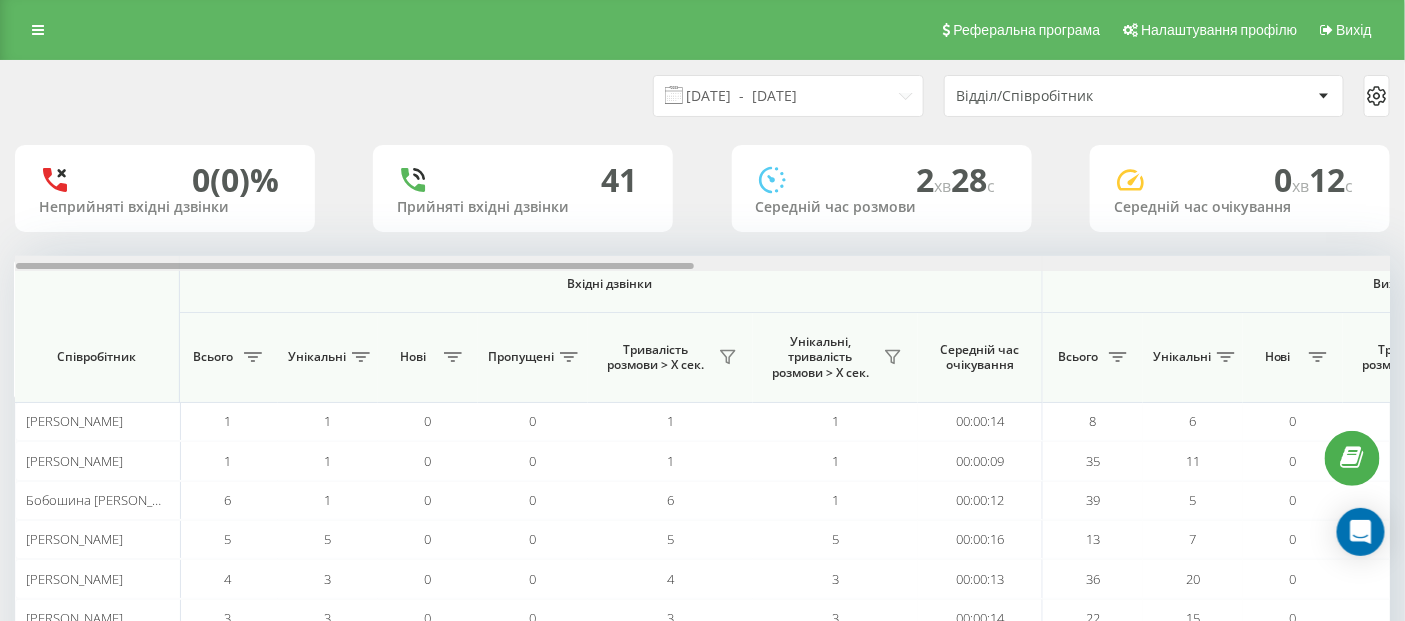 click at bounding box center [355, 266] 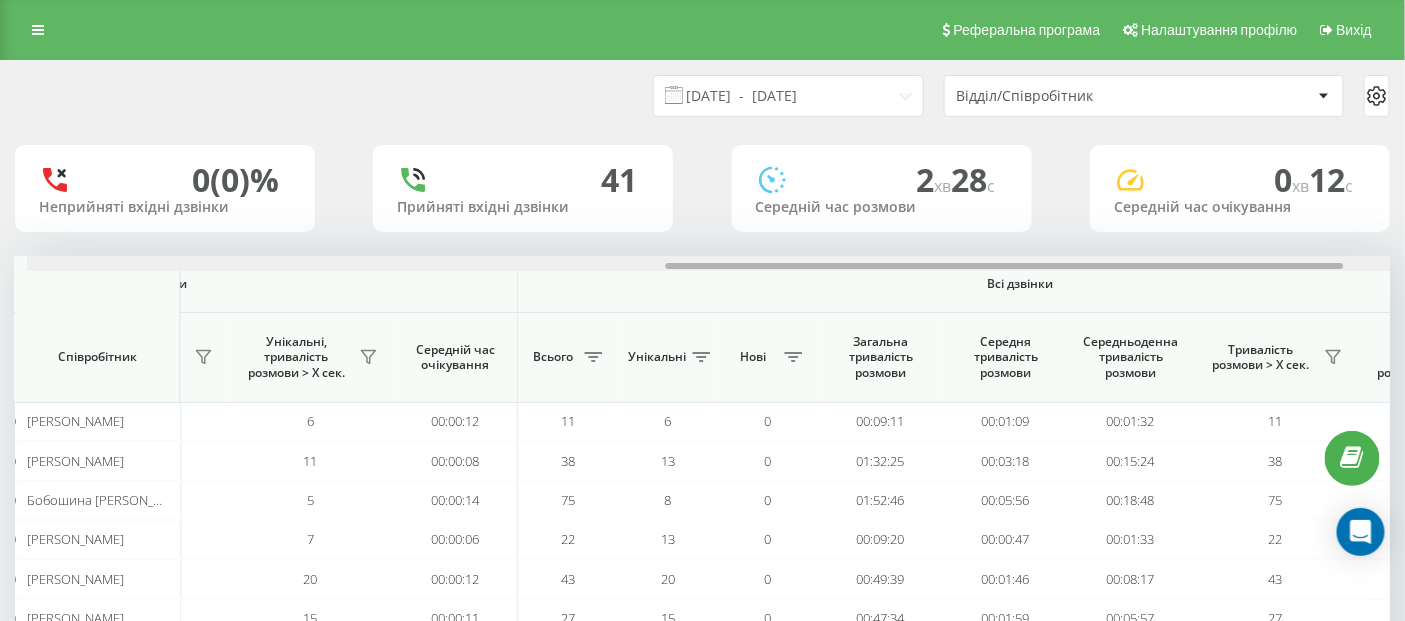 scroll, scrollTop: 0, scrollLeft: 1306, axis: horizontal 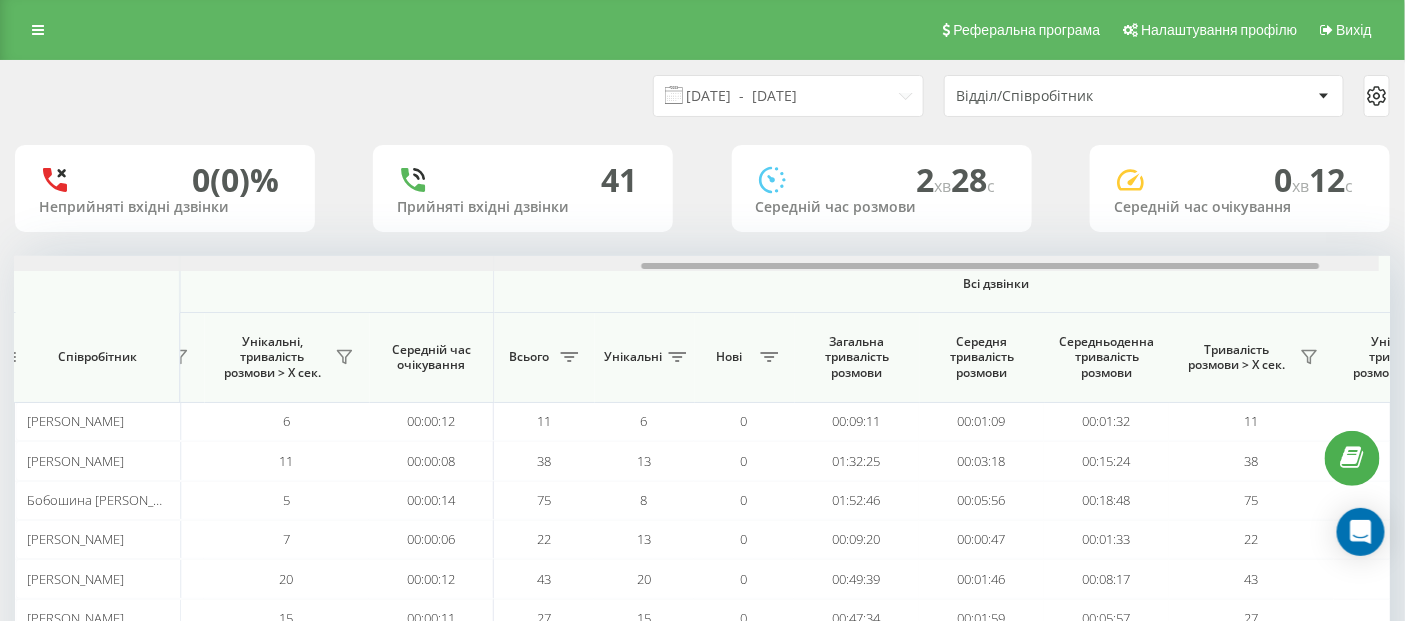 drag, startPoint x: 638, startPoint y: 267, endPoint x: 1282, endPoint y: 285, distance: 644.2515 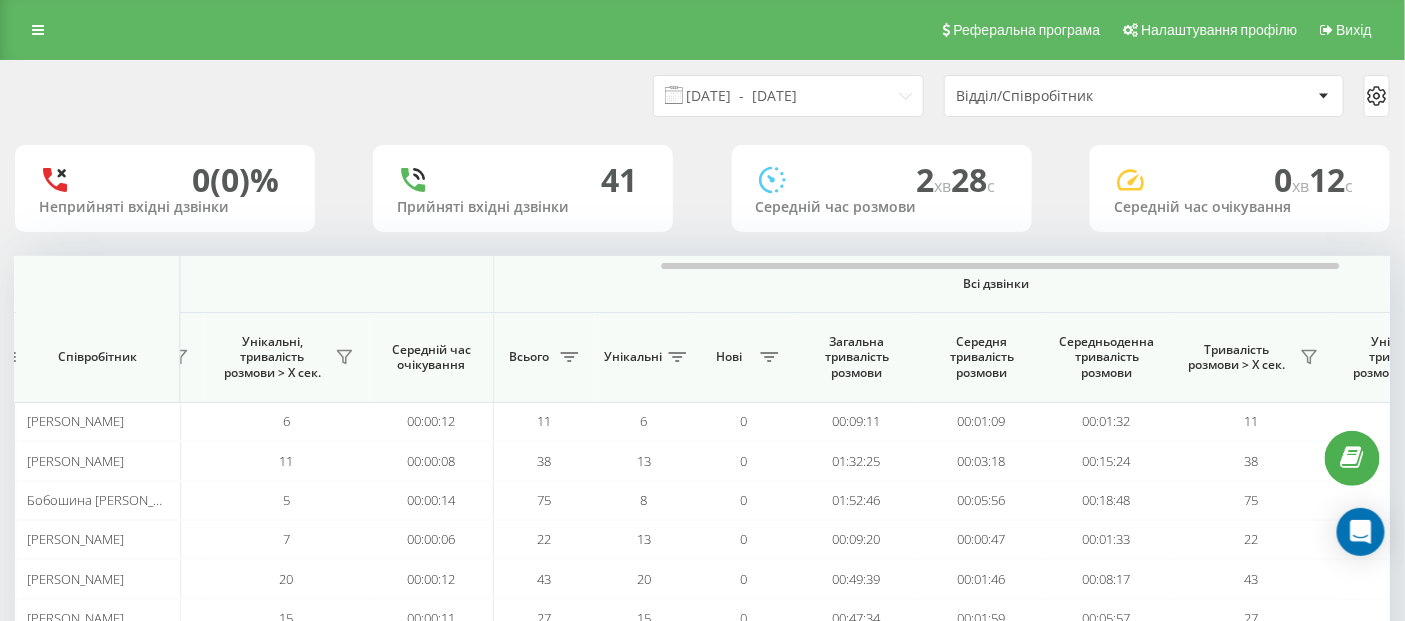 click 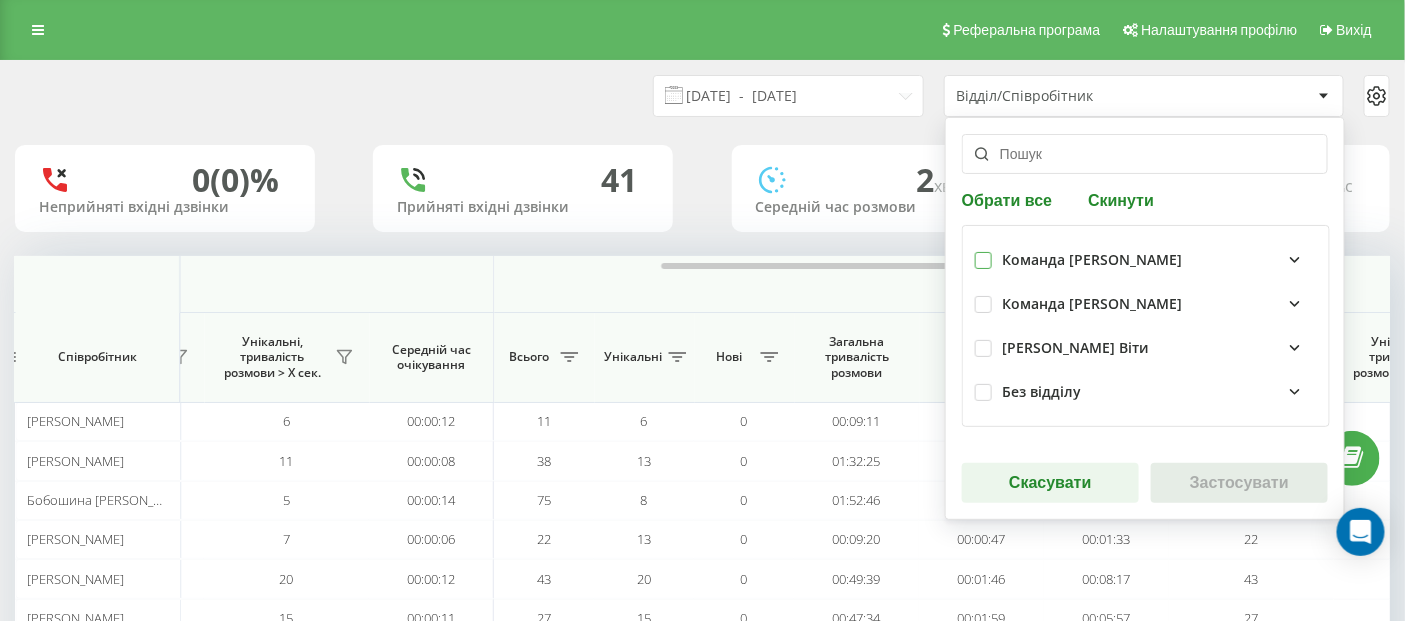 click at bounding box center [983, 252] 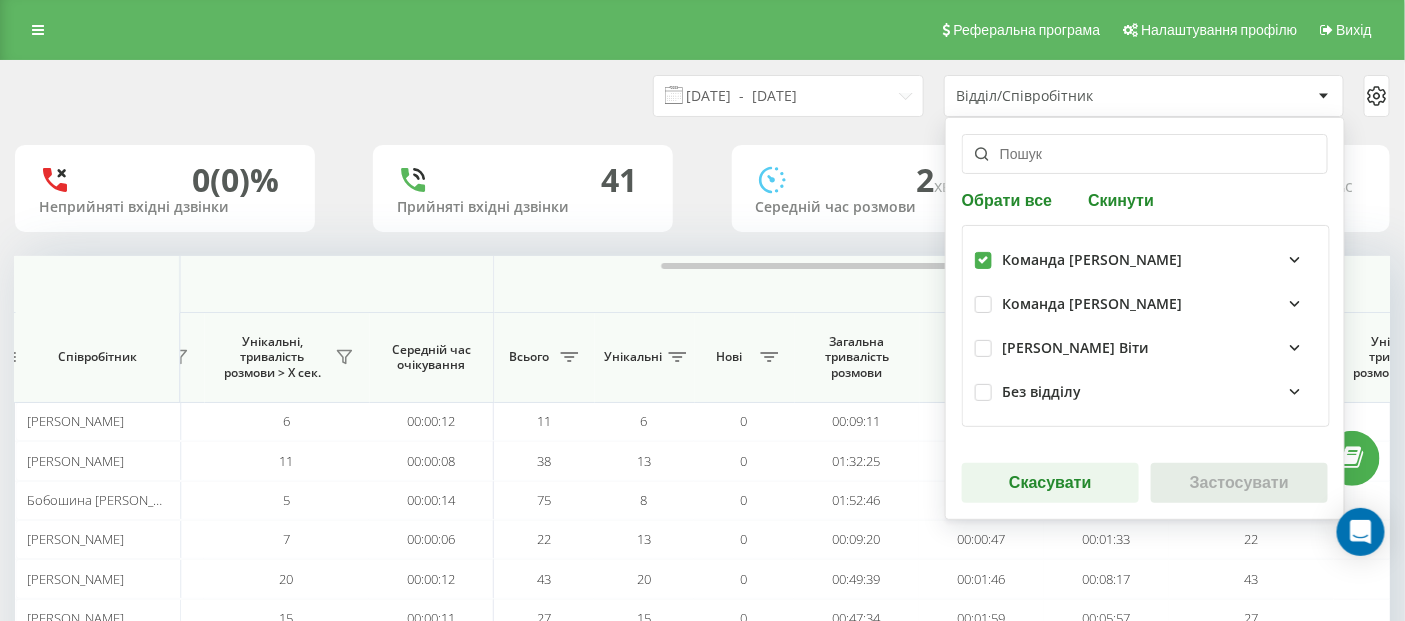 checkbox on "true" 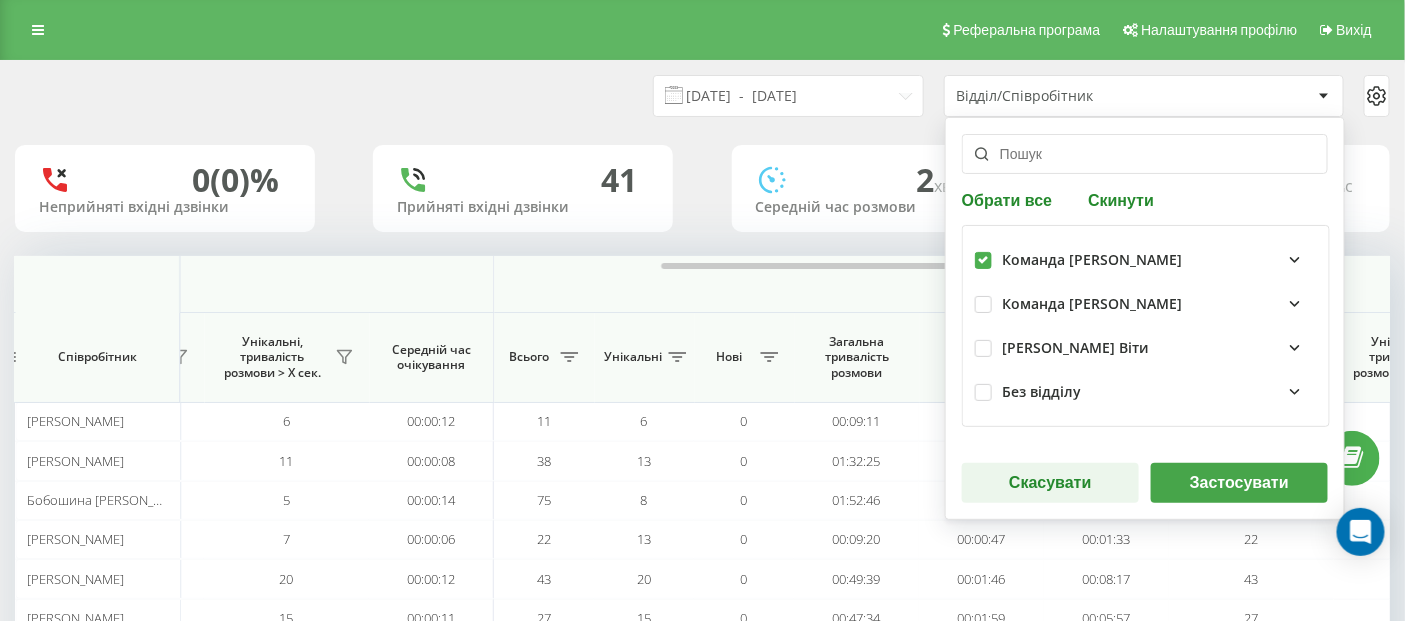 click on "Застосувати" at bounding box center (1239, 483) 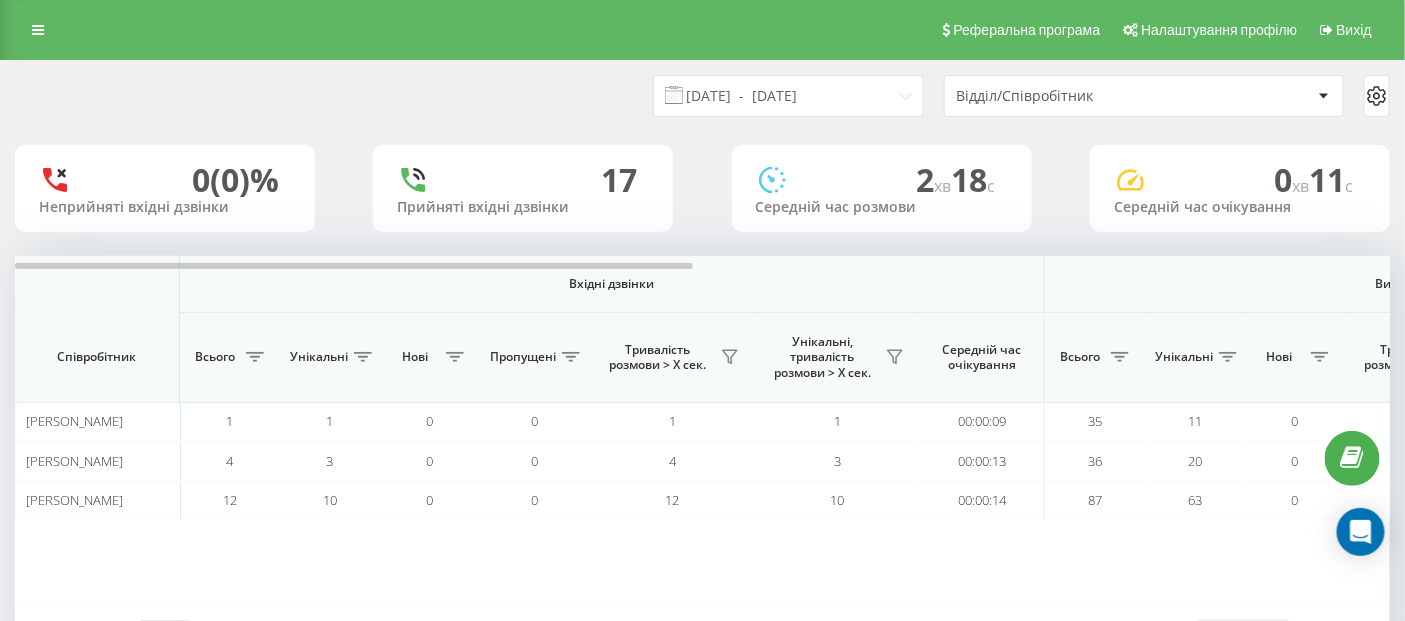 click 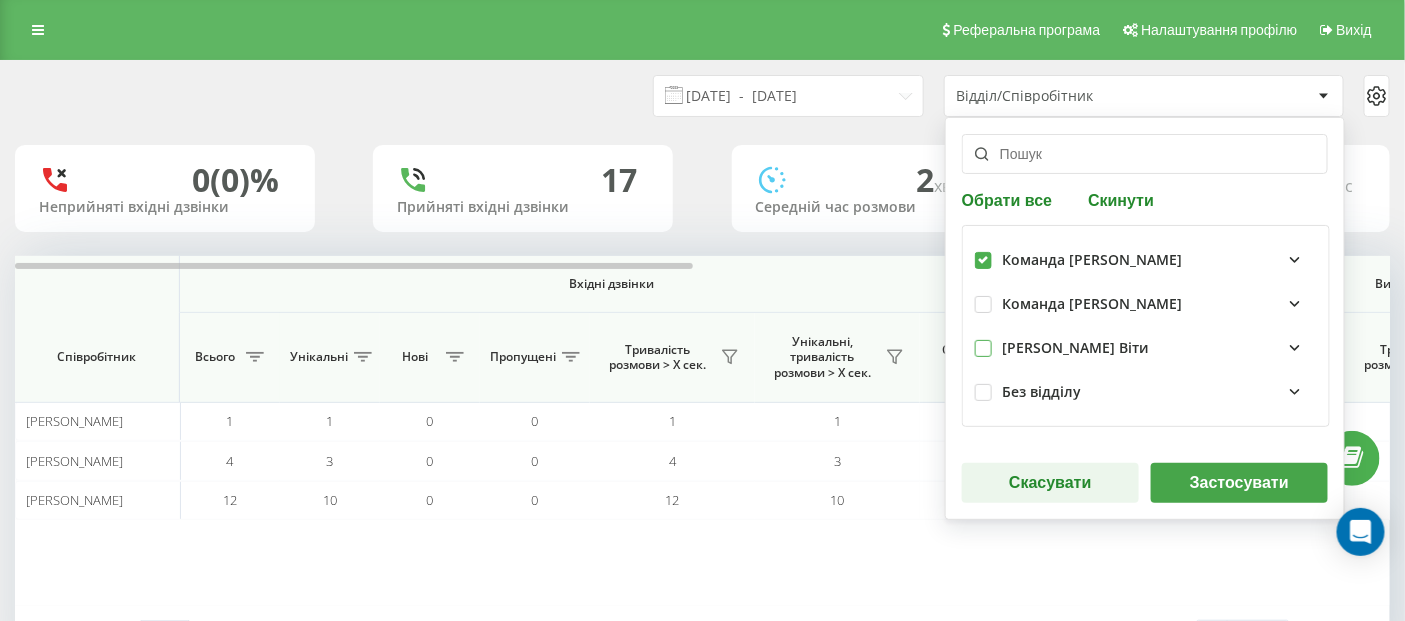 click at bounding box center (983, 340) 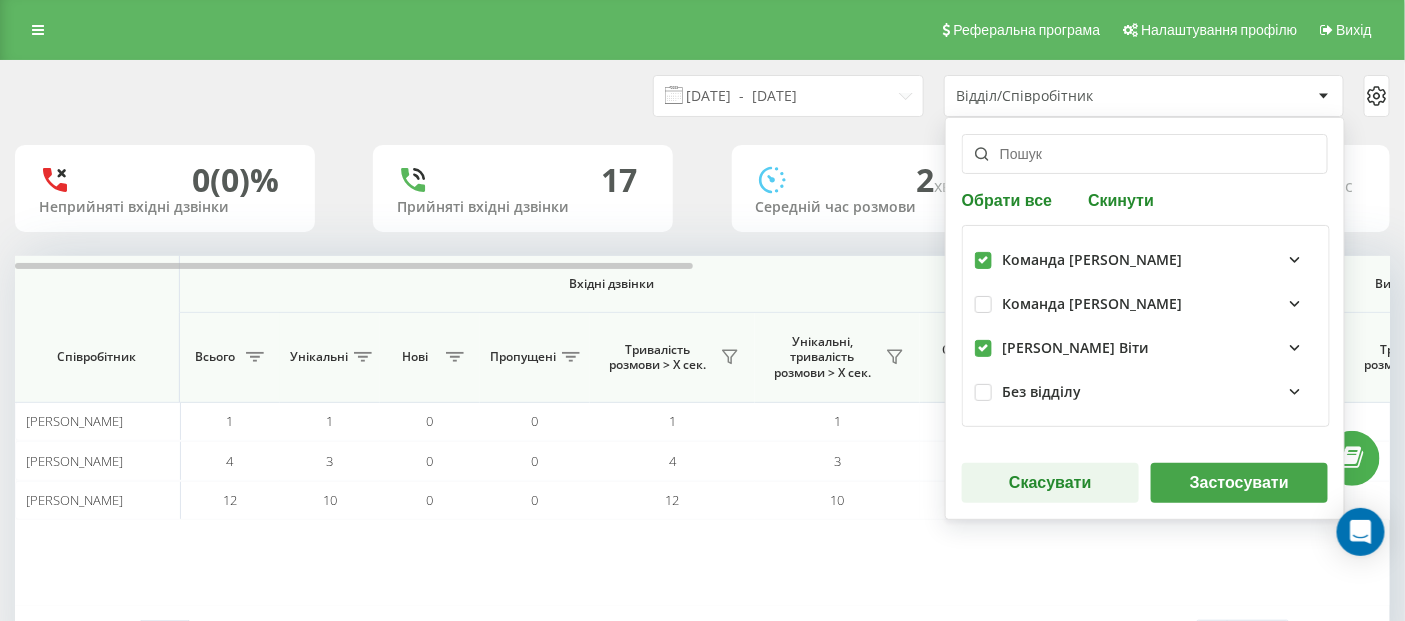 checkbox on "true" 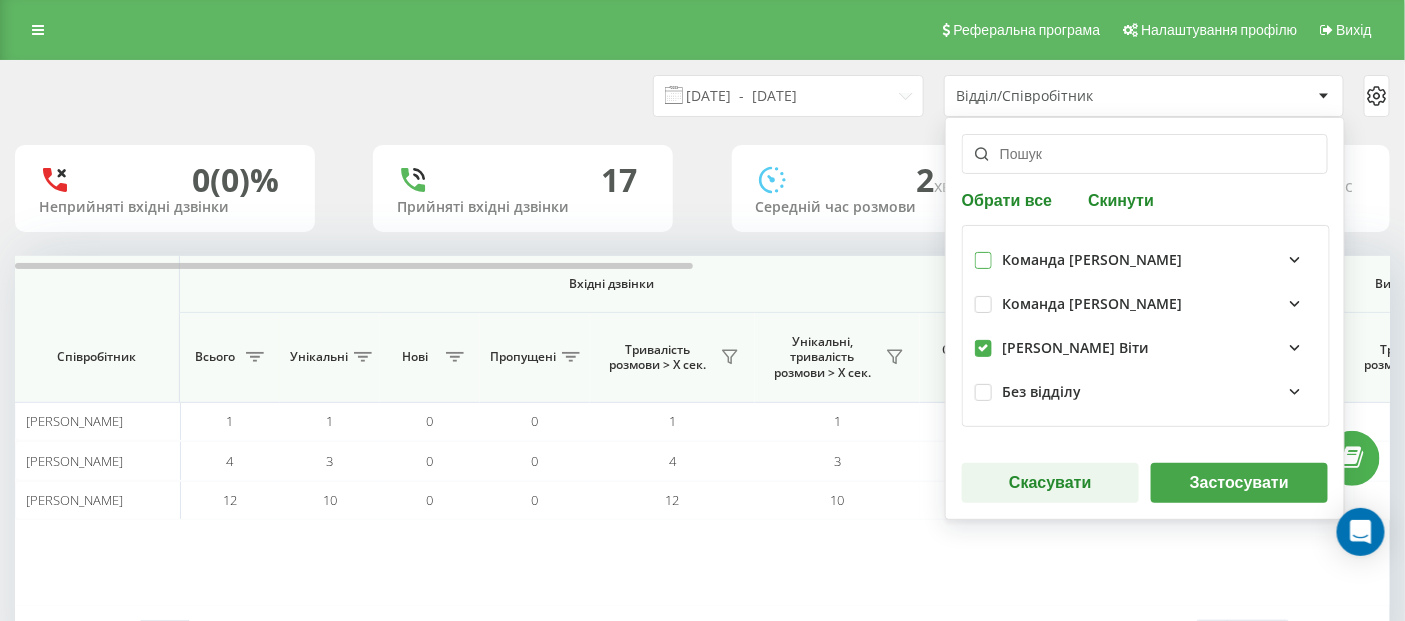 checkbox on "false" 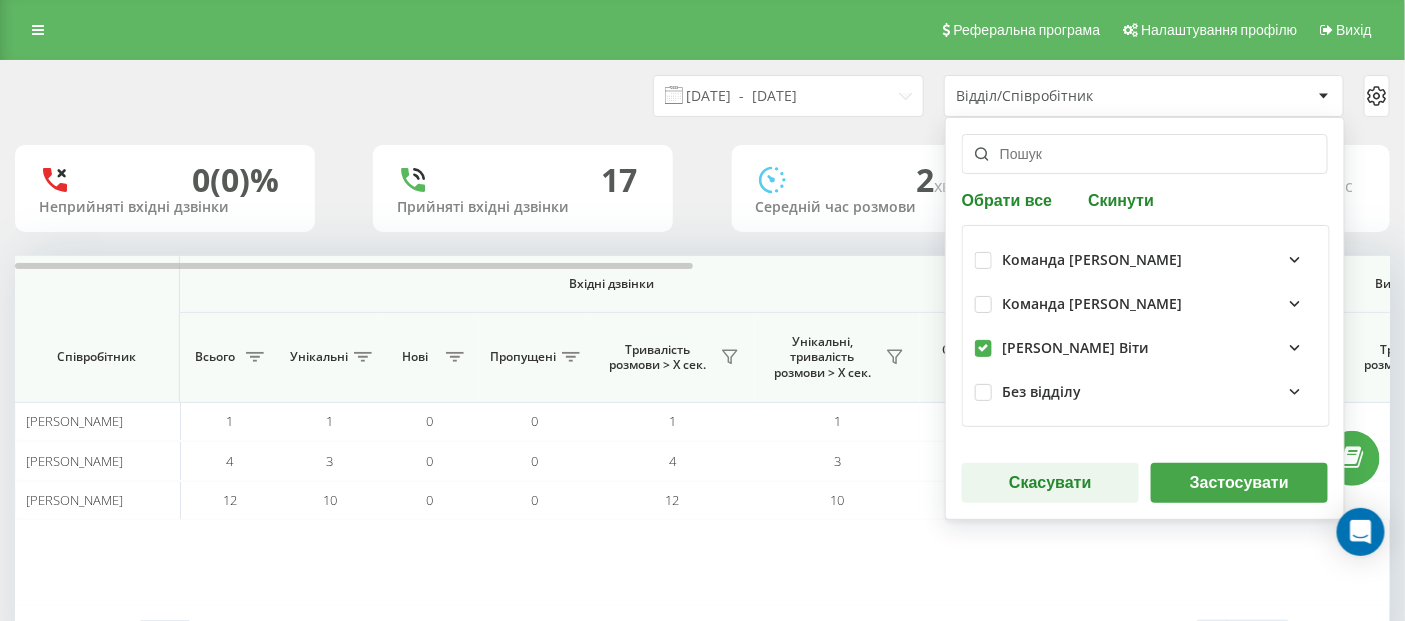 click on "Застосувати" at bounding box center (1239, 483) 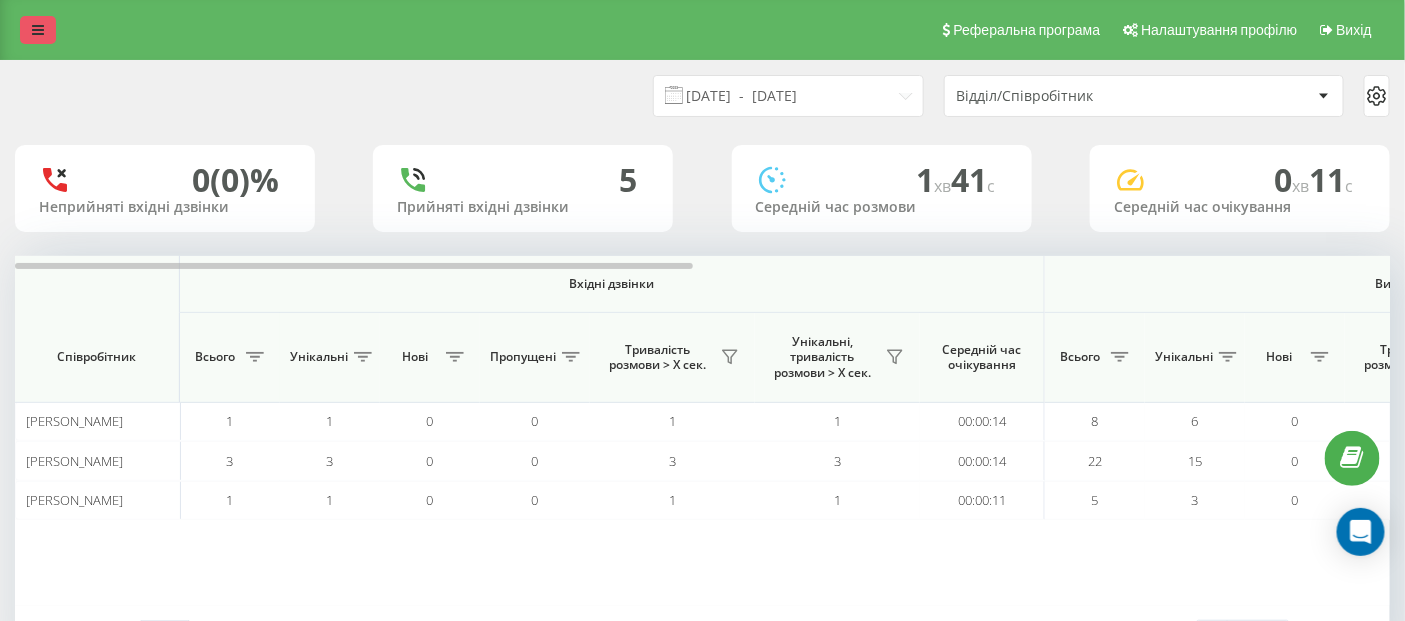 click at bounding box center (38, 30) 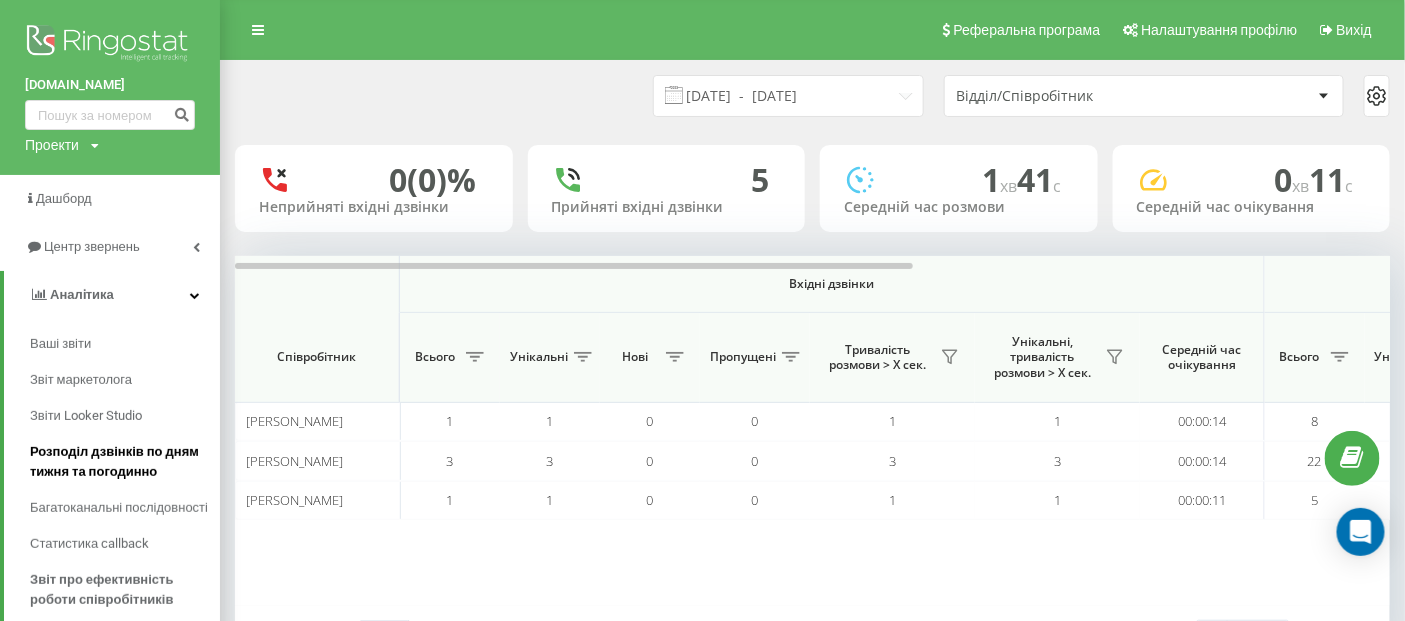 scroll, scrollTop: 328, scrollLeft: 0, axis: vertical 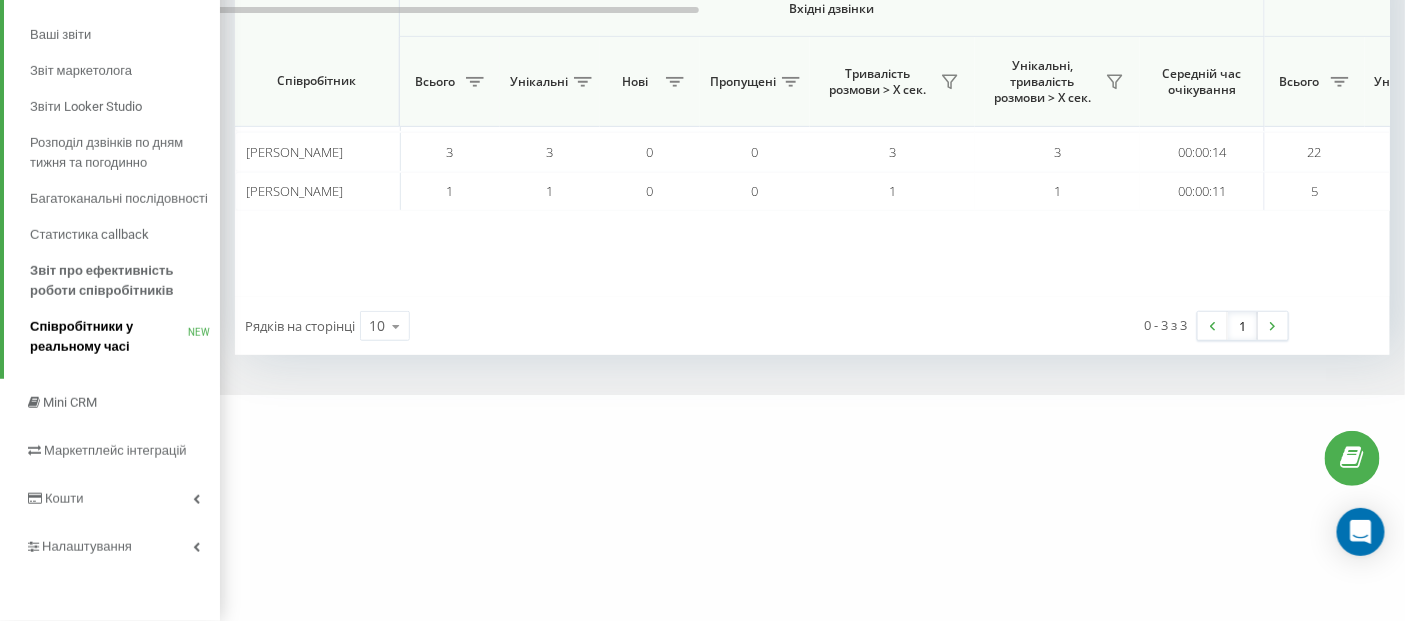 click on "Співробітники у реальному часі" at bounding box center (109, 337) 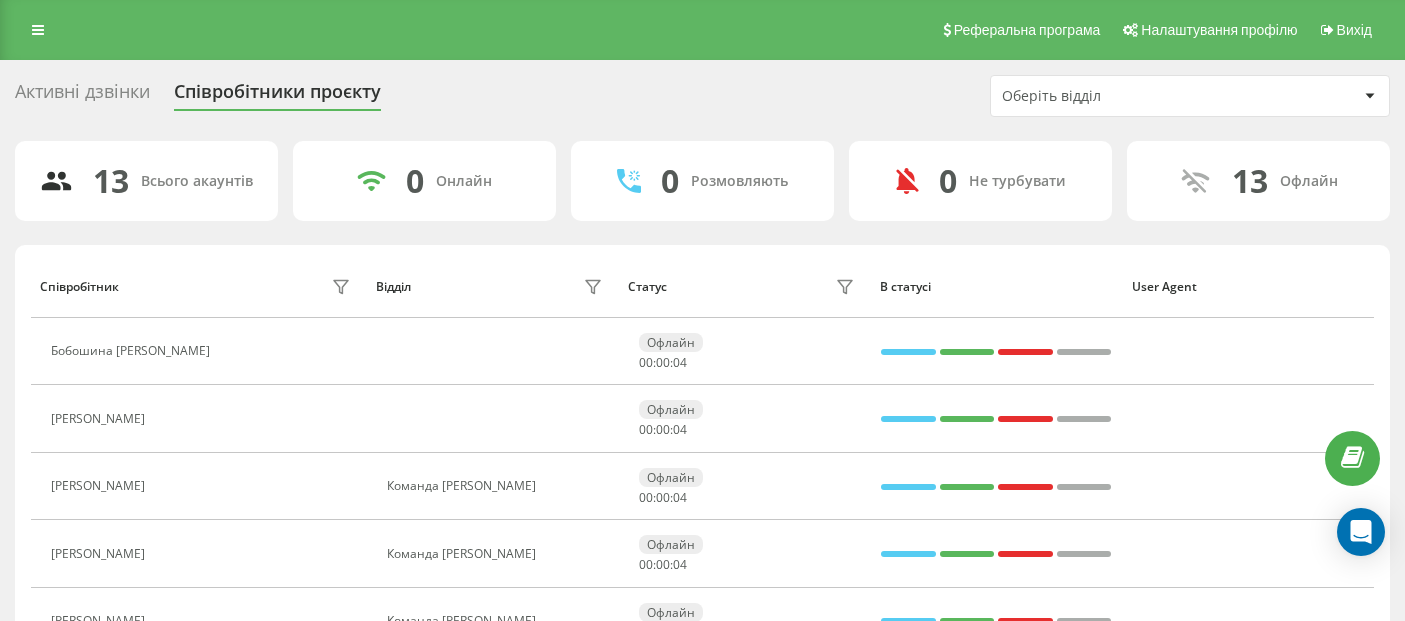 scroll, scrollTop: 0, scrollLeft: 0, axis: both 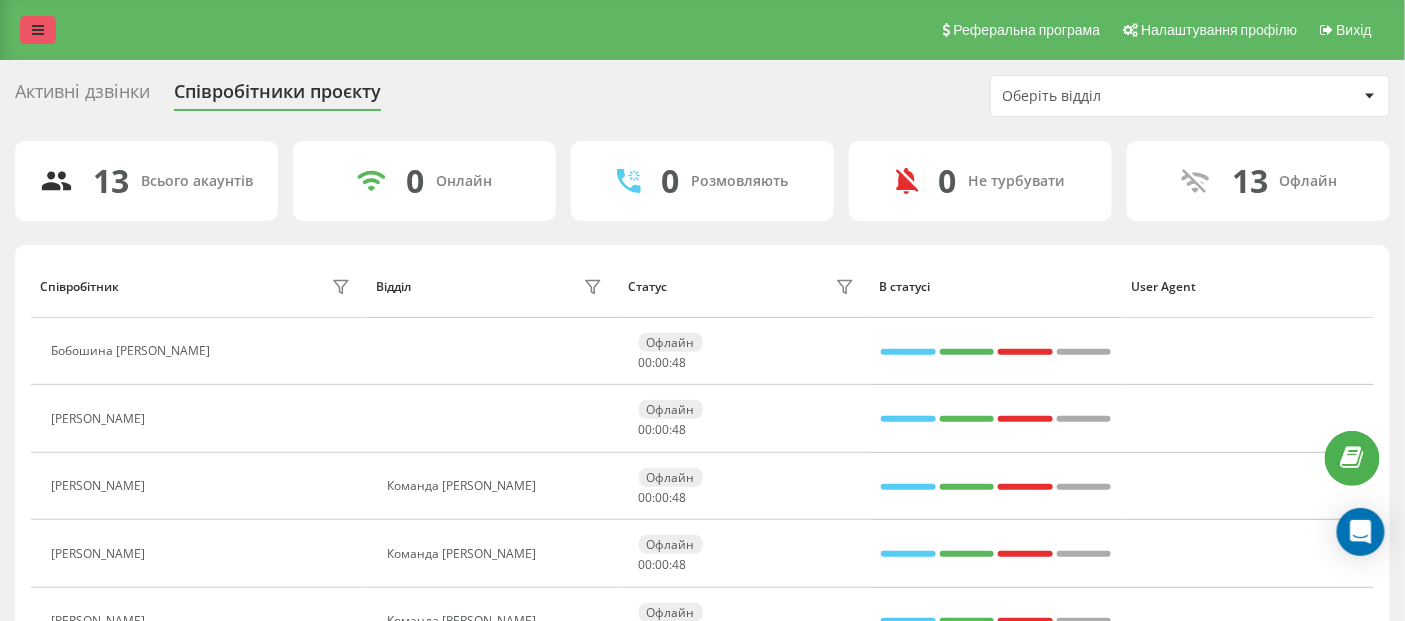 click at bounding box center [38, 30] 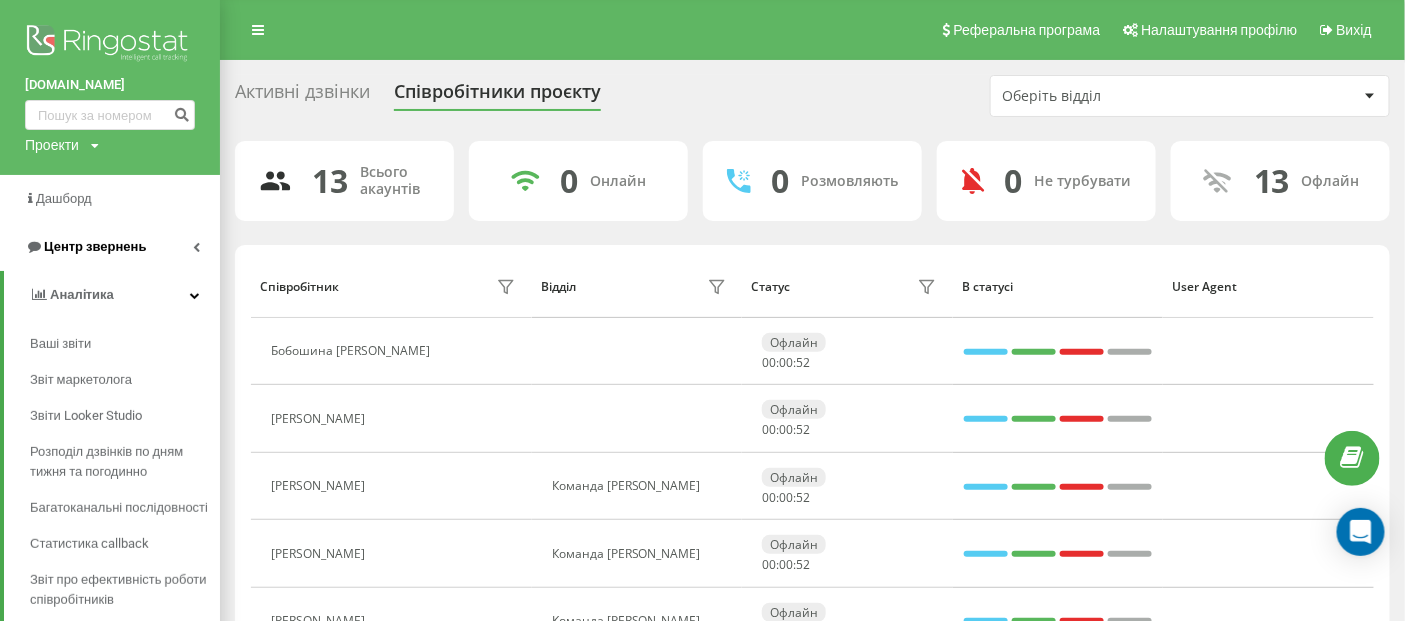 click at bounding box center (196, 247) 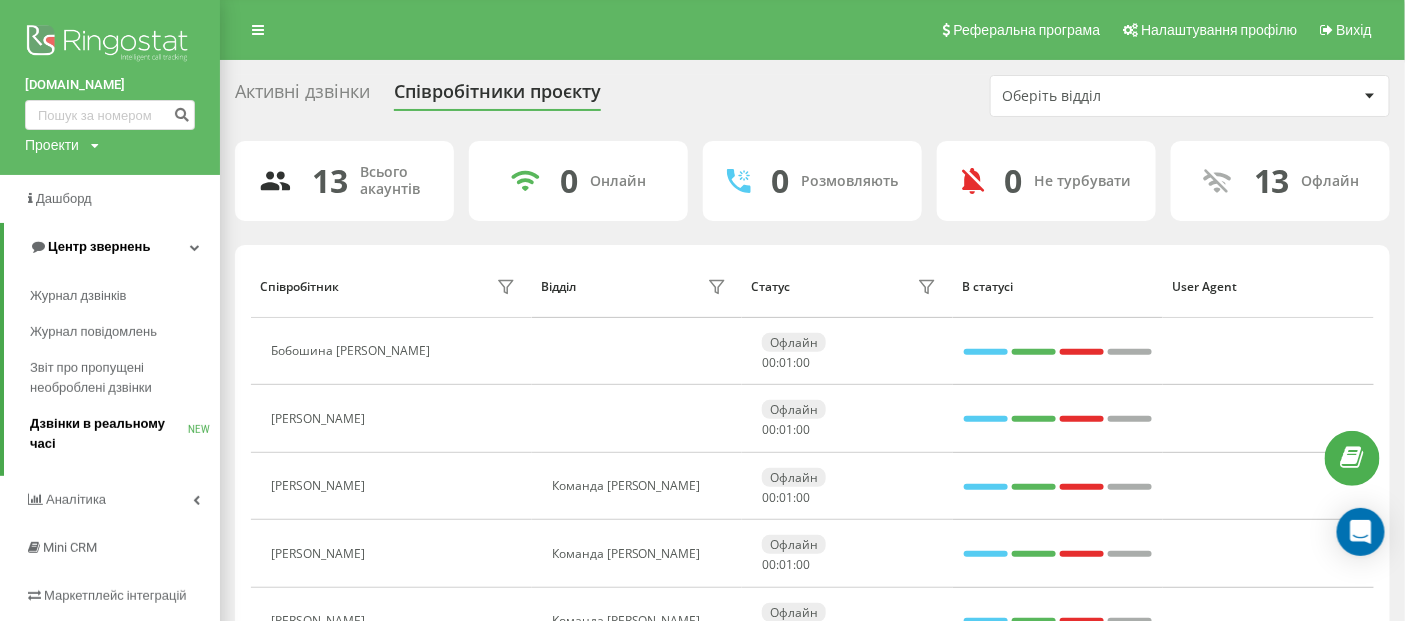 click on "Дзвінки в реальному часі" at bounding box center [109, 434] 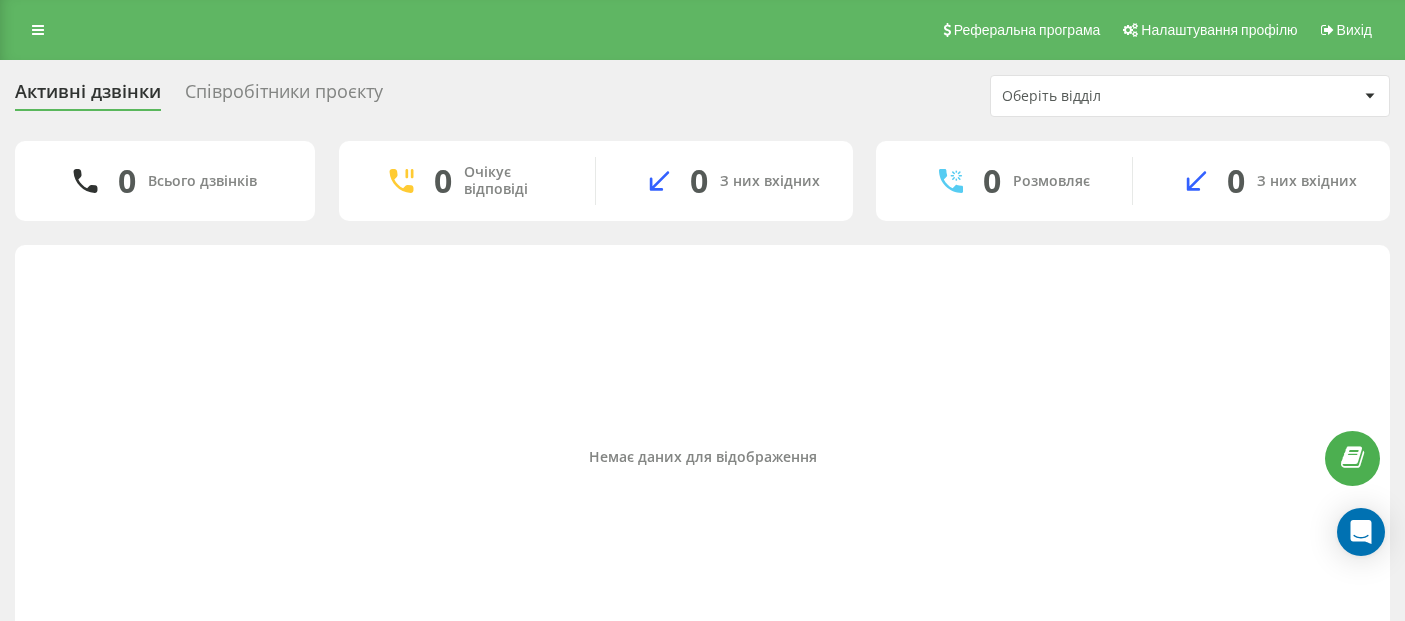 scroll, scrollTop: 0, scrollLeft: 0, axis: both 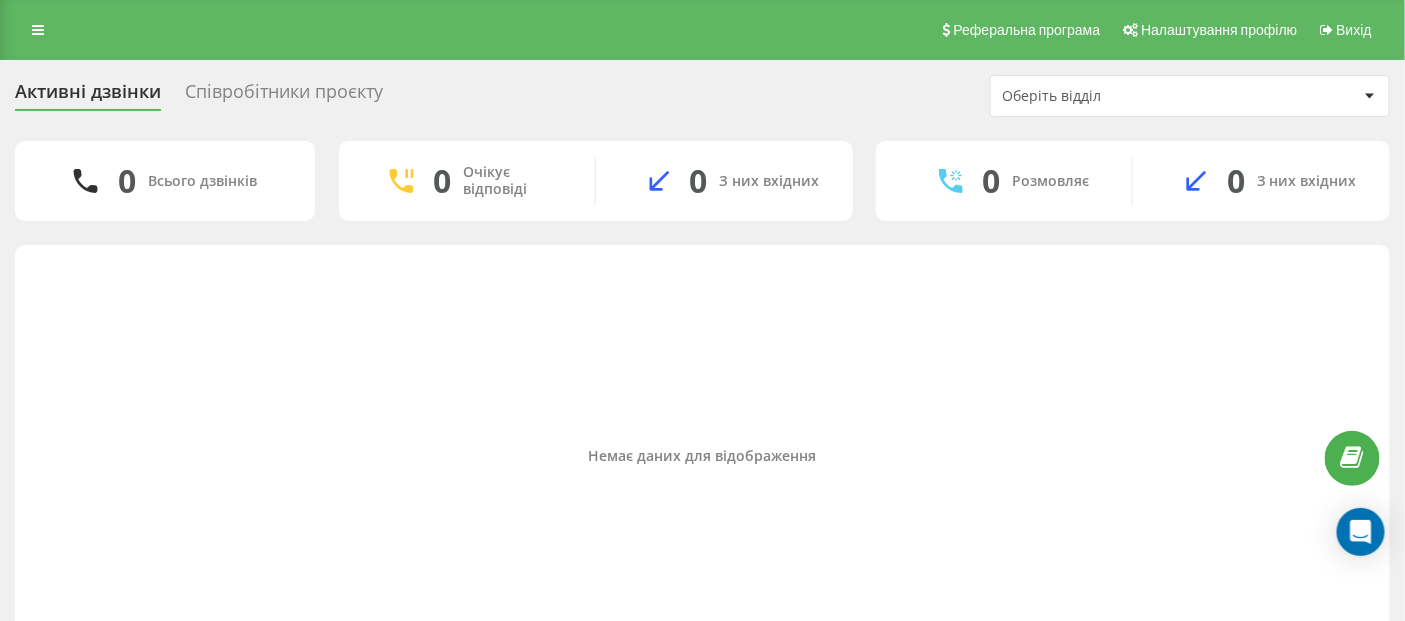 click on "Співробітники проєкту" at bounding box center [284, 96] 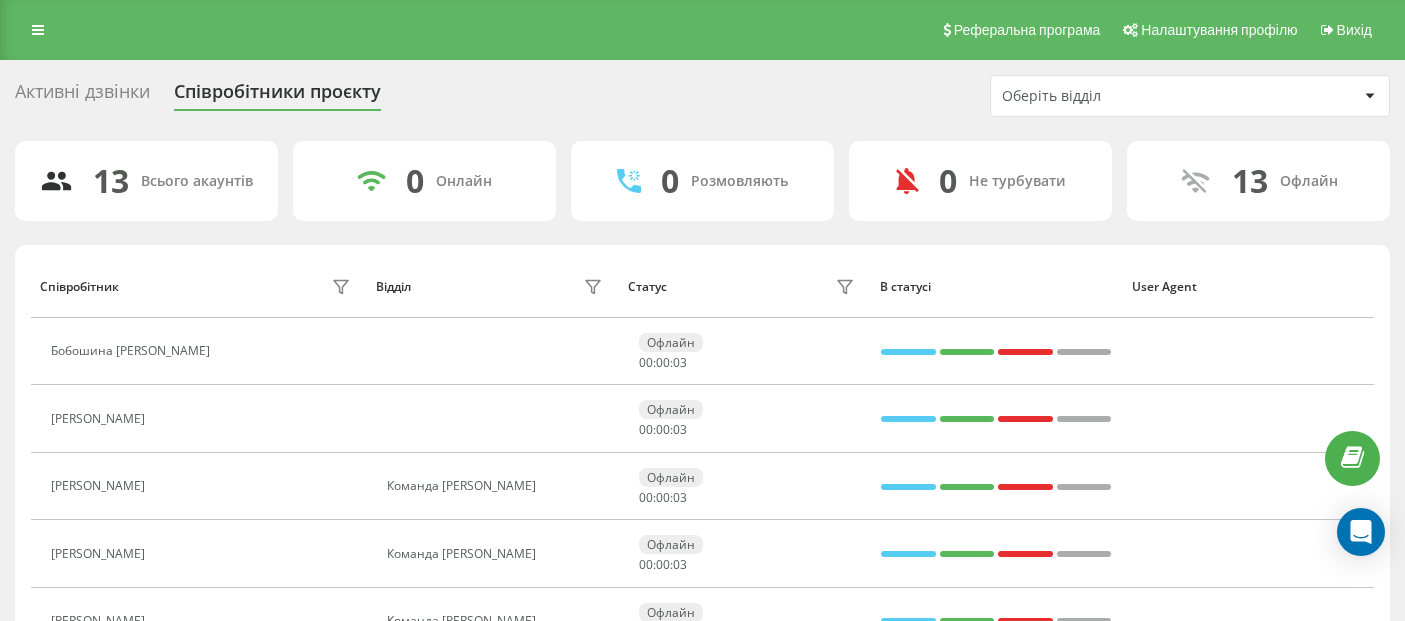 scroll, scrollTop: 0, scrollLeft: 0, axis: both 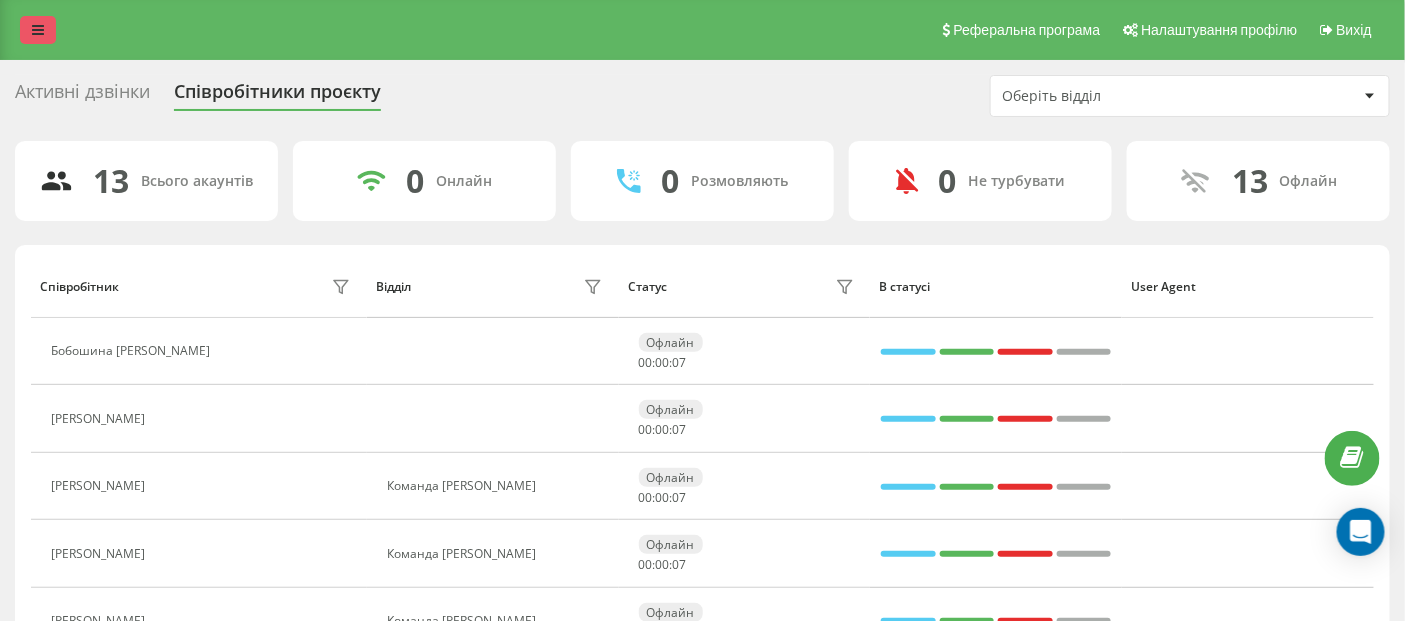 click at bounding box center (38, 30) 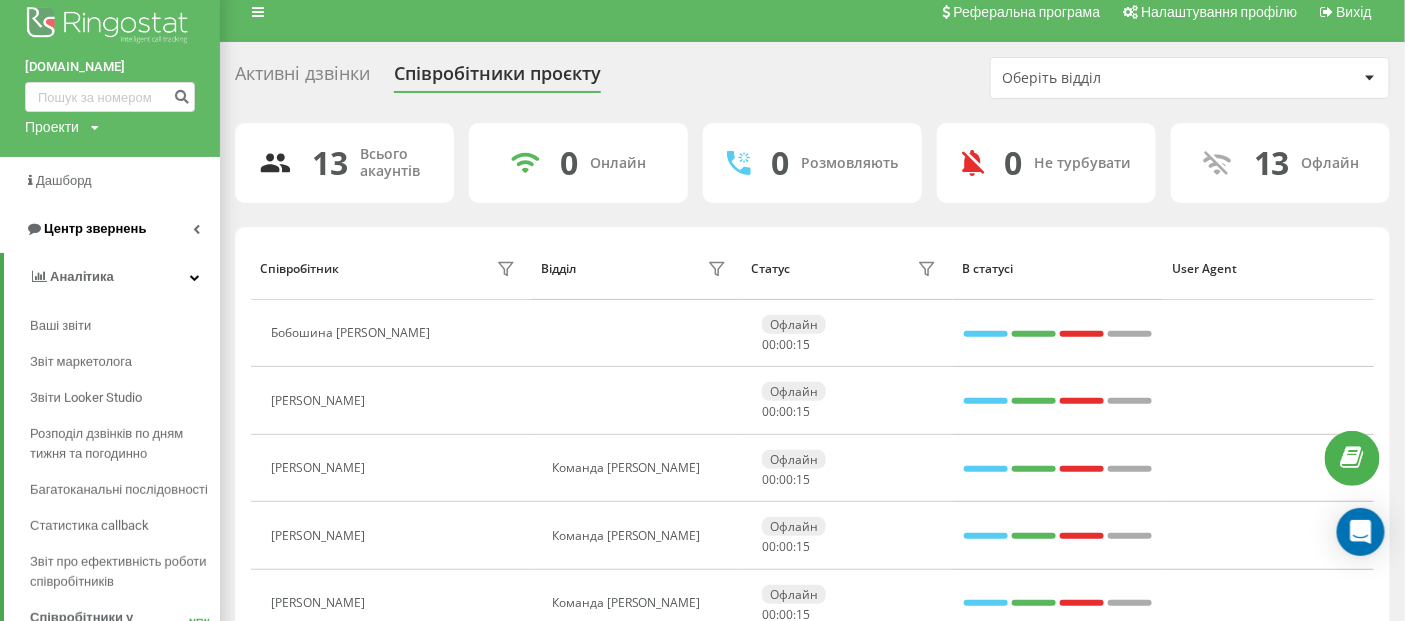 scroll, scrollTop: 0, scrollLeft: 0, axis: both 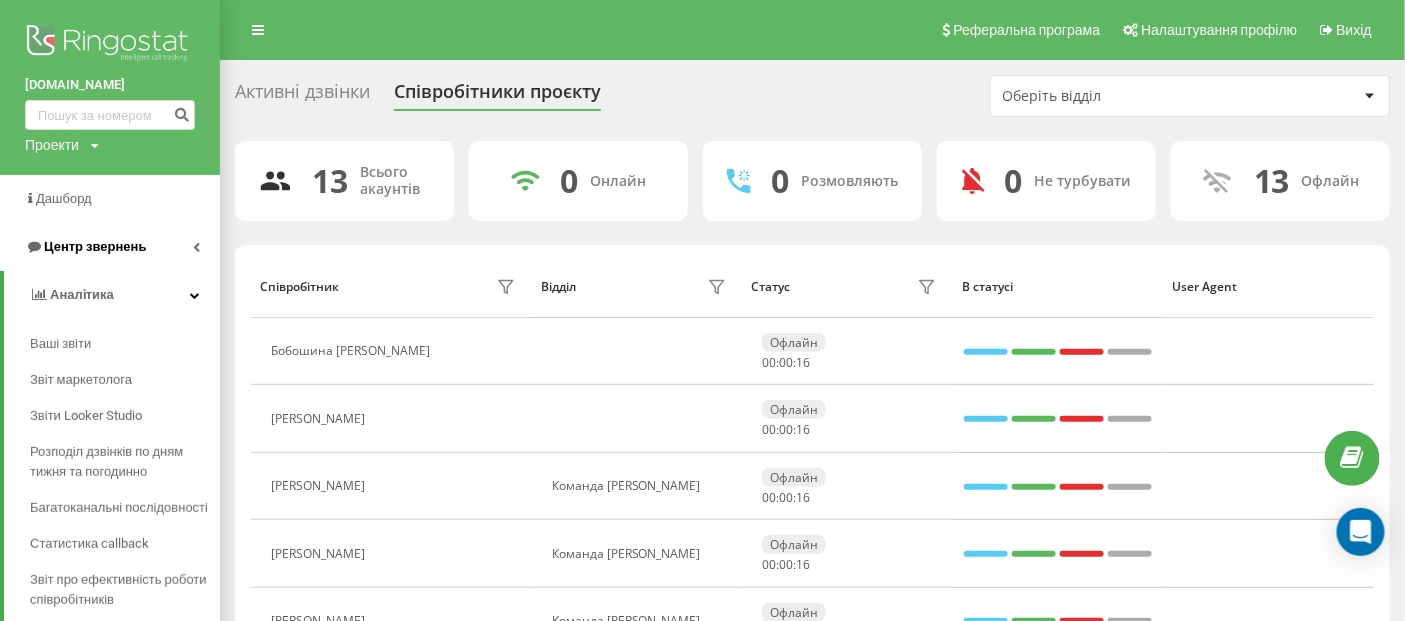 click on "Центр звернень" at bounding box center (110, 247) 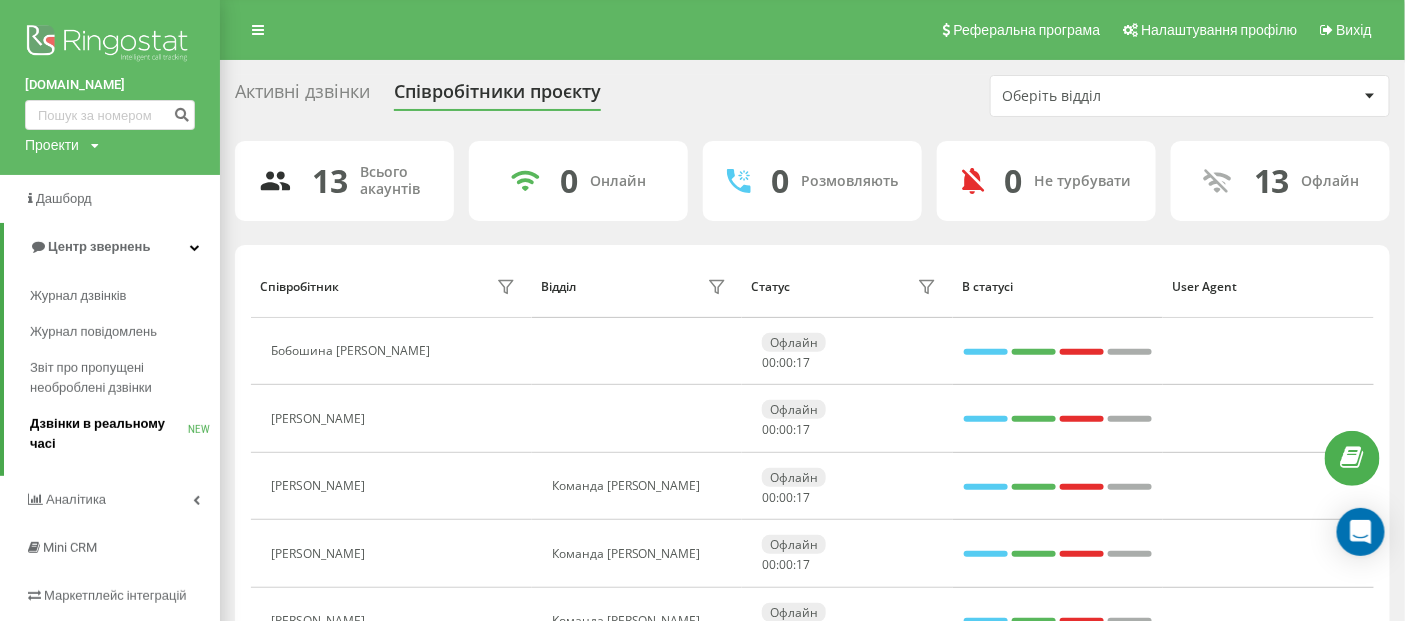 click on "Дзвінки в реальному часі" at bounding box center [109, 434] 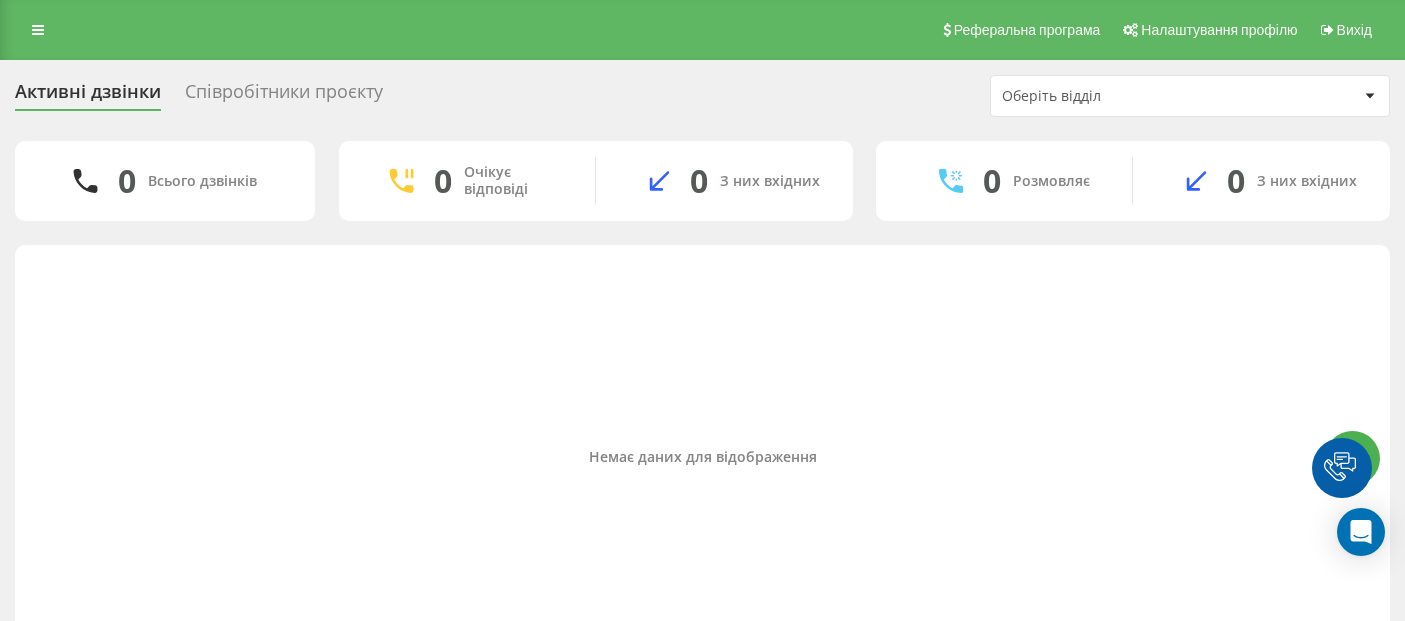 scroll, scrollTop: 0, scrollLeft: 0, axis: both 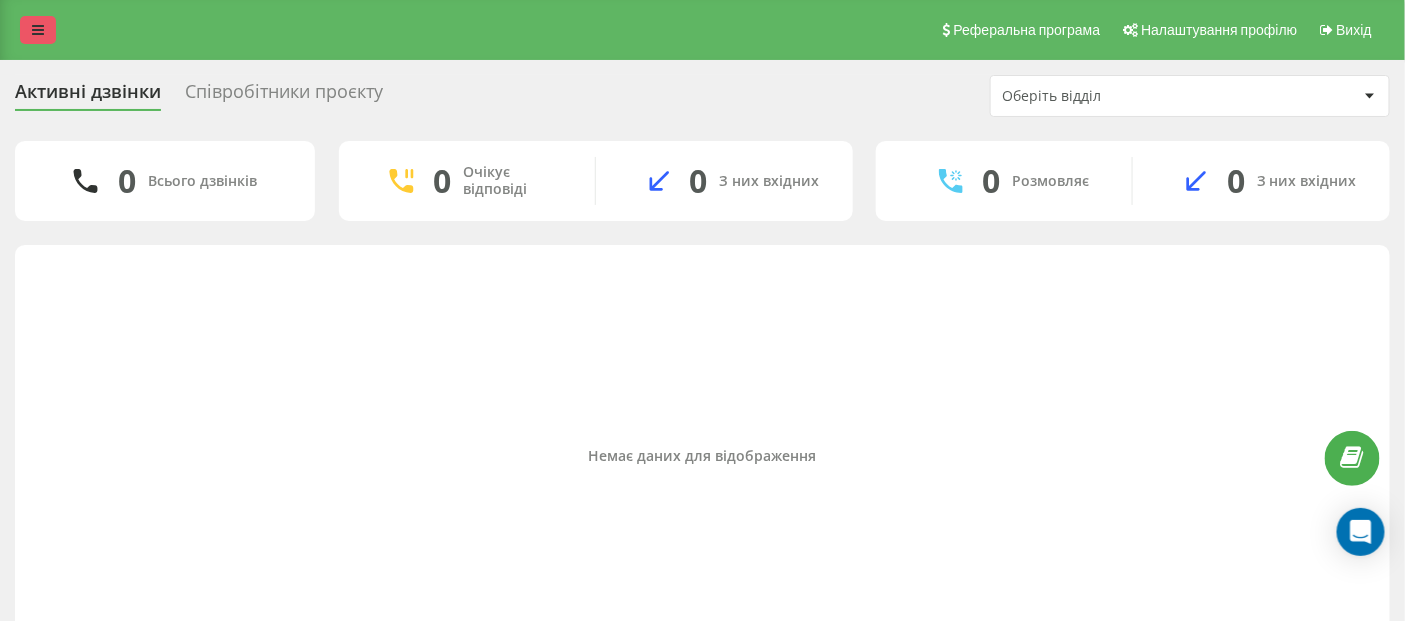 click at bounding box center (38, 30) 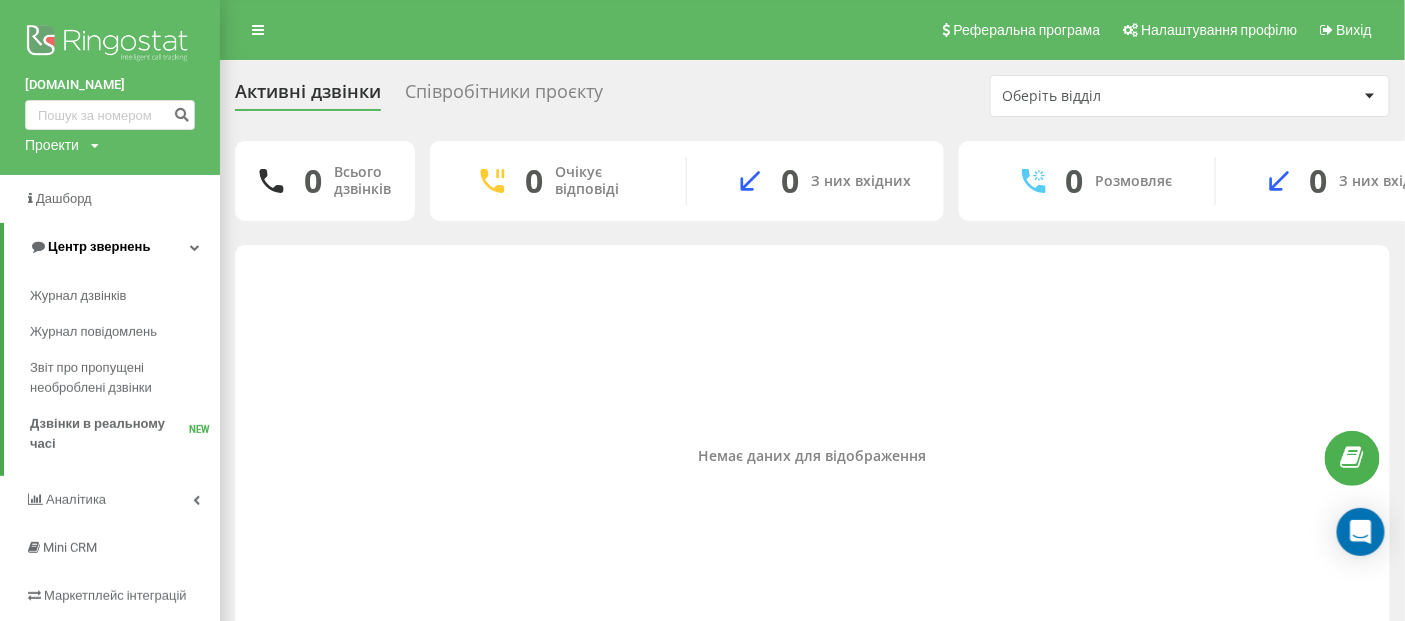 click on "Центр звернень" at bounding box center [112, 247] 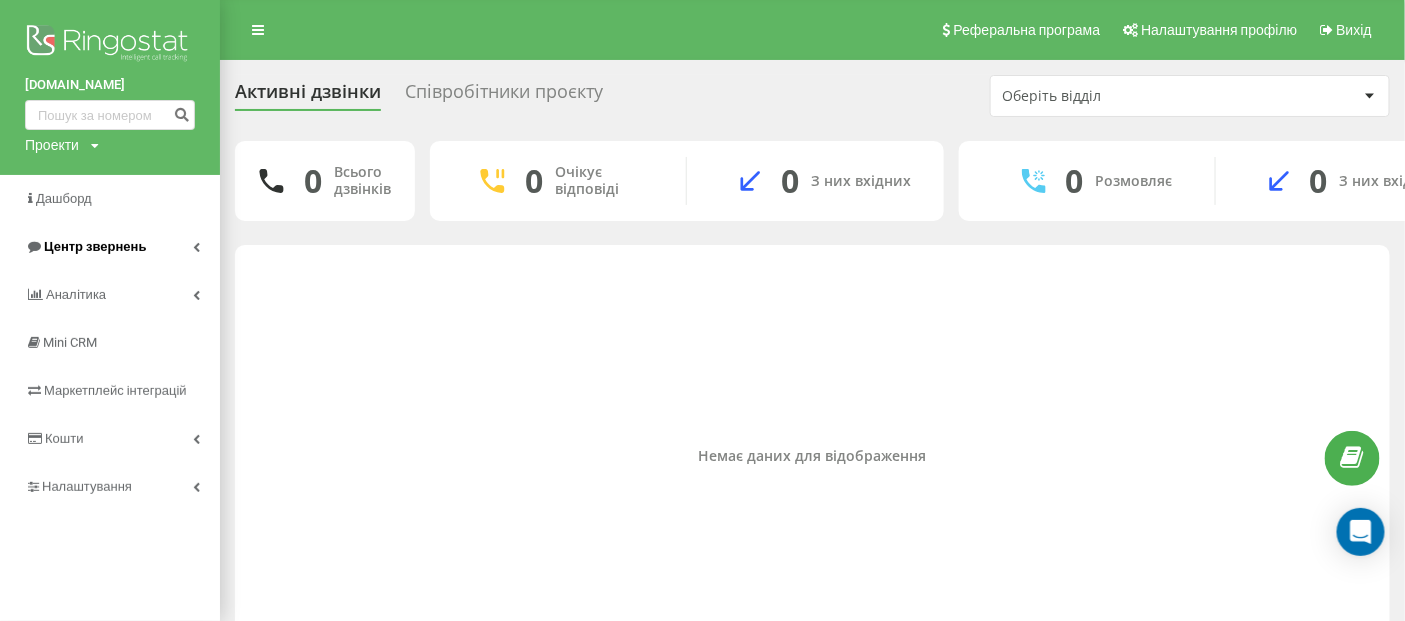 click on "Центр звернень" at bounding box center (110, 247) 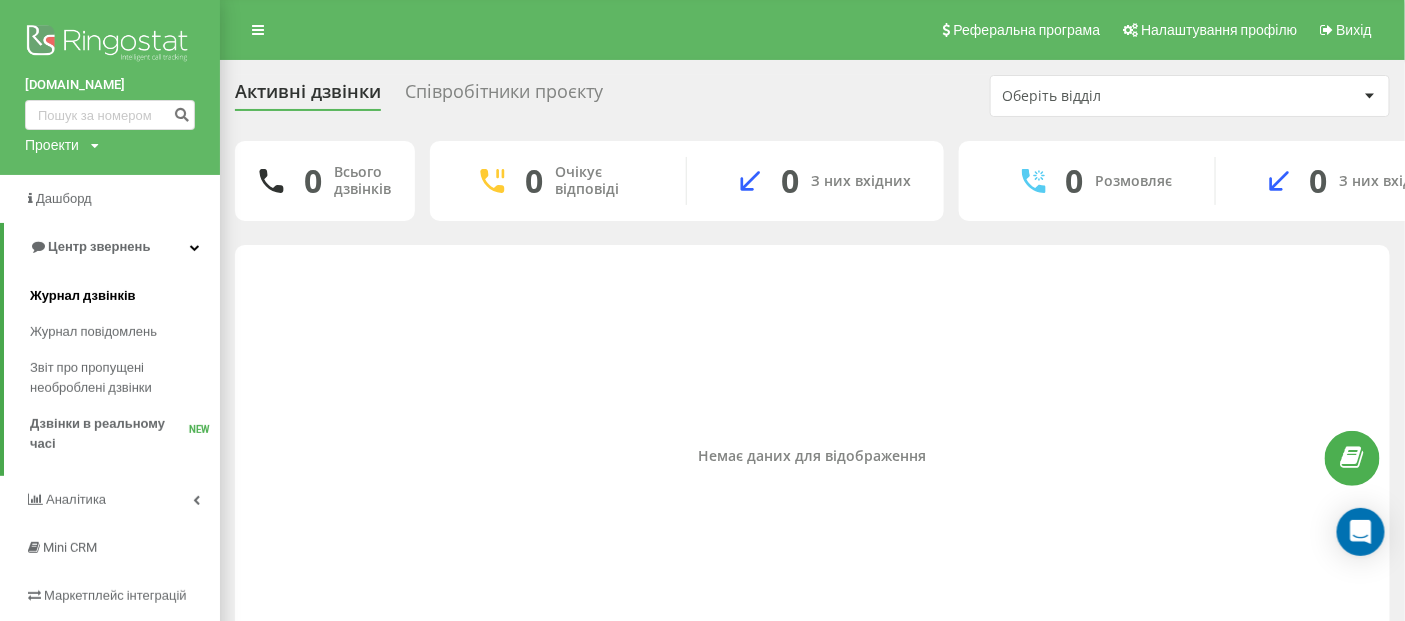 click on "Журнал дзвінків" at bounding box center [83, 296] 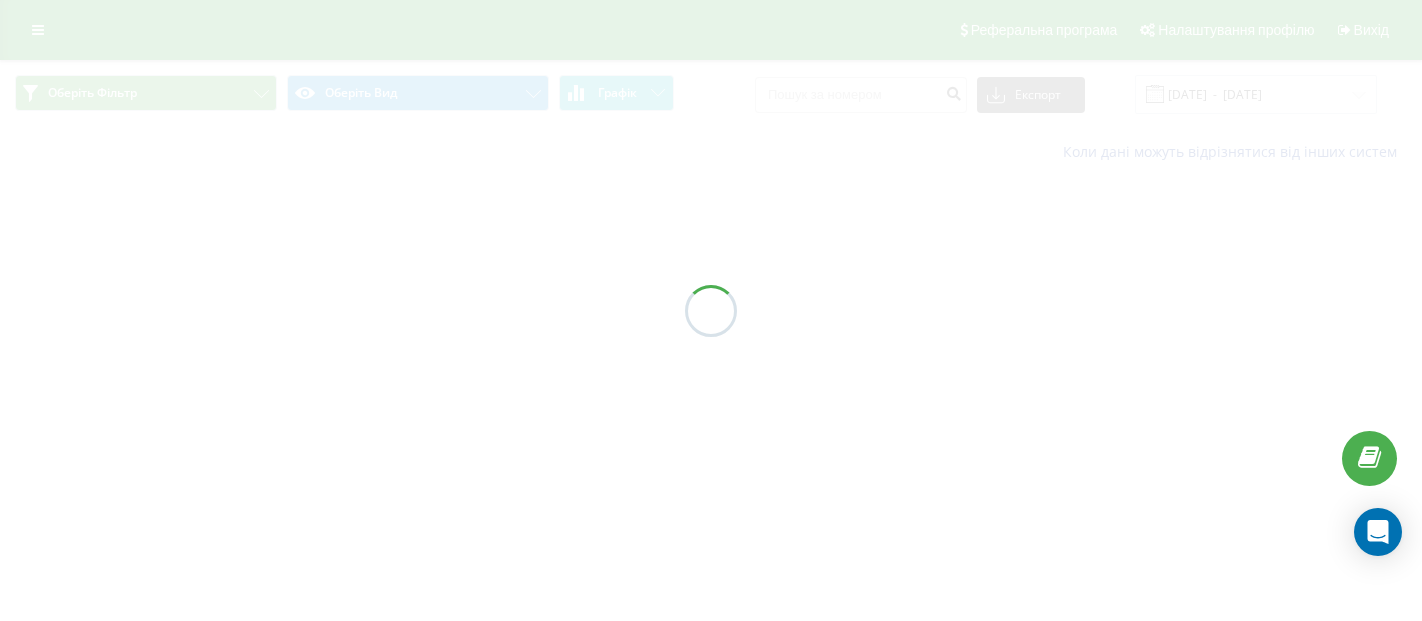 scroll, scrollTop: 0, scrollLeft: 0, axis: both 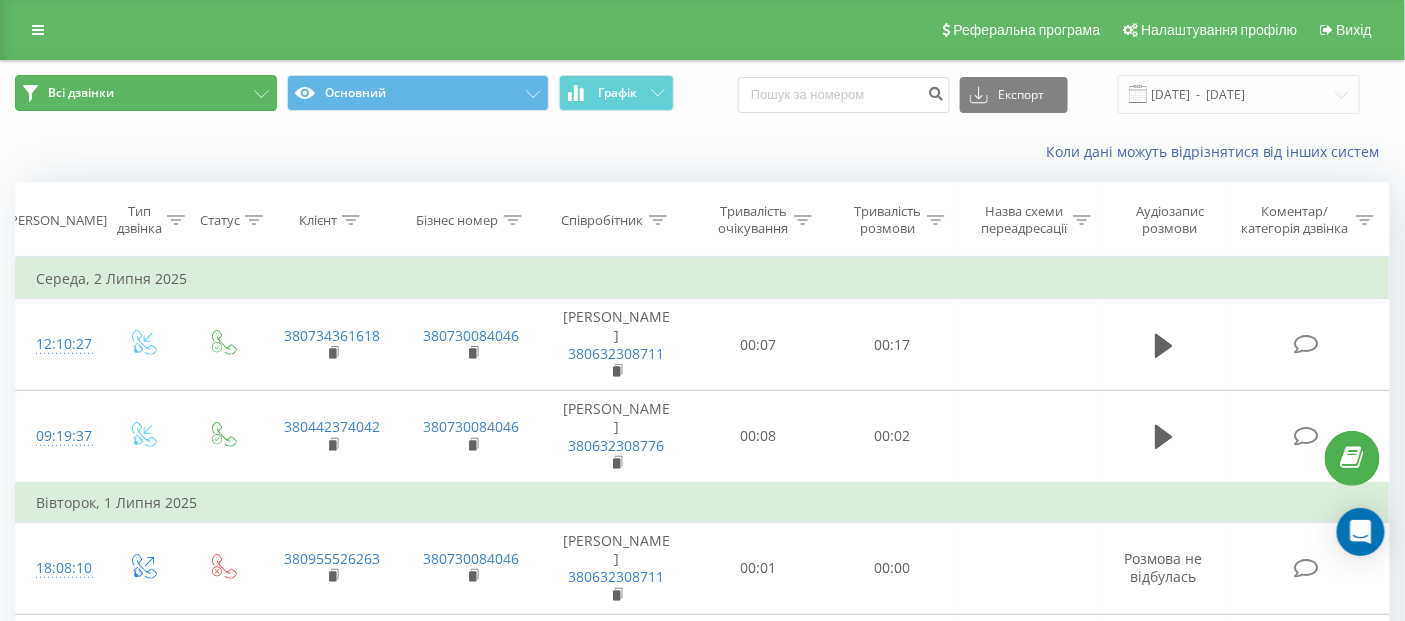 click on "Всі дзвінки" at bounding box center (146, 93) 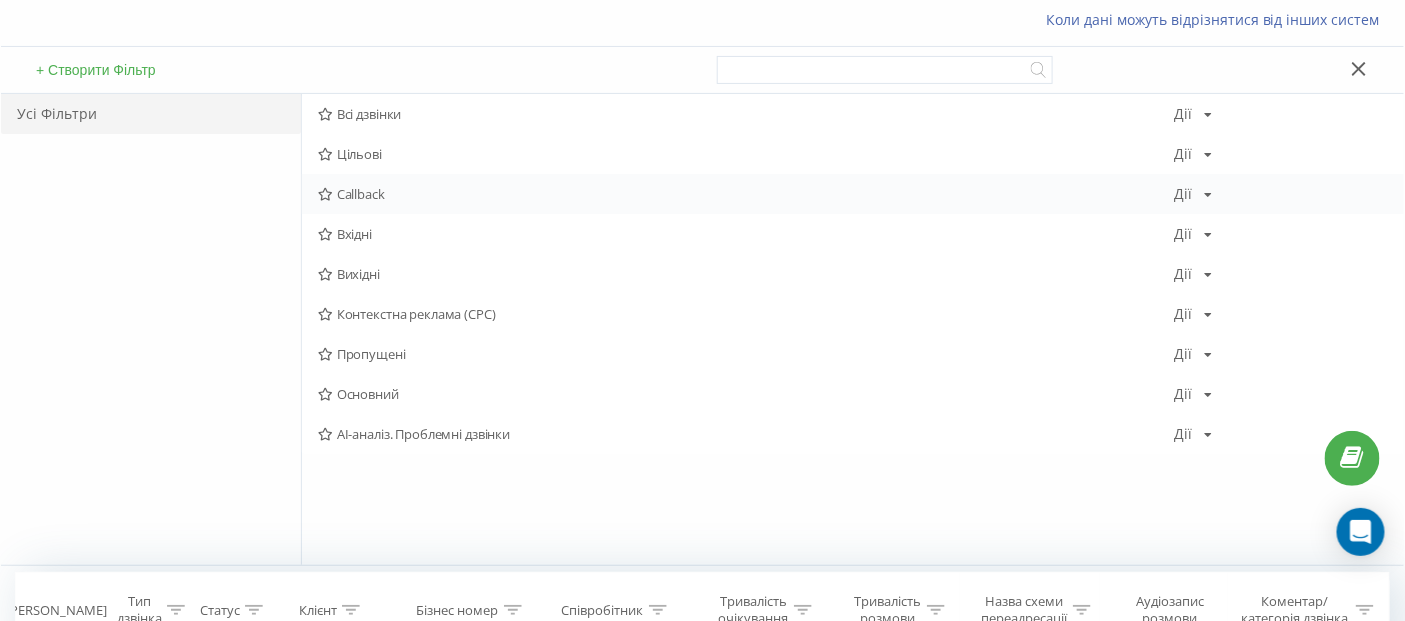 scroll, scrollTop: 111, scrollLeft: 0, axis: vertical 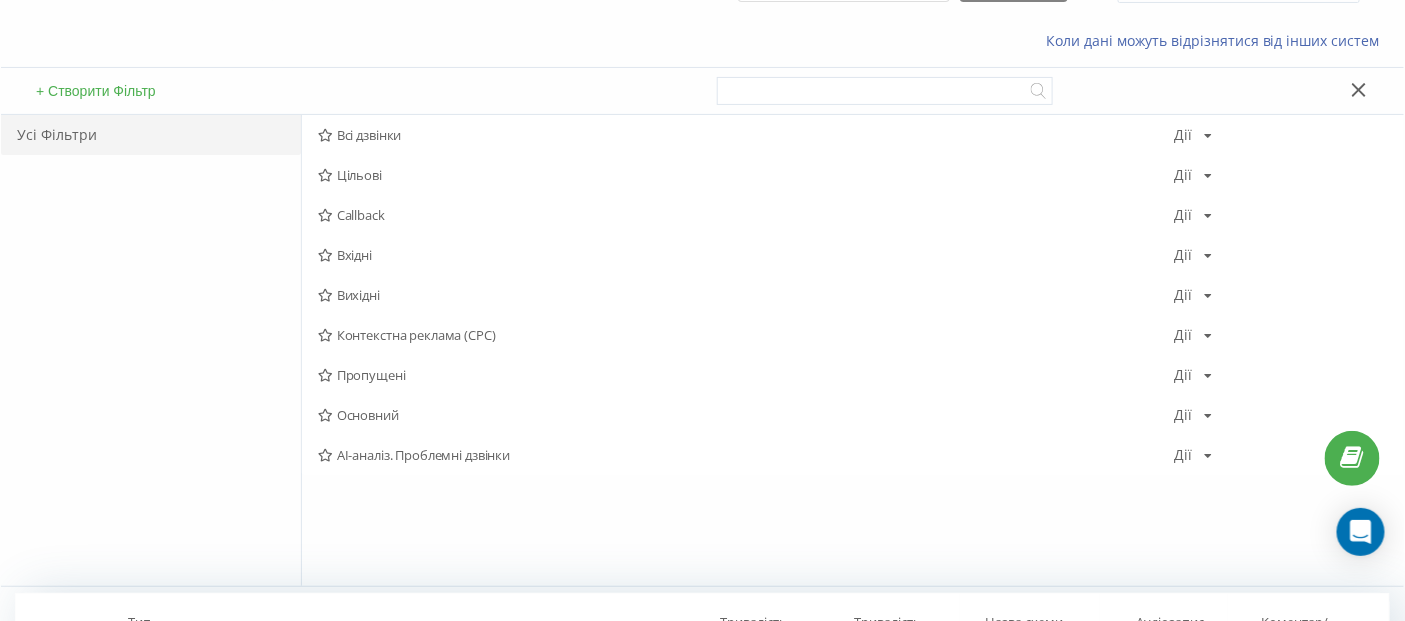 click on "+ Створити Фільтр" at bounding box center (96, 91) 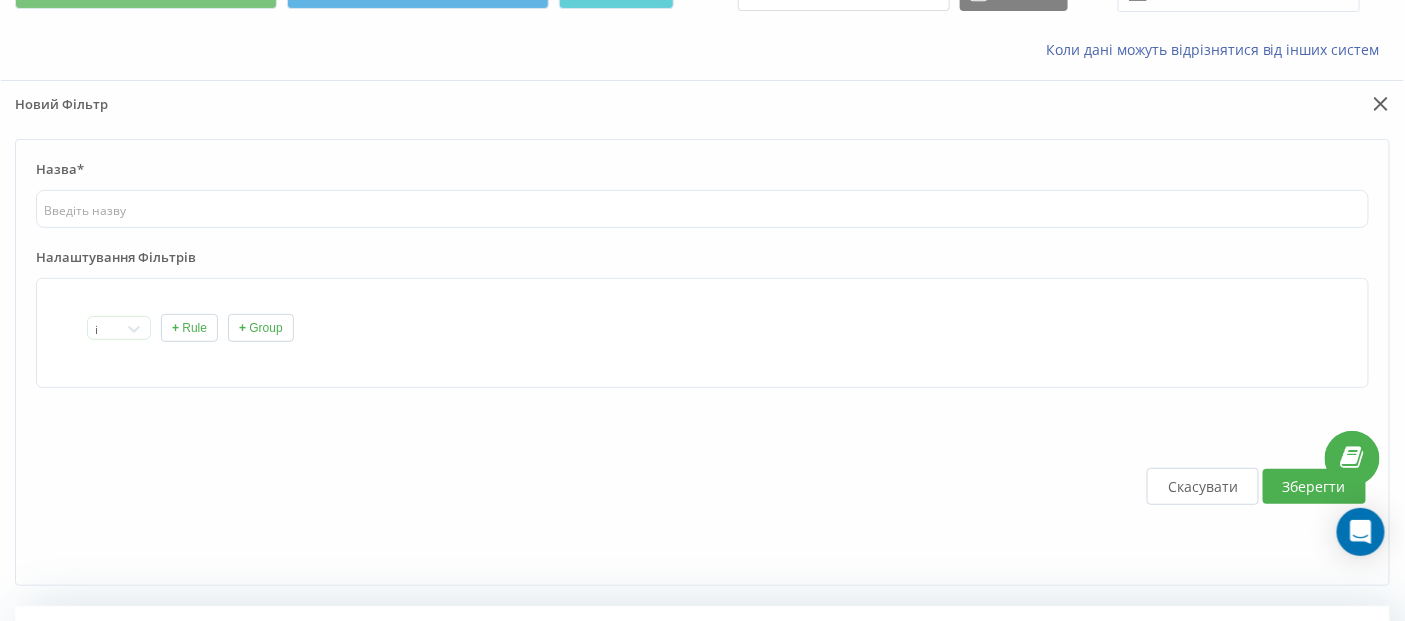 scroll, scrollTop: 0, scrollLeft: 0, axis: both 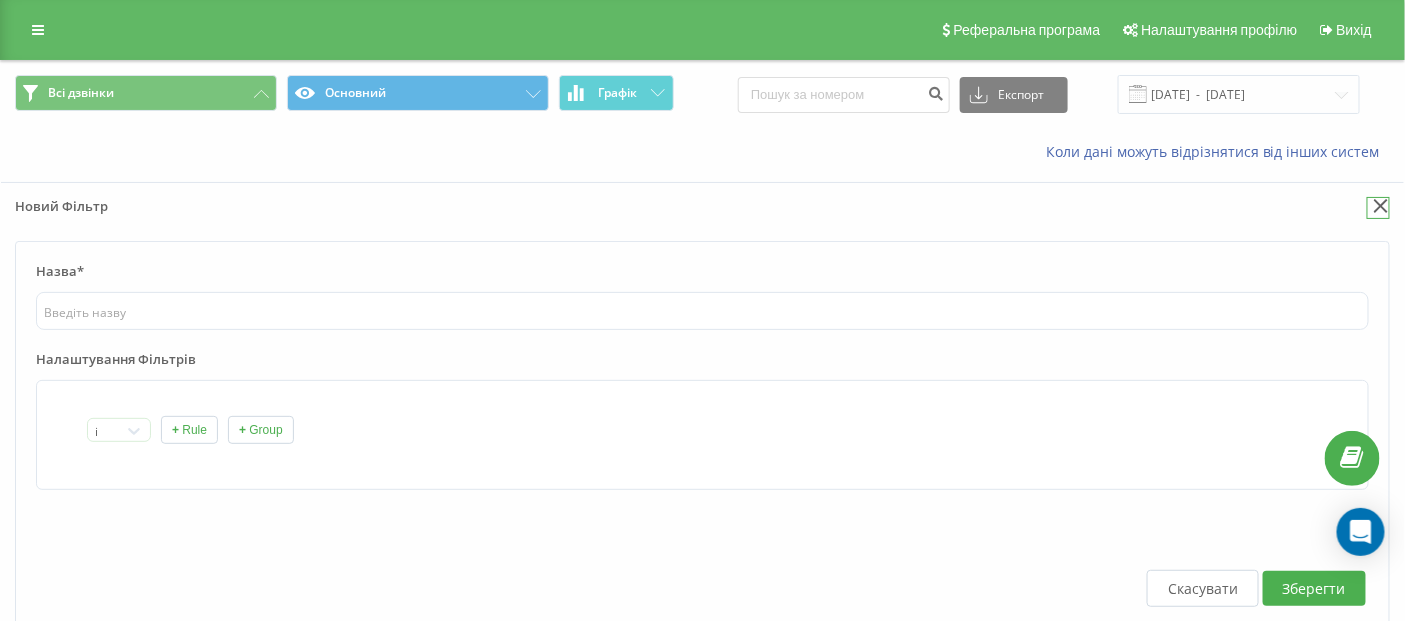 click 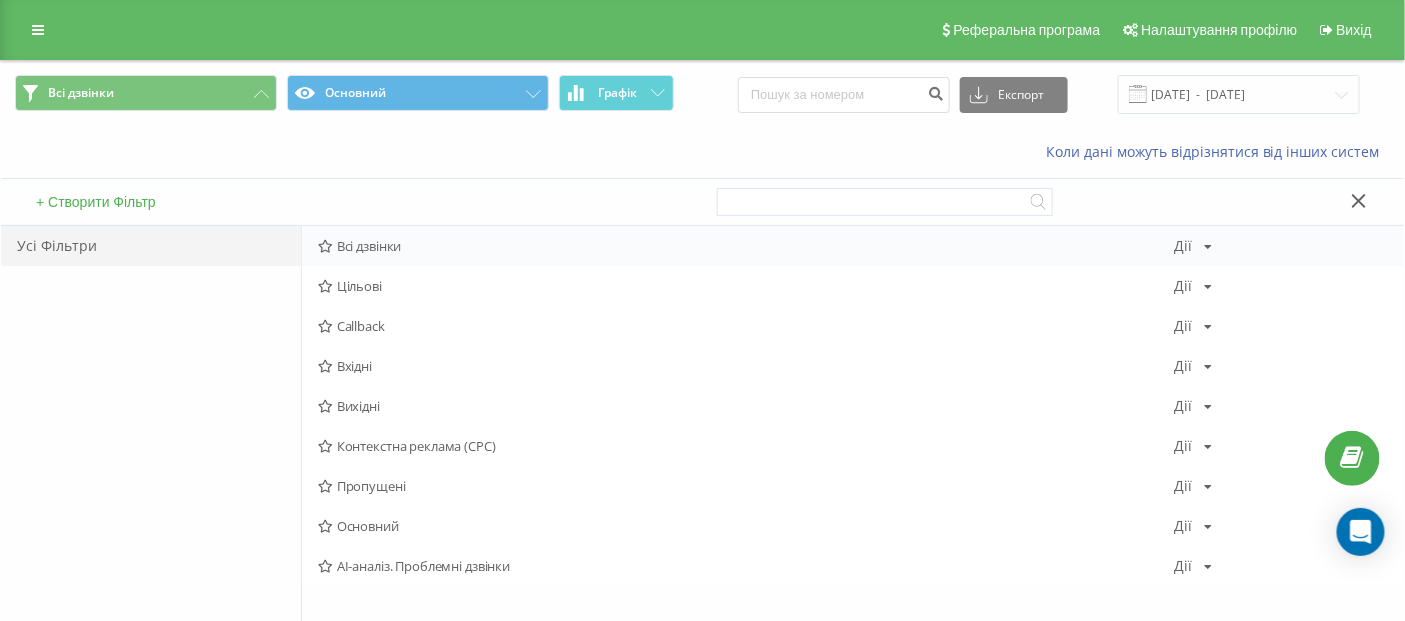 click on "Всі дзвінки" at bounding box center [746, 246] 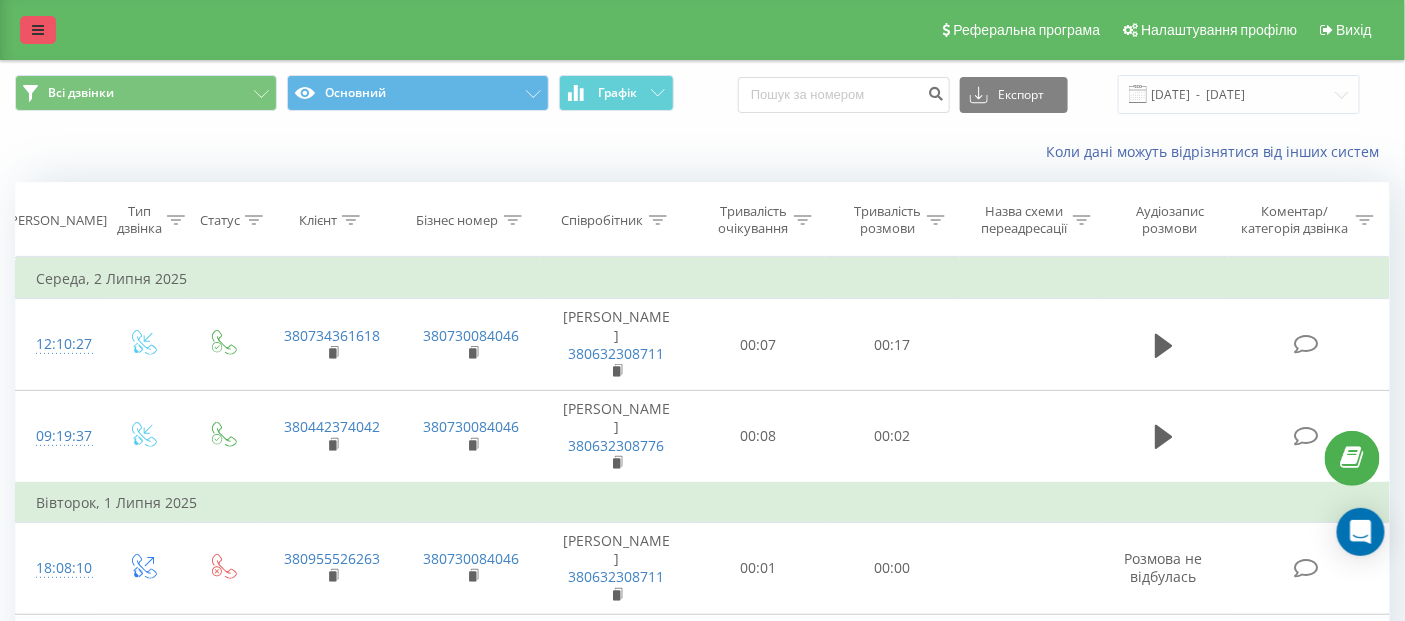 click at bounding box center [38, 30] 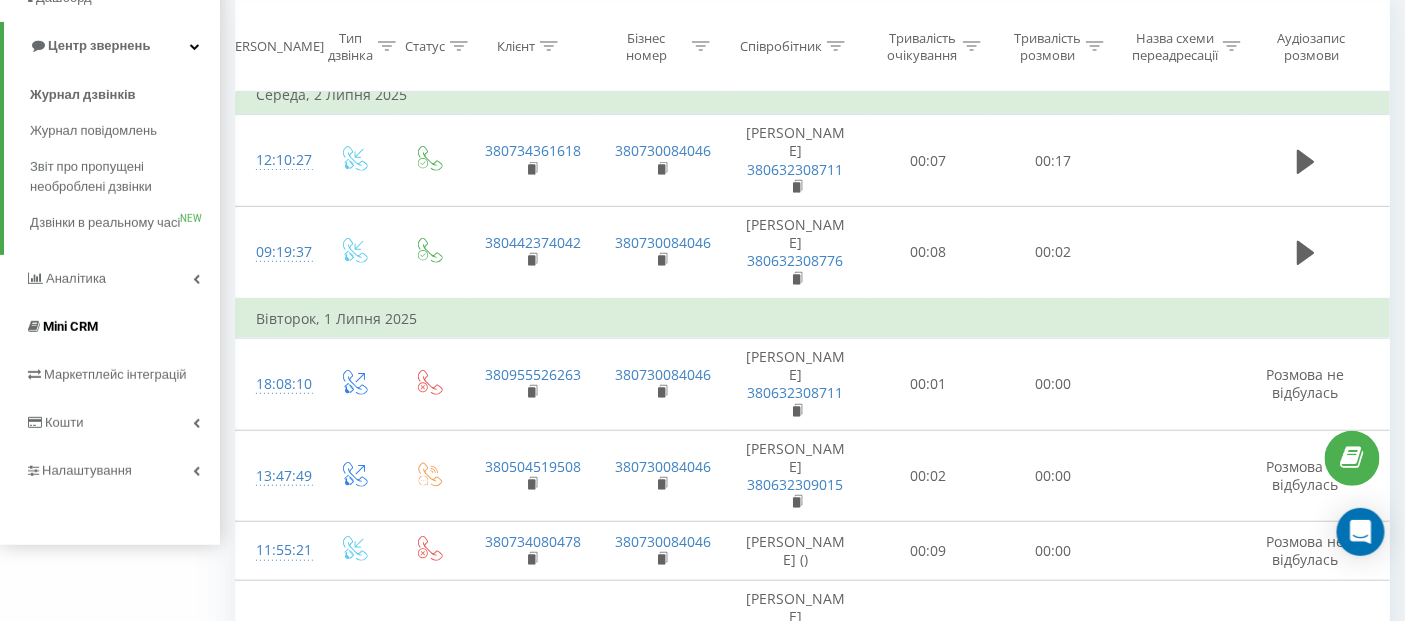 scroll, scrollTop: 222, scrollLeft: 0, axis: vertical 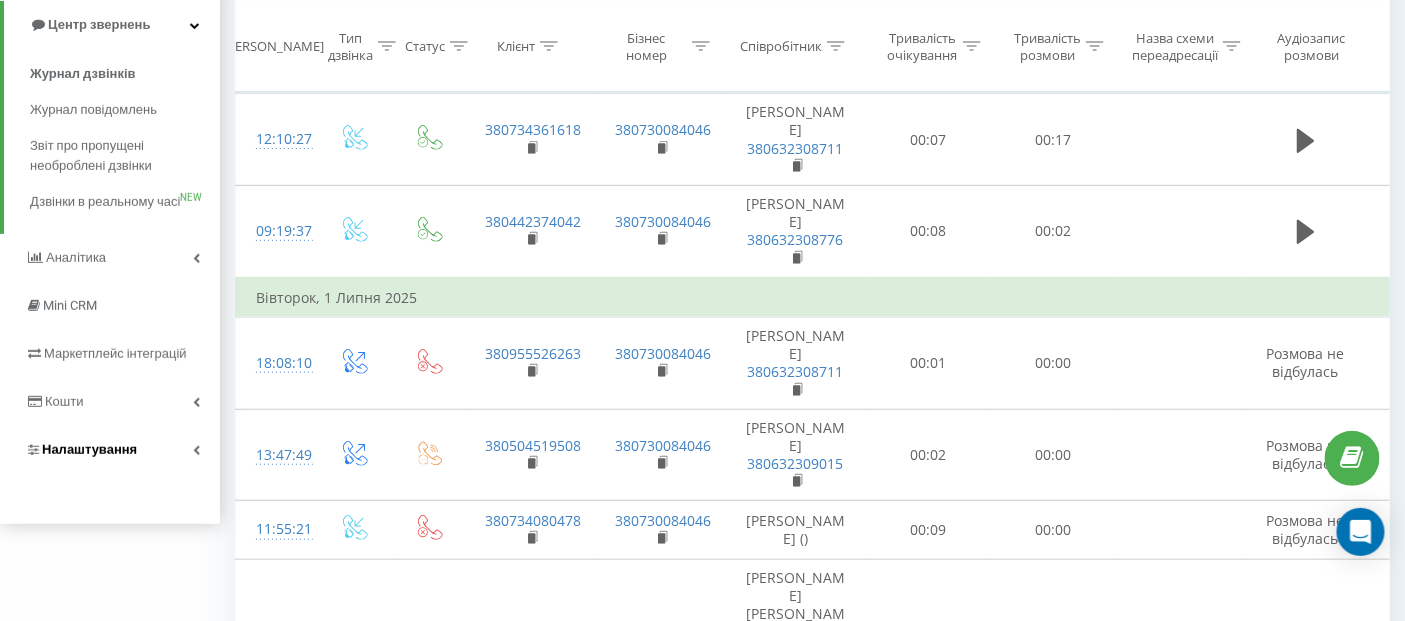 click on "Налаштування" at bounding box center (89, 449) 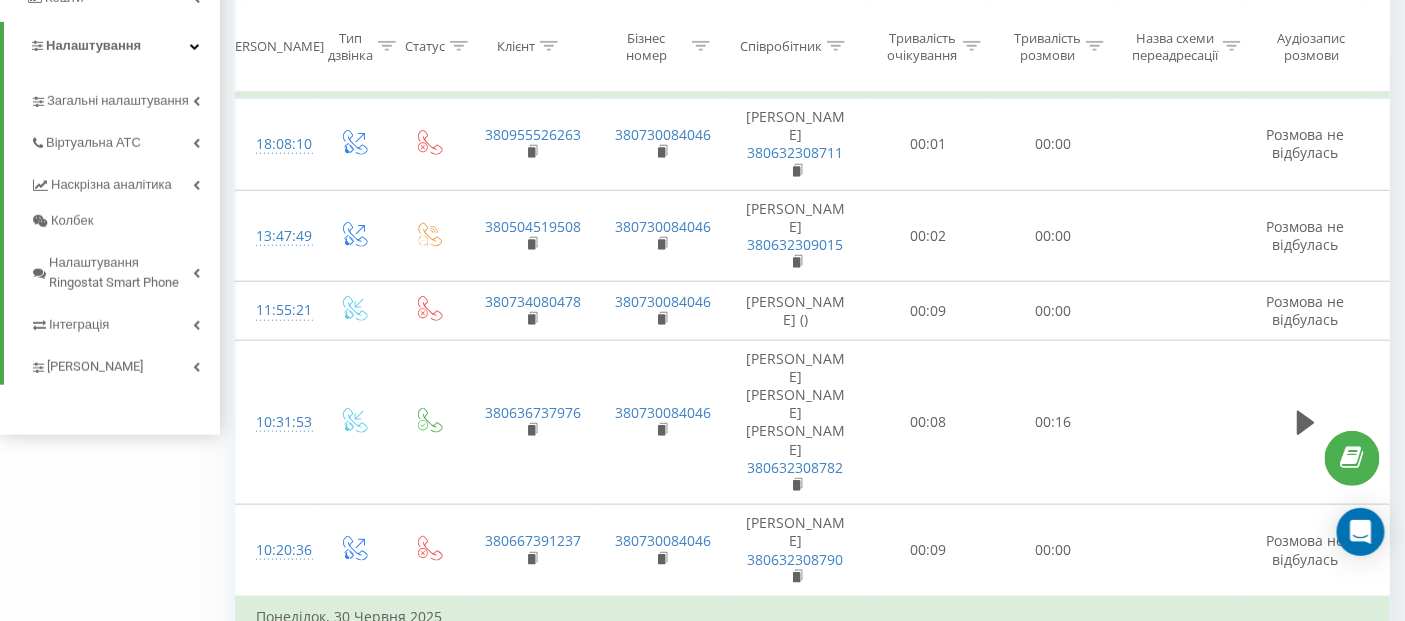 scroll, scrollTop: 444, scrollLeft: 0, axis: vertical 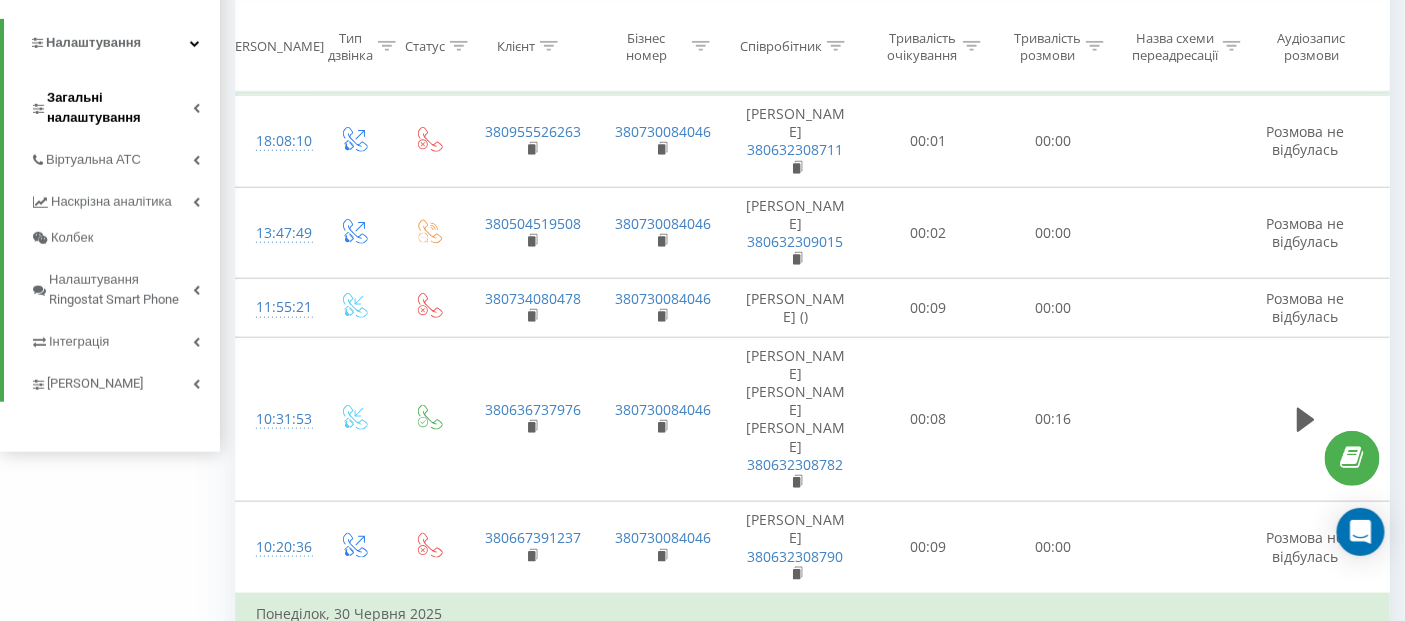 click on "Загальні налаштування" at bounding box center (120, 108) 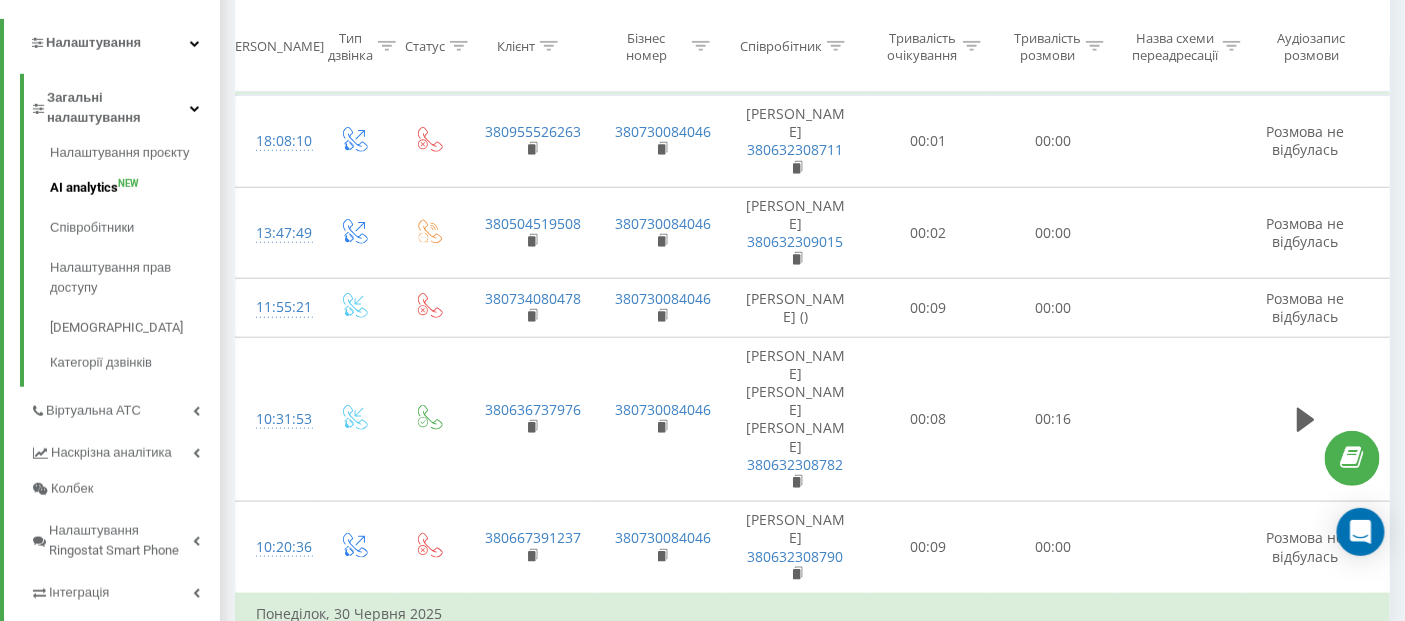 click on "AI analytics NEW" at bounding box center (135, 188) 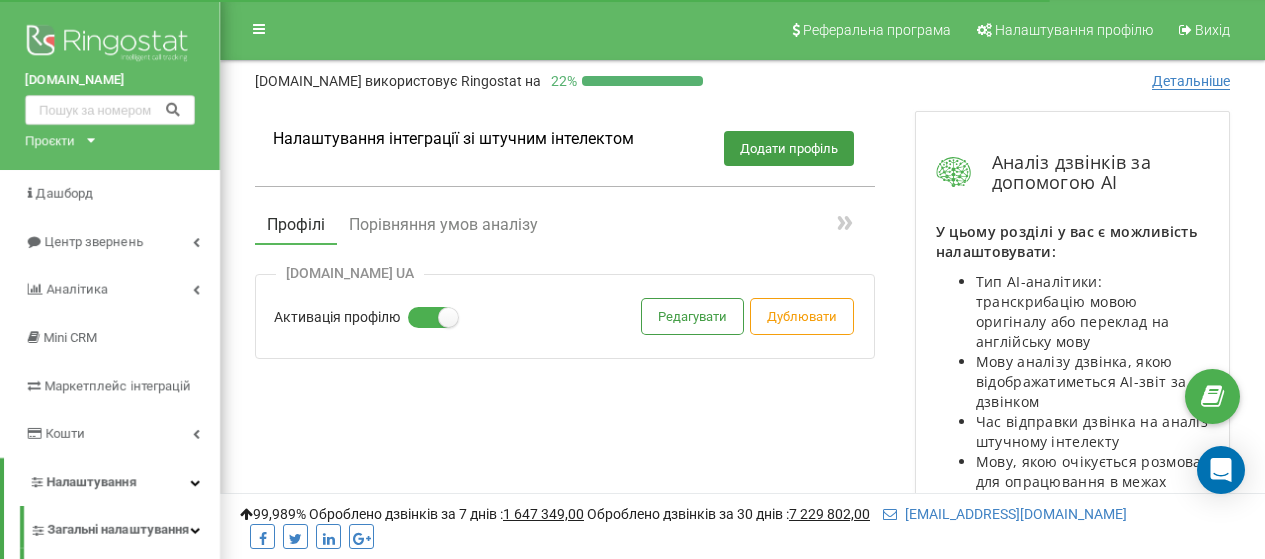 scroll, scrollTop: 0, scrollLeft: 0, axis: both 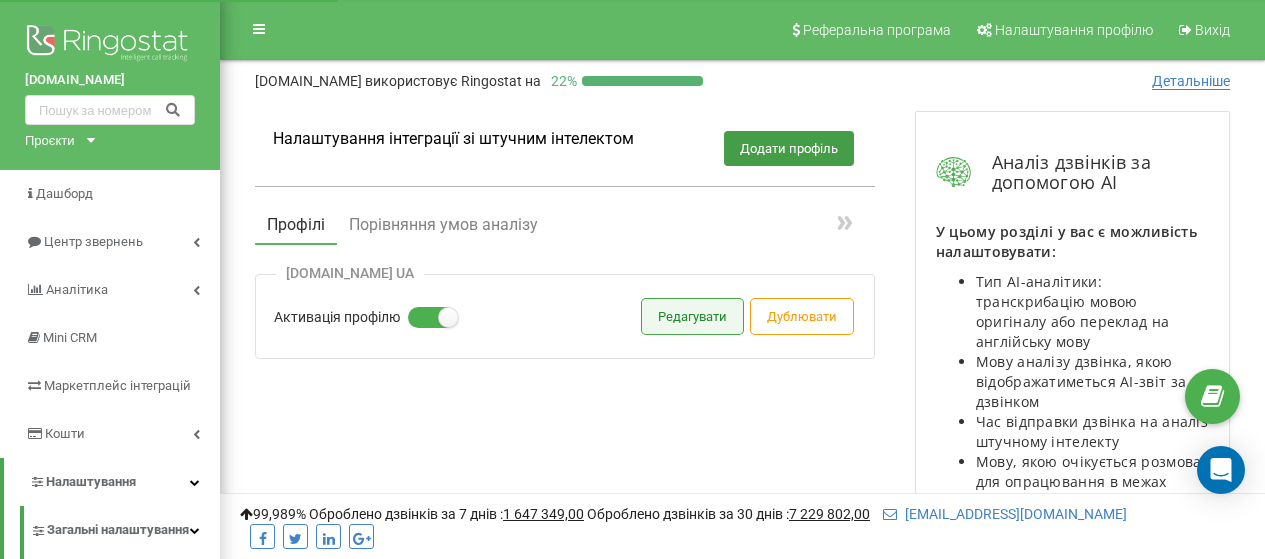 click on "Редагувати" at bounding box center [692, 316] 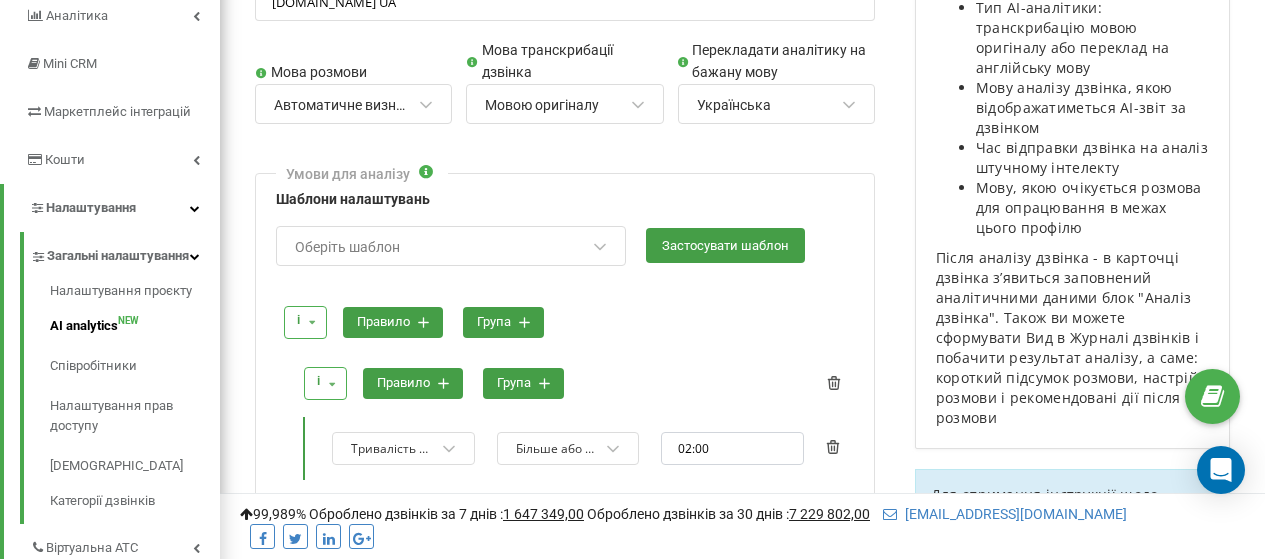 scroll, scrollTop: 400, scrollLeft: 0, axis: vertical 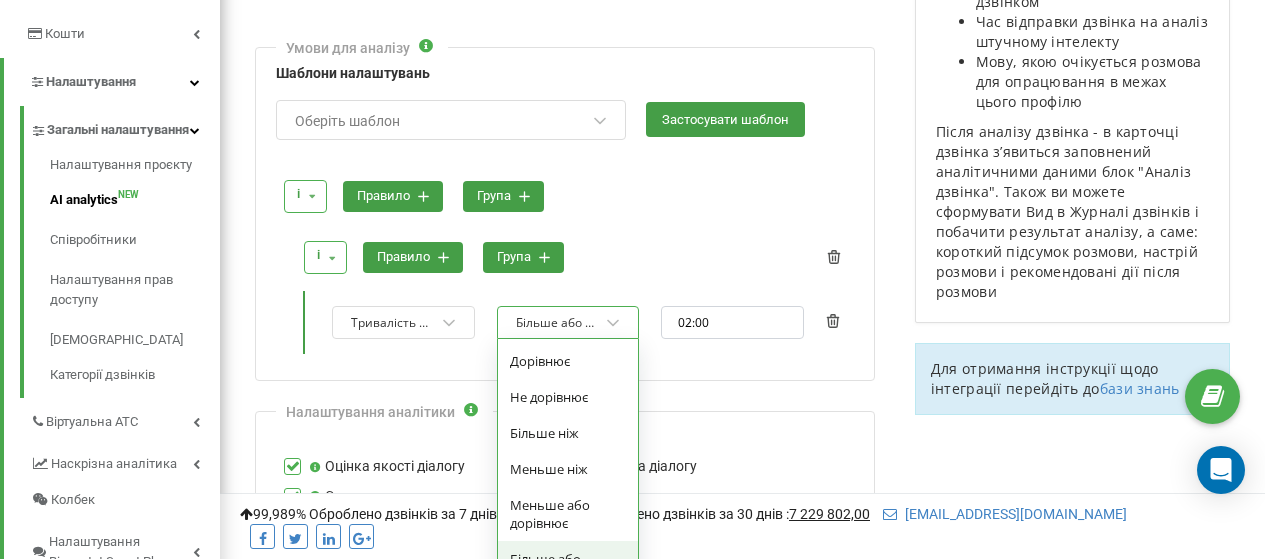 click on "option Більше або дорівнює focused, 6 of 6. 6 results available. Use Up and Down to choose options, press Enter to select the currently focused option, press Escape to exit the menu, press Tab to select the option and exit the menu. Більше або дорівнює Дорівнює Не дорівнює Більше ніж Меньше ніж Меньше або дорівнює Більше або дорівнює" at bounding box center (568, 322) 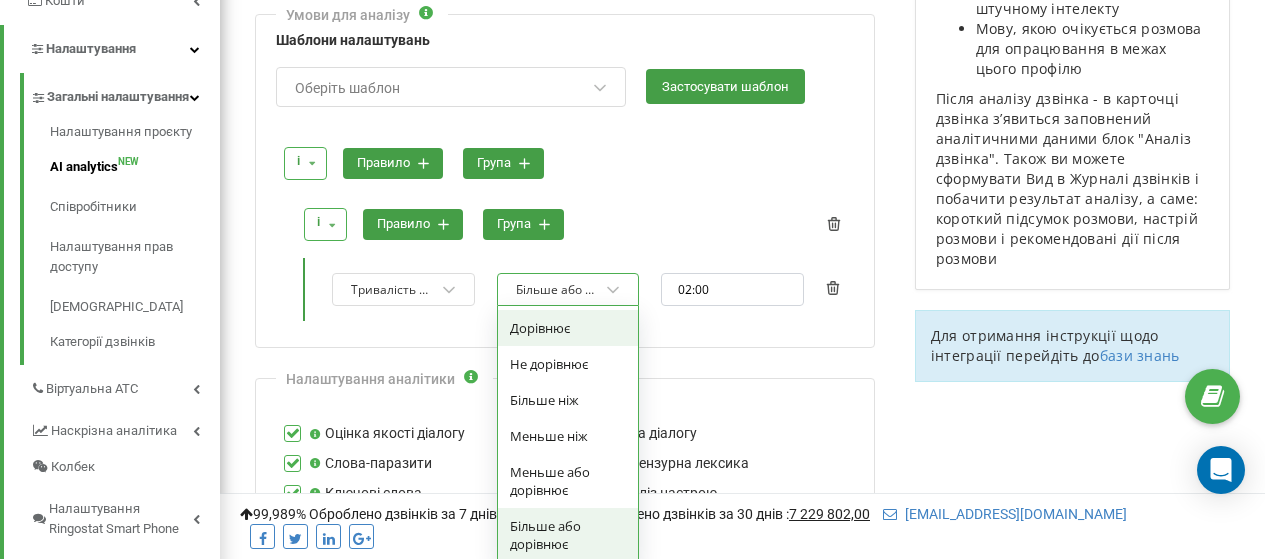 scroll, scrollTop: 441, scrollLeft: 0, axis: vertical 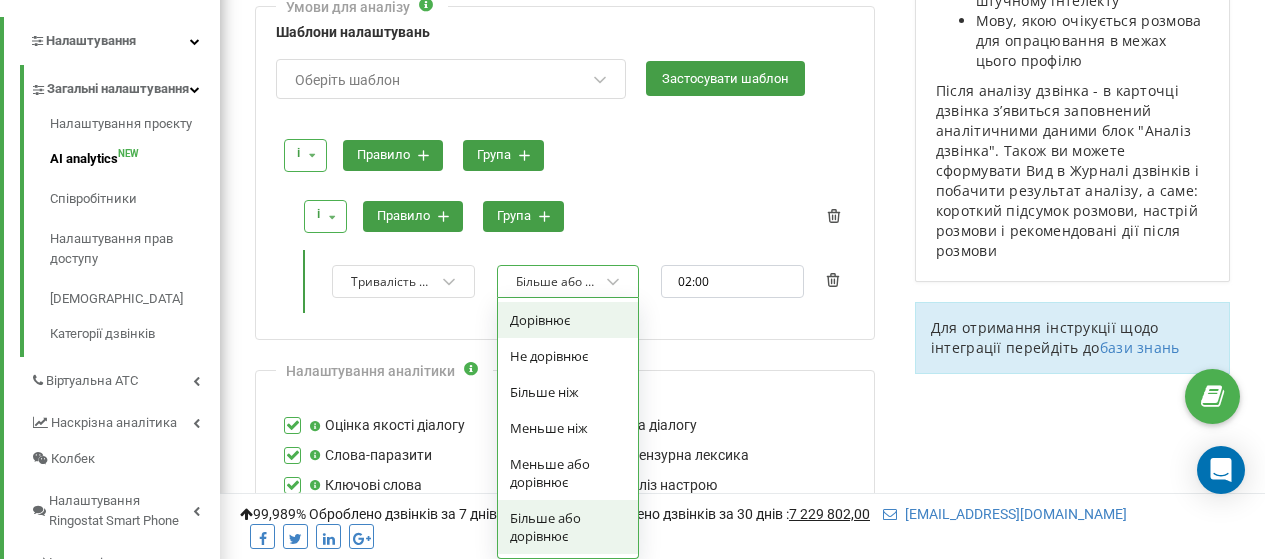 click at bounding box center (575, 194) 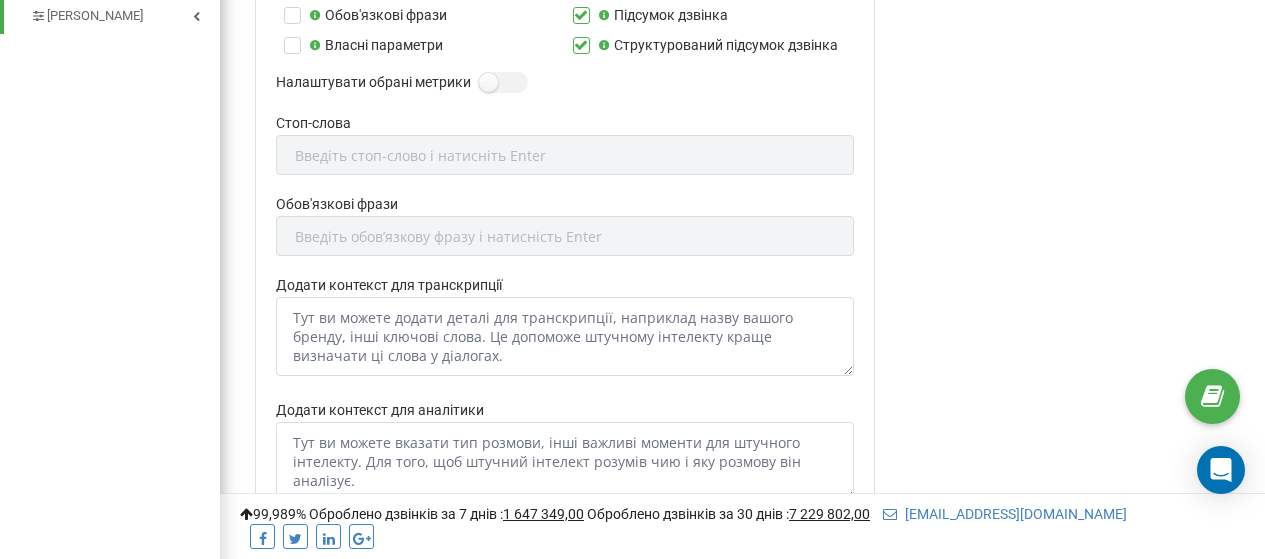 scroll, scrollTop: 1041, scrollLeft: 0, axis: vertical 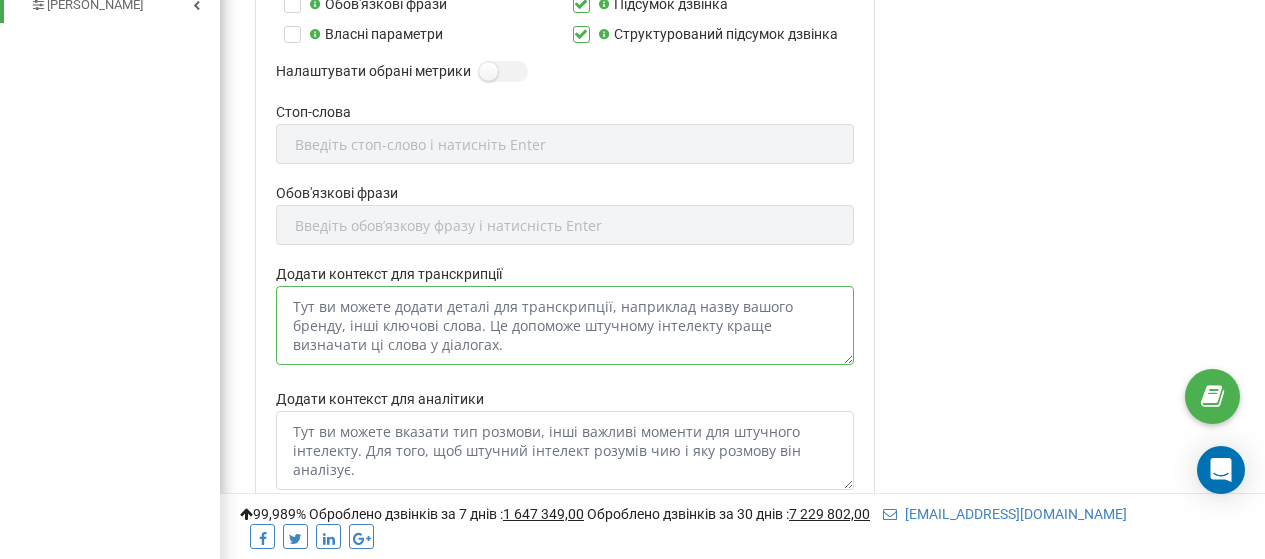click on "Додати контекст для транскрипції" at bounding box center [565, 325] 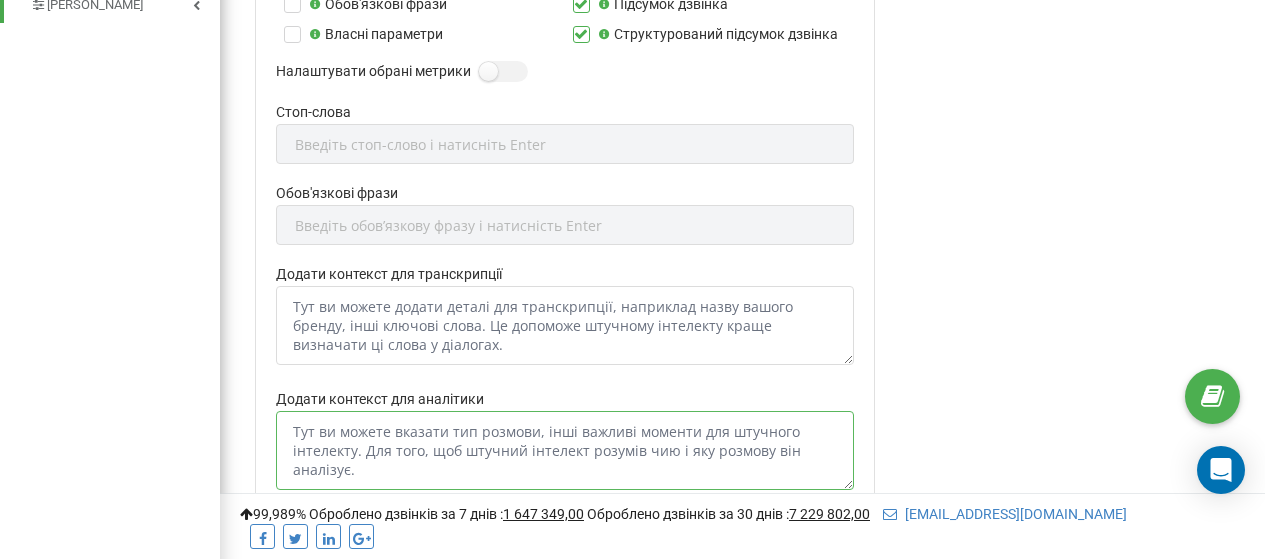 click on "Додати контекст для аналітики" at bounding box center (565, 450) 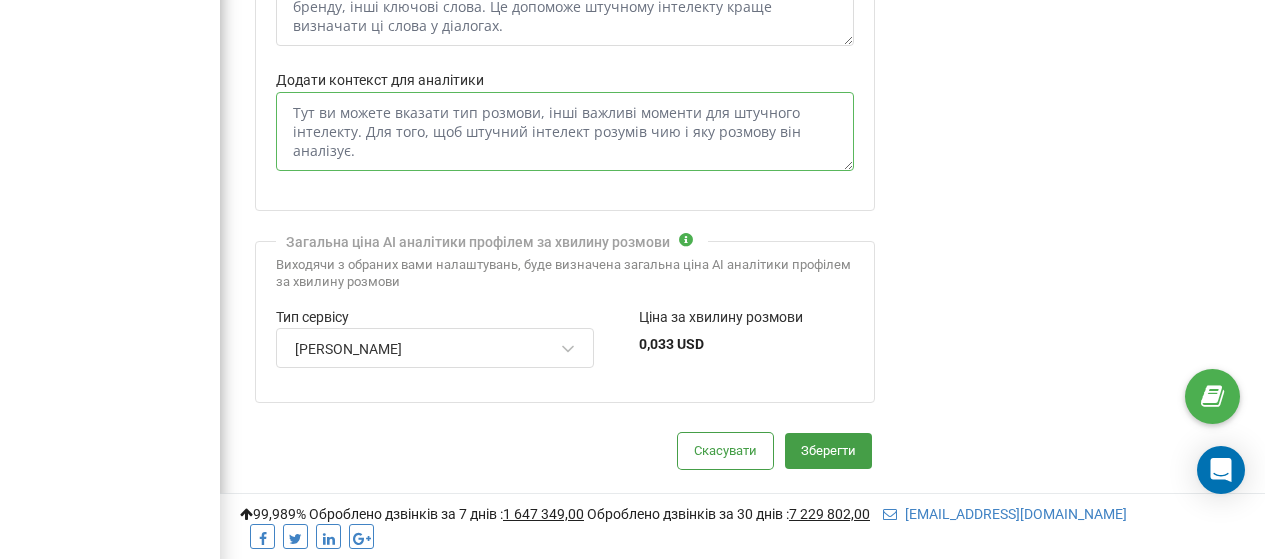 scroll, scrollTop: 1441, scrollLeft: 0, axis: vertical 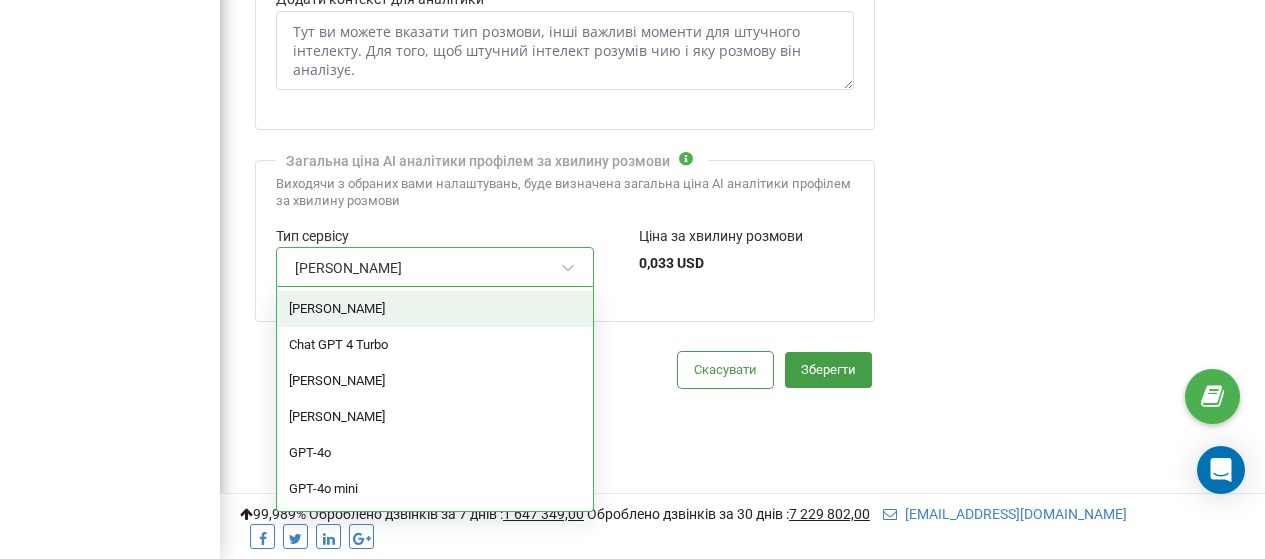 click 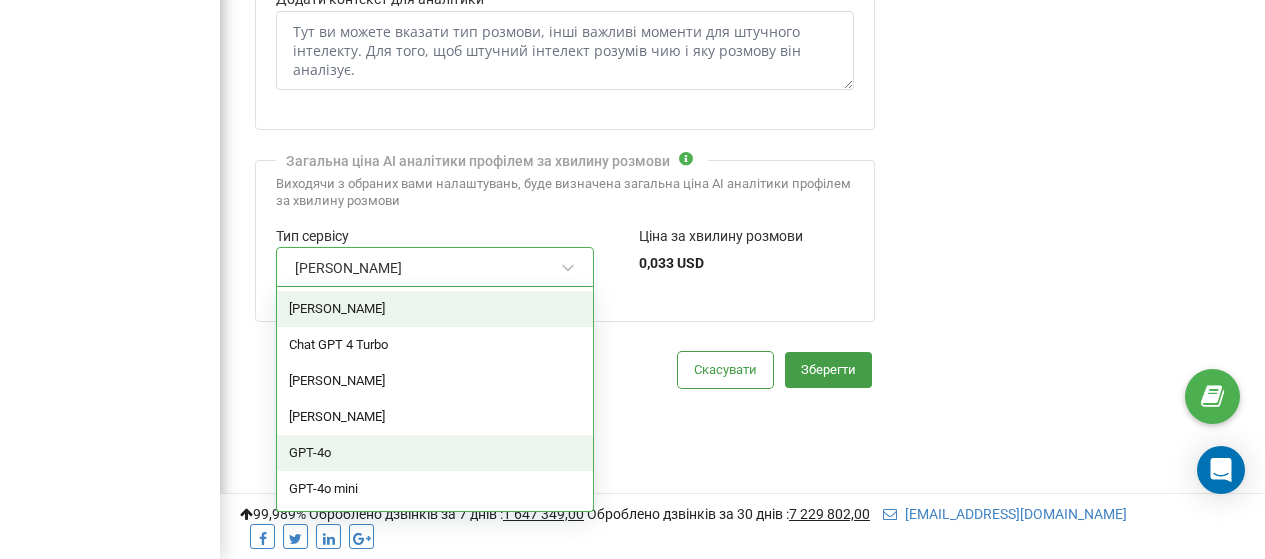 click on "Редагування профілю Активація профілю Назва профілю * aaa.ua UA Мова розмови Автоматичне визначення мови Мова транскрибації дзвінка Мовою оригіналу Перекладати аналітику на бажану мову Українська Умови для аналізу Шаблони налаштувань Оберіть шаблон Застосувати шаблон і і або правило група і і або правило група Тривалість розмови Більше або дорівнює 02:00 Налаштування аналітики Оцінка якості діалогу Тема діалогу Слова-паразити Нецензурна лексика Ключові слова Аналіз настрою Ключові моменти діалогу Помилки оператора Що було добре Подальші кроки     GPT-4o" at bounding box center [742, -395] 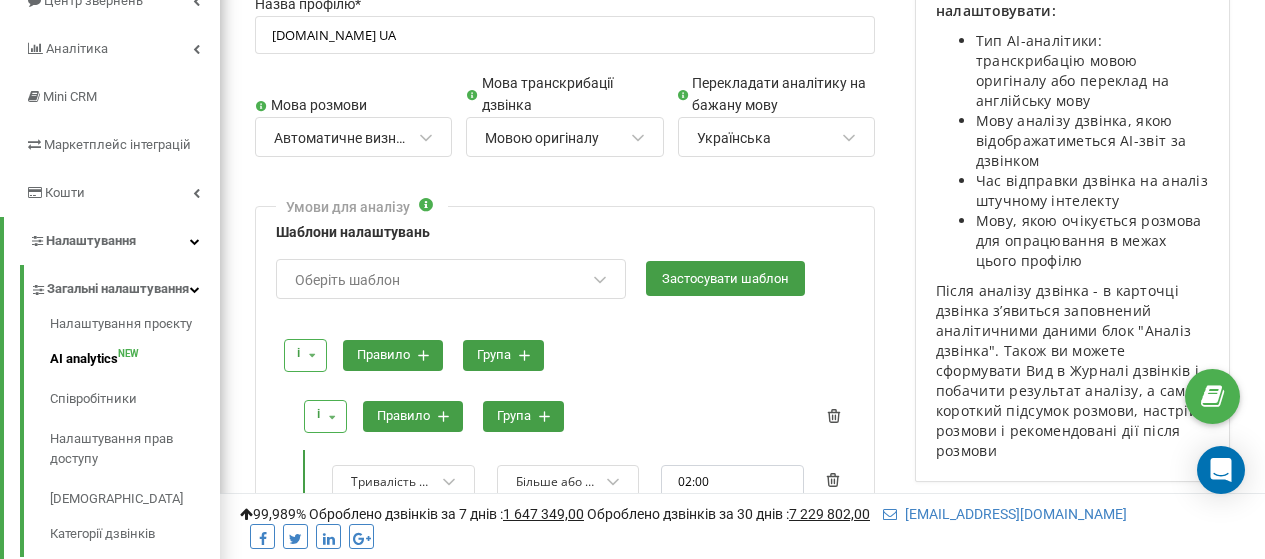 scroll, scrollTop: 0, scrollLeft: 0, axis: both 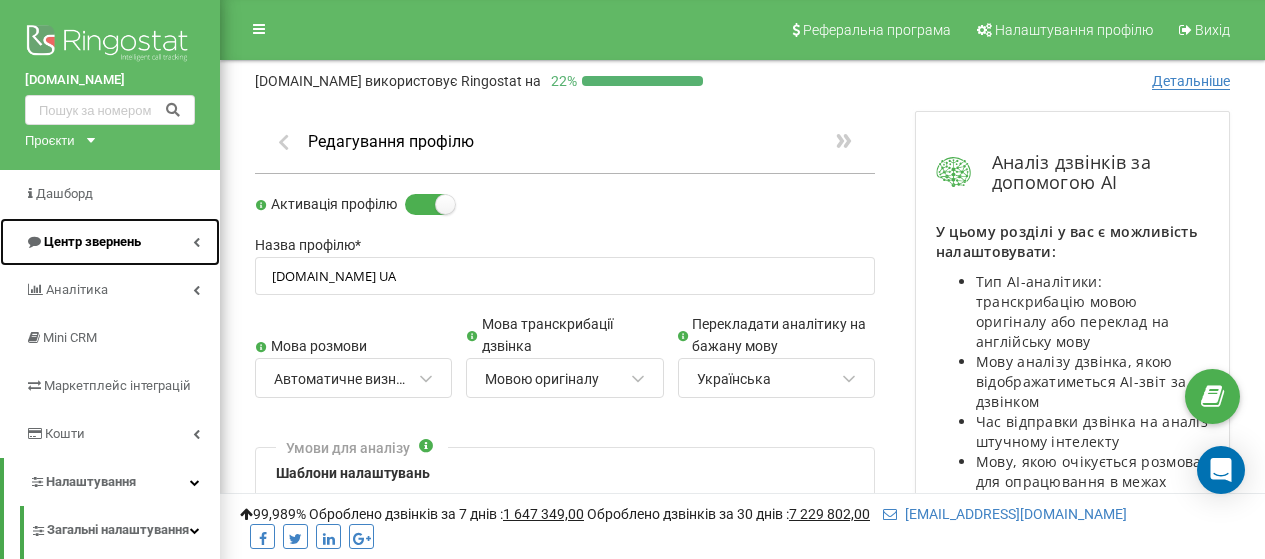 click on "Центр звернень" at bounding box center [110, 242] 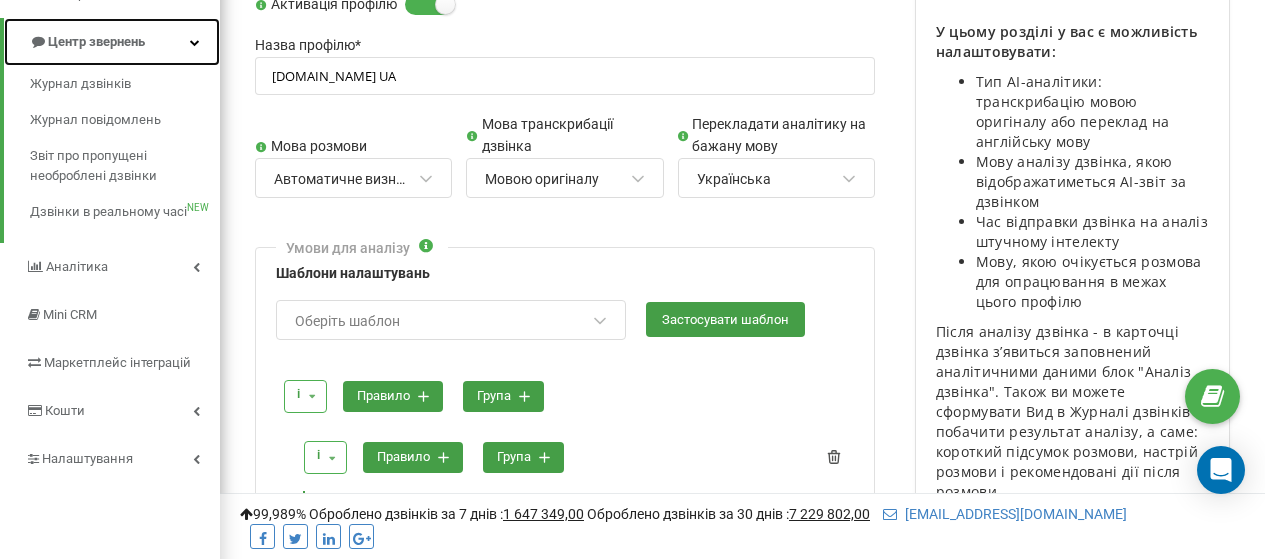 scroll, scrollTop: 0, scrollLeft: 0, axis: both 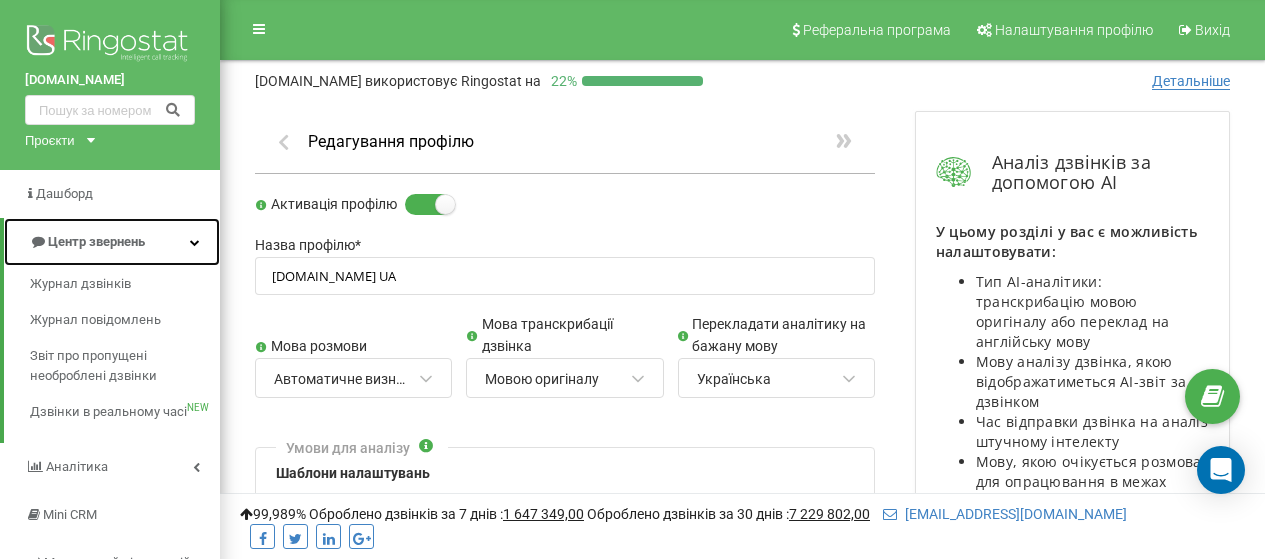 click on "Центр звернень" at bounding box center [96, 241] 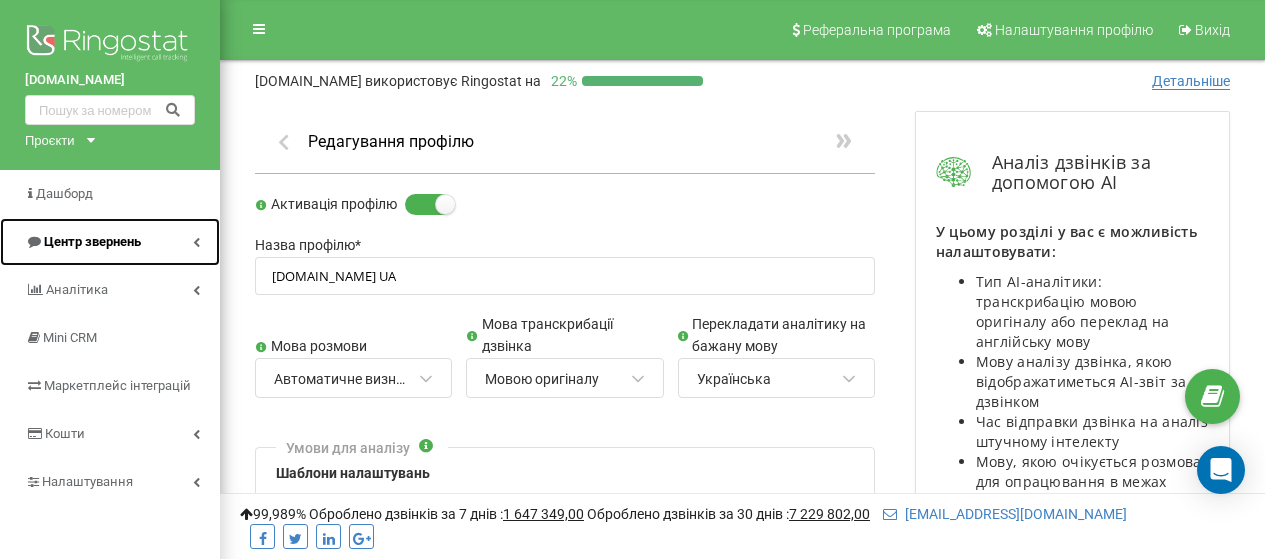 click at bounding box center [196, 242] 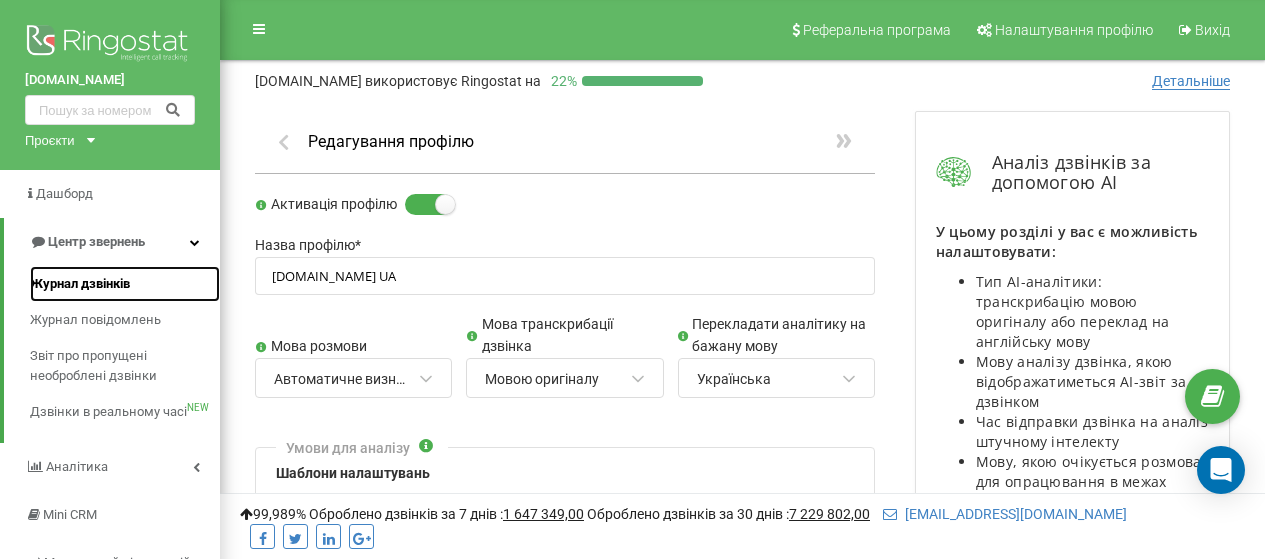 click on "Журнал дзвінків" at bounding box center [80, 284] 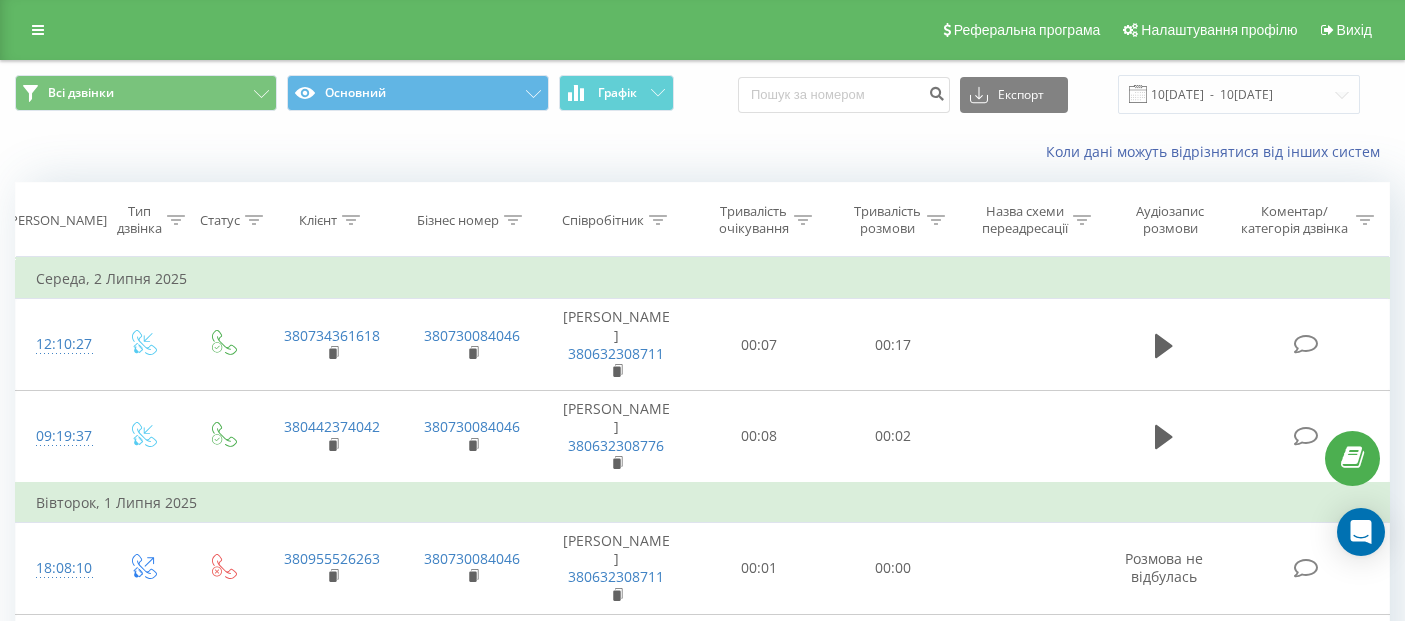scroll, scrollTop: 0, scrollLeft: 0, axis: both 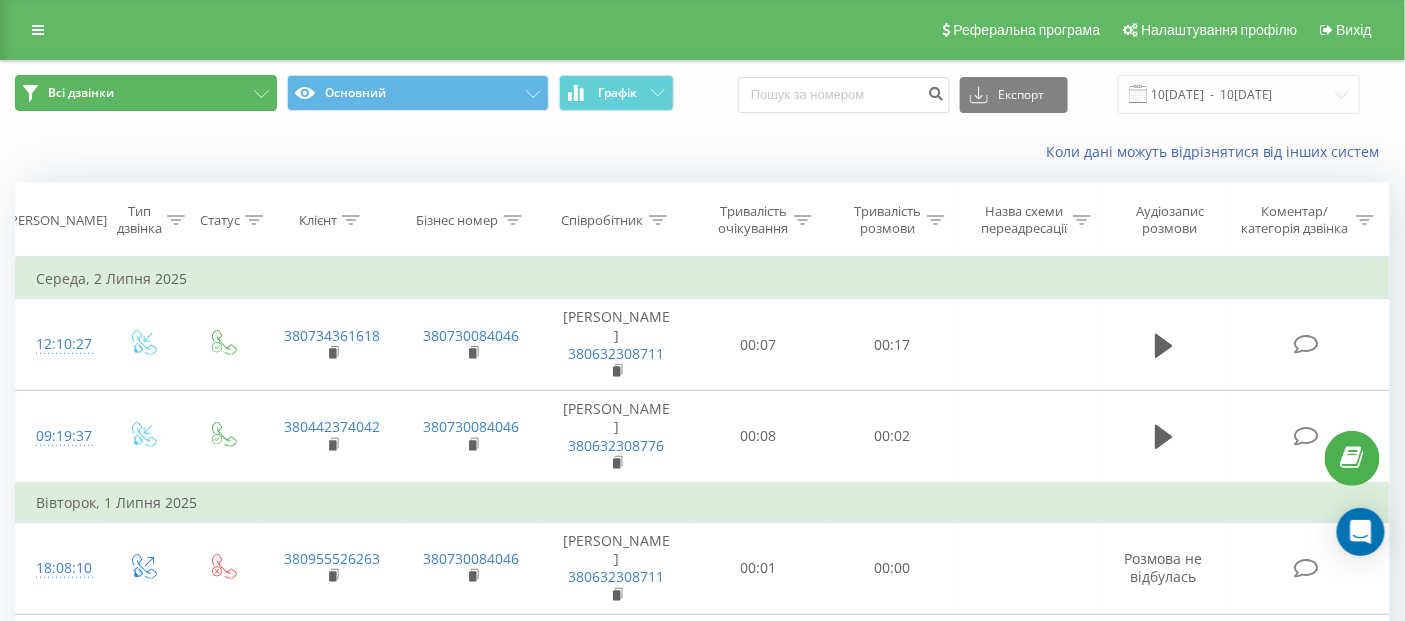 click 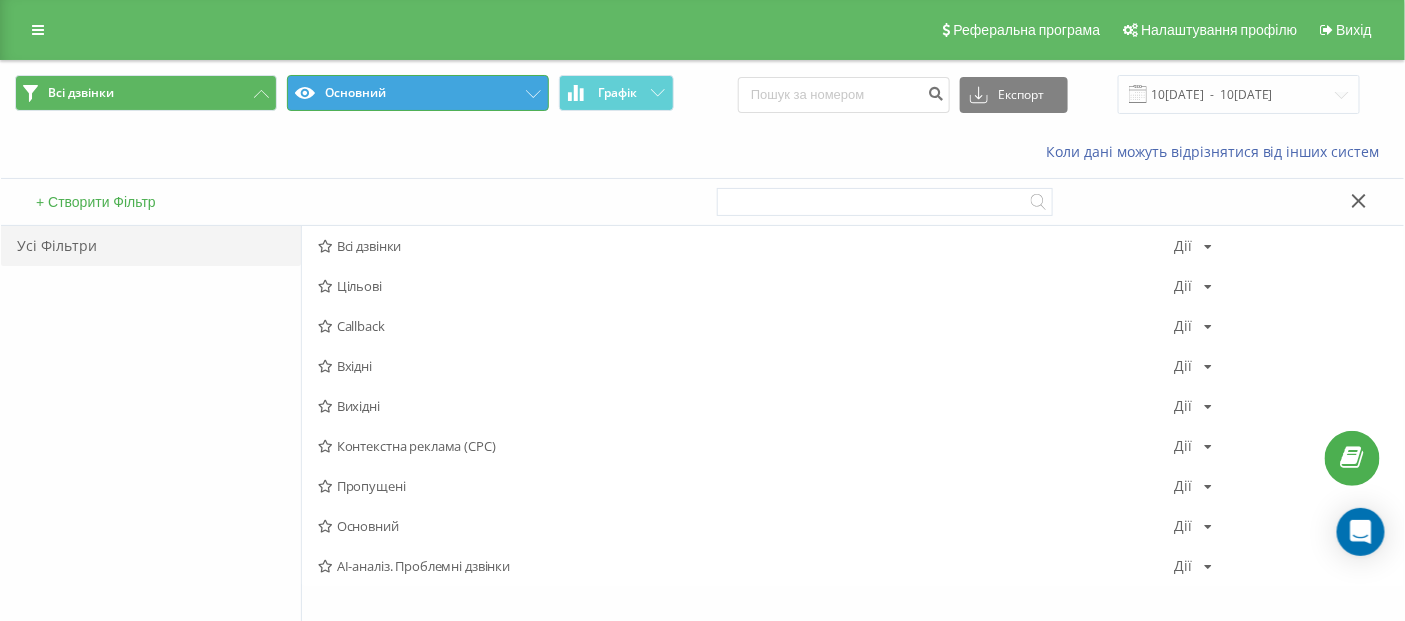 click on "Основний" at bounding box center [418, 93] 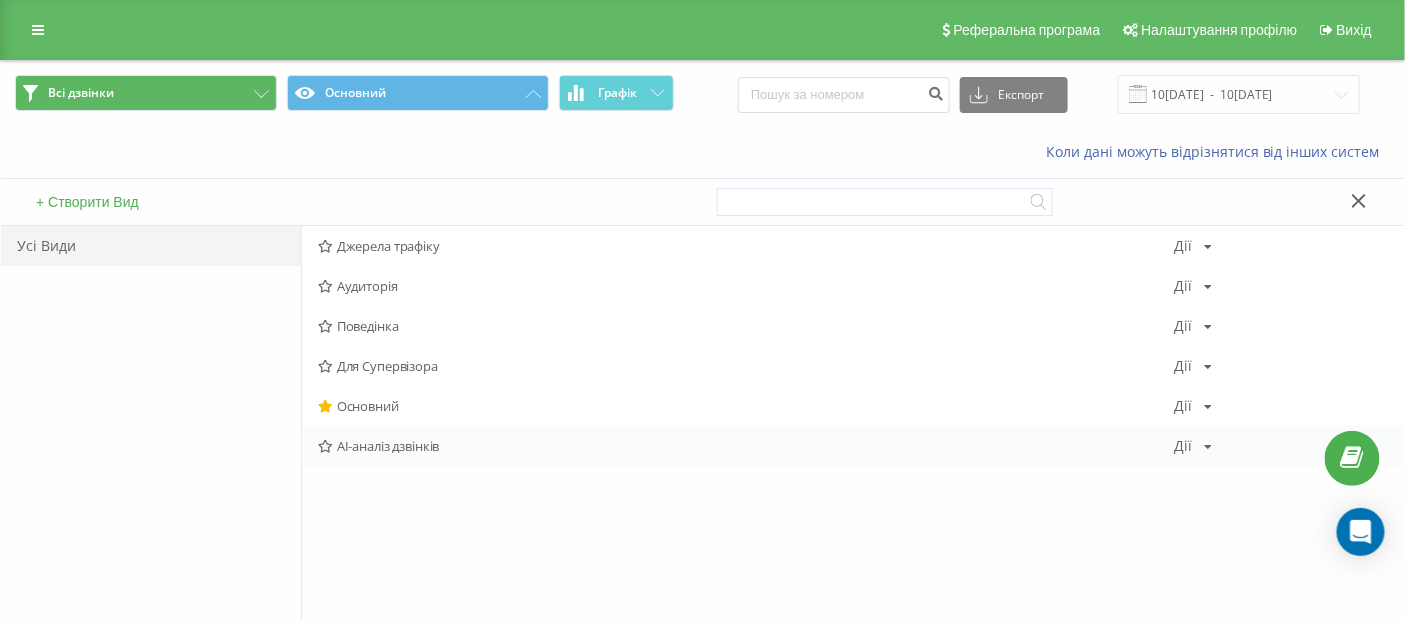 click on "AI-аналіз дзвінків" at bounding box center [746, 446] 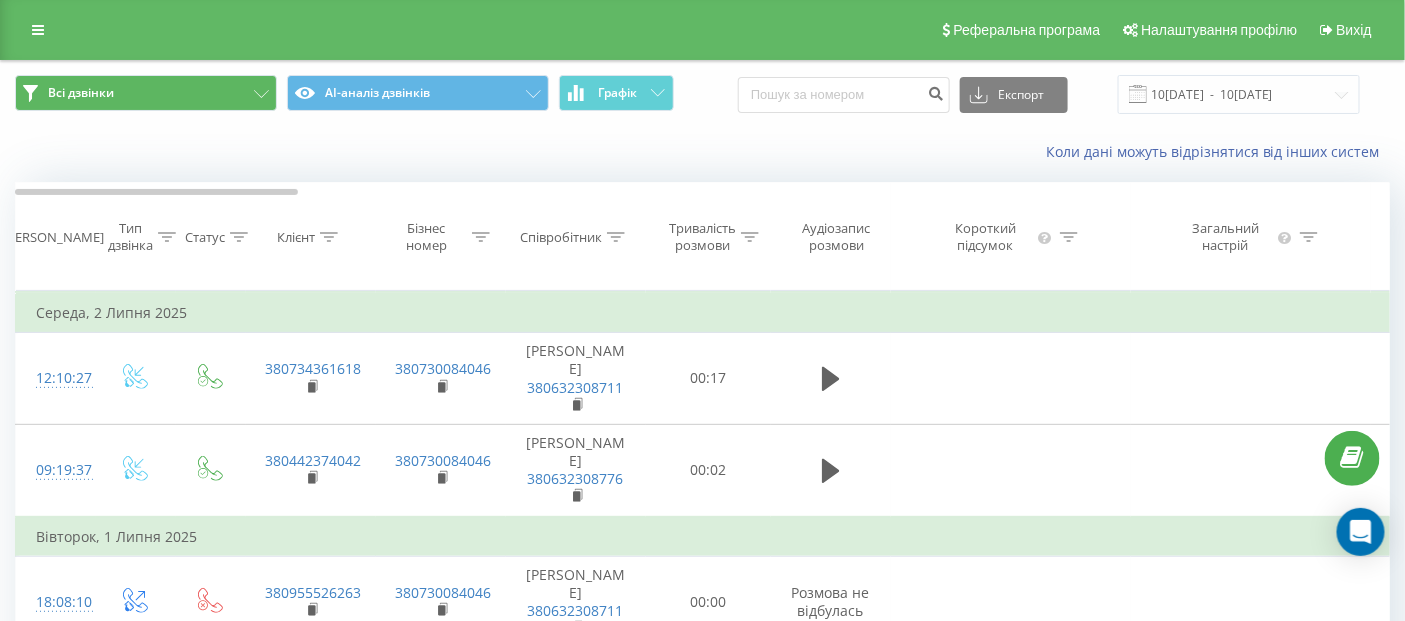 click 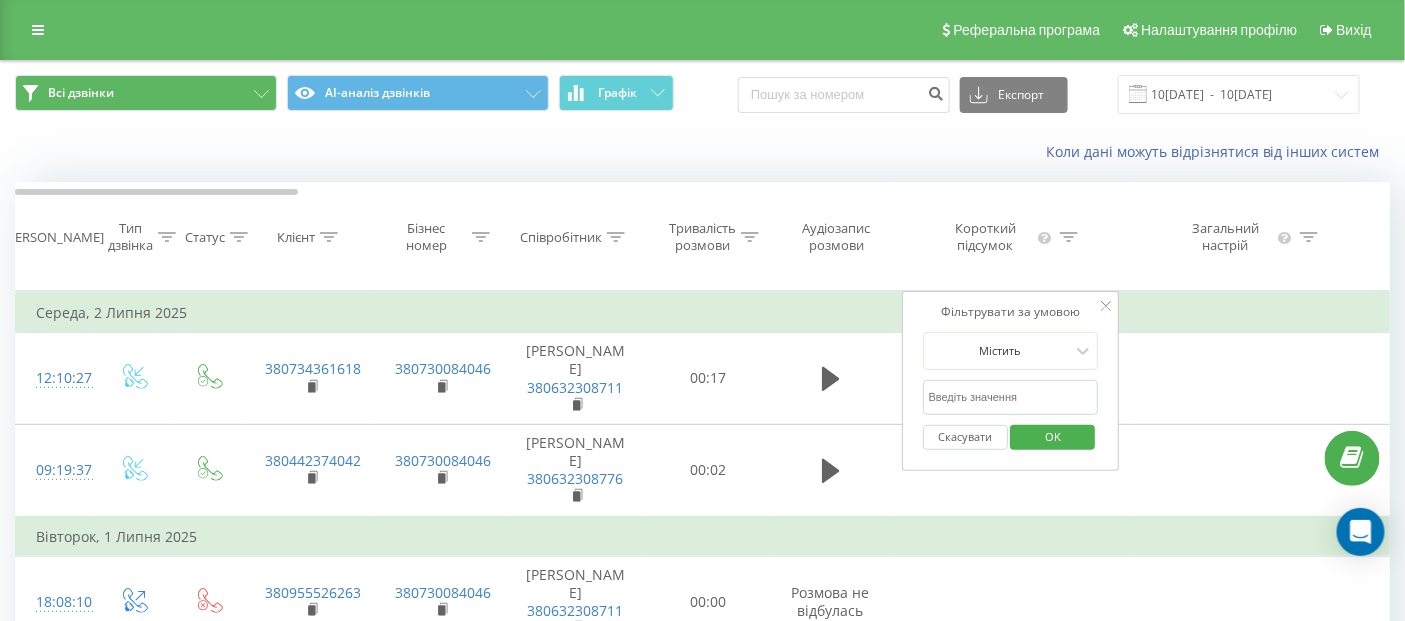 click at bounding box center [1011, 397] 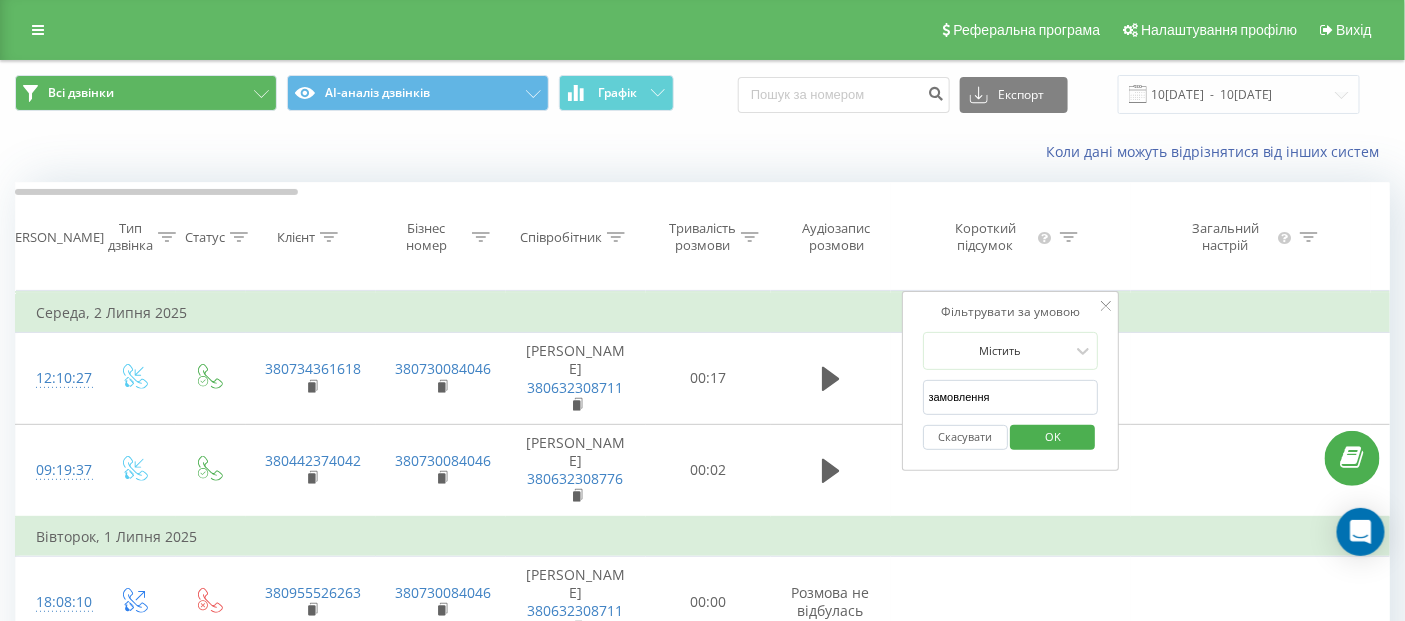 click on "OK" at bounding box center (1053, 436) 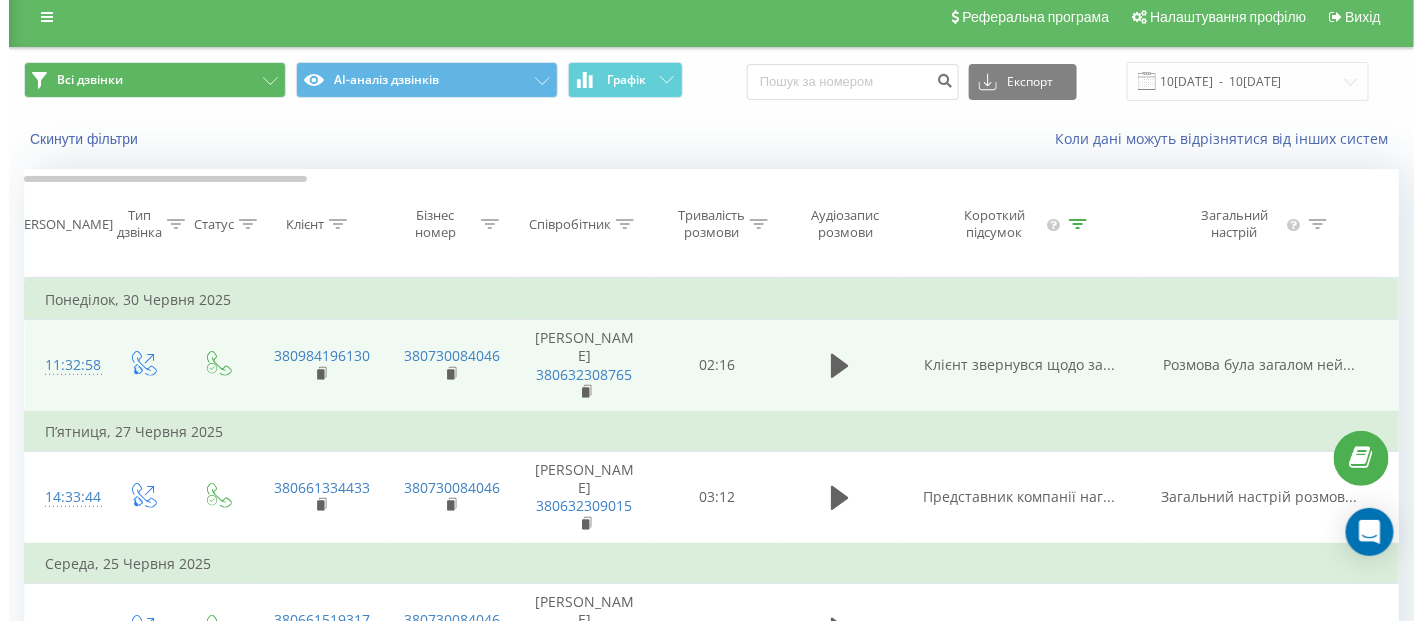 scroll, scrollTop: 0, scrollLeft: 0, axis: both 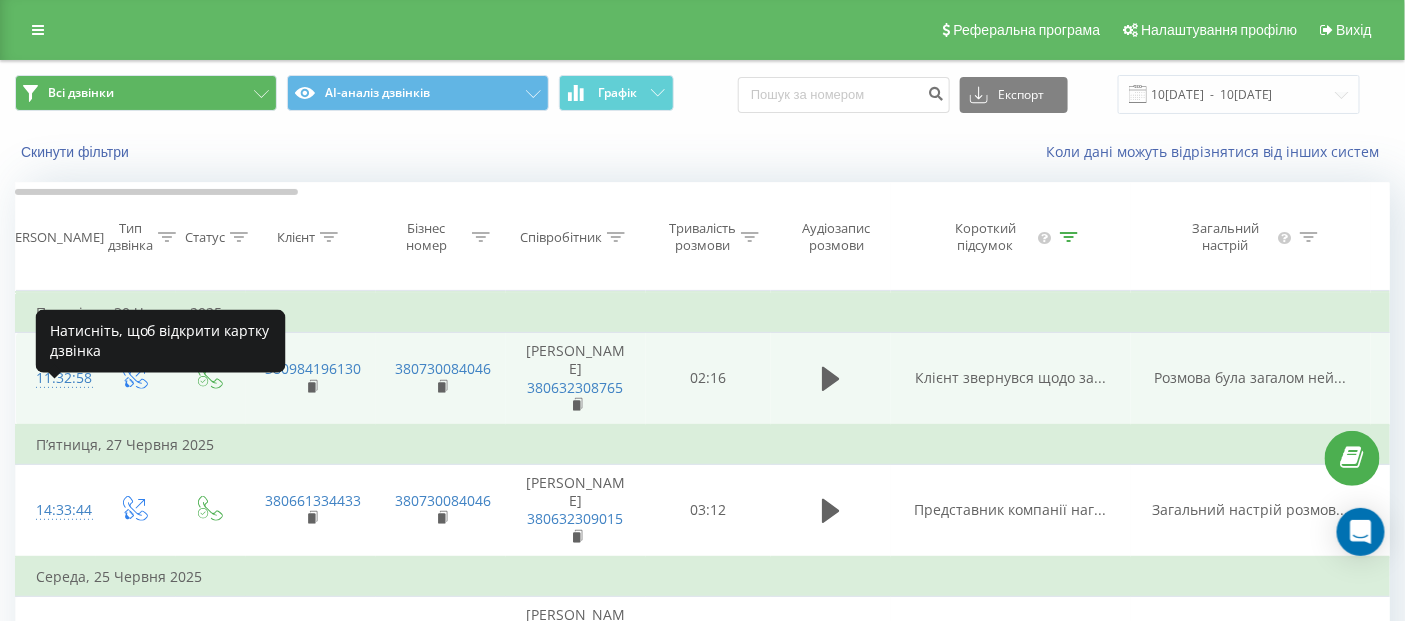 click on "11:32:58" at bounding box center [56, 378] 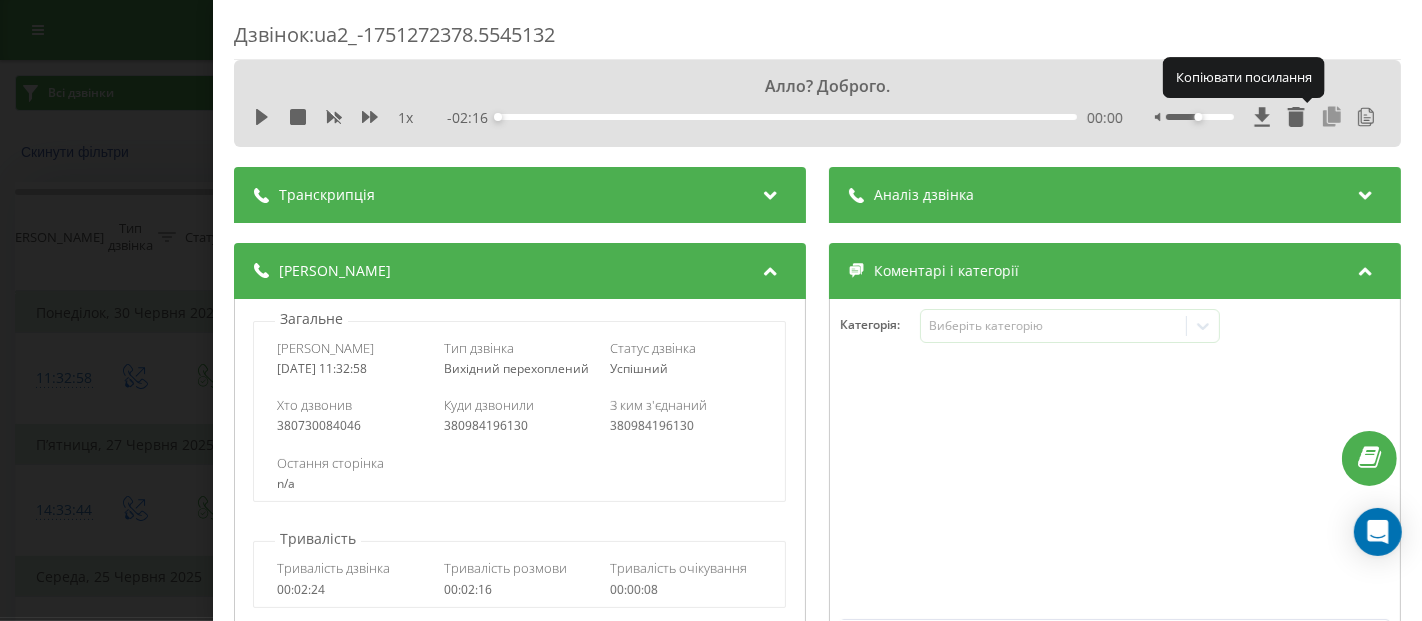 click at bounding box center [1333, 117] 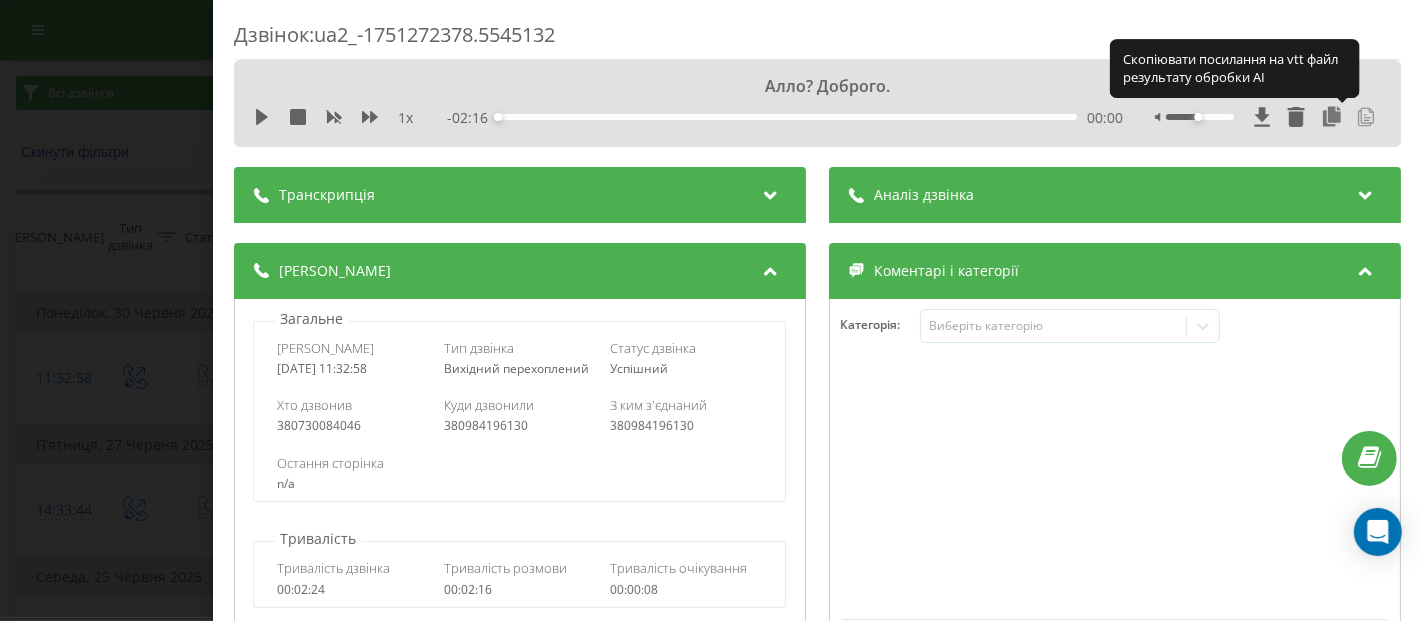 click 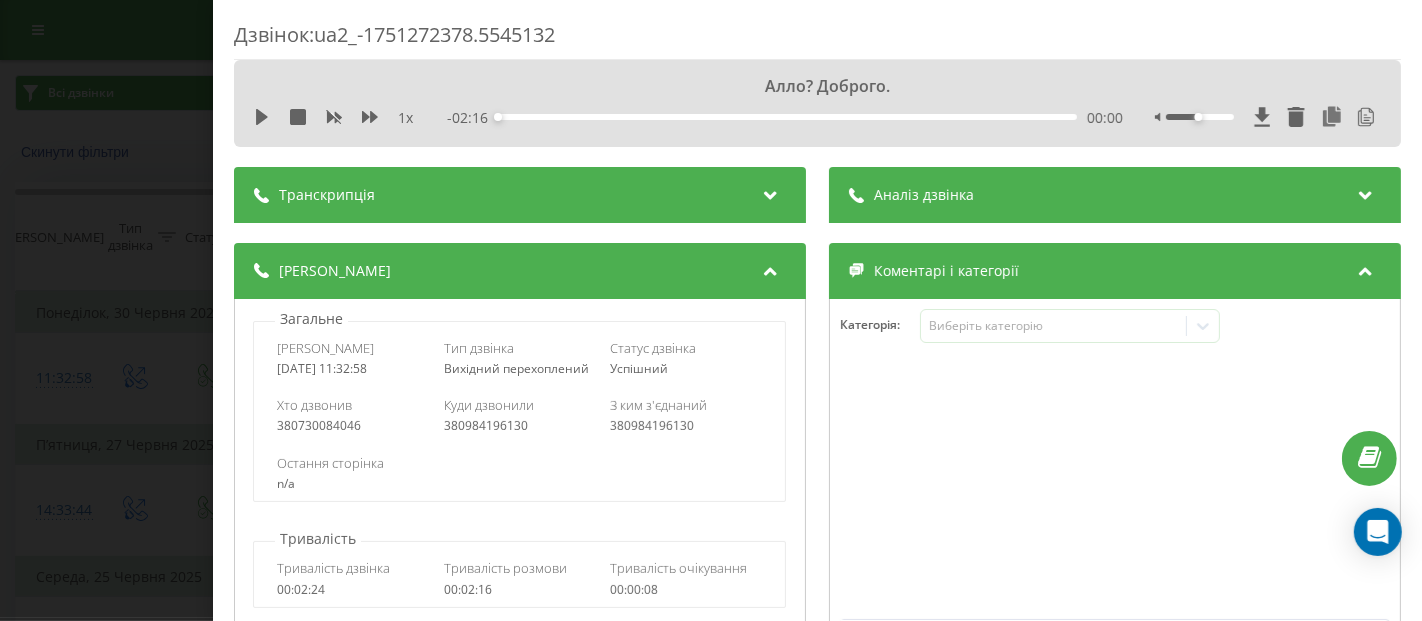 click at bounding box center (771, 192) 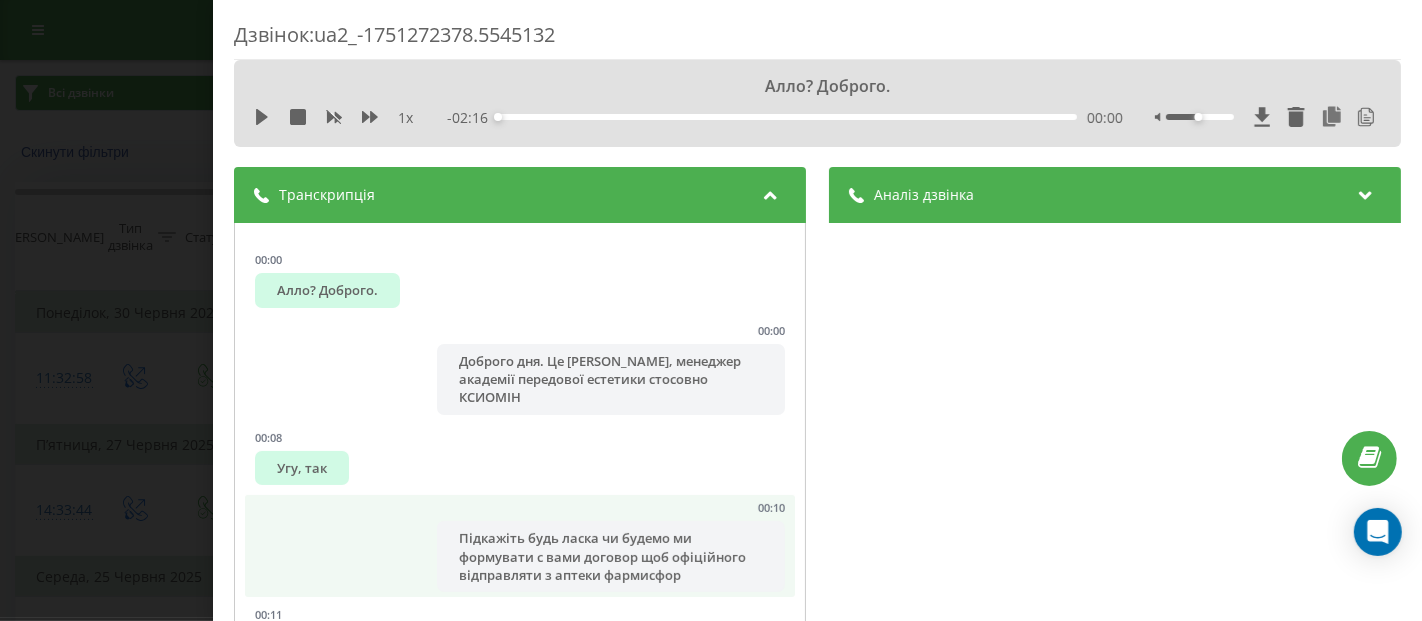 scroll, scrollTop: 444, scrollLeft: 0, axis: vertical 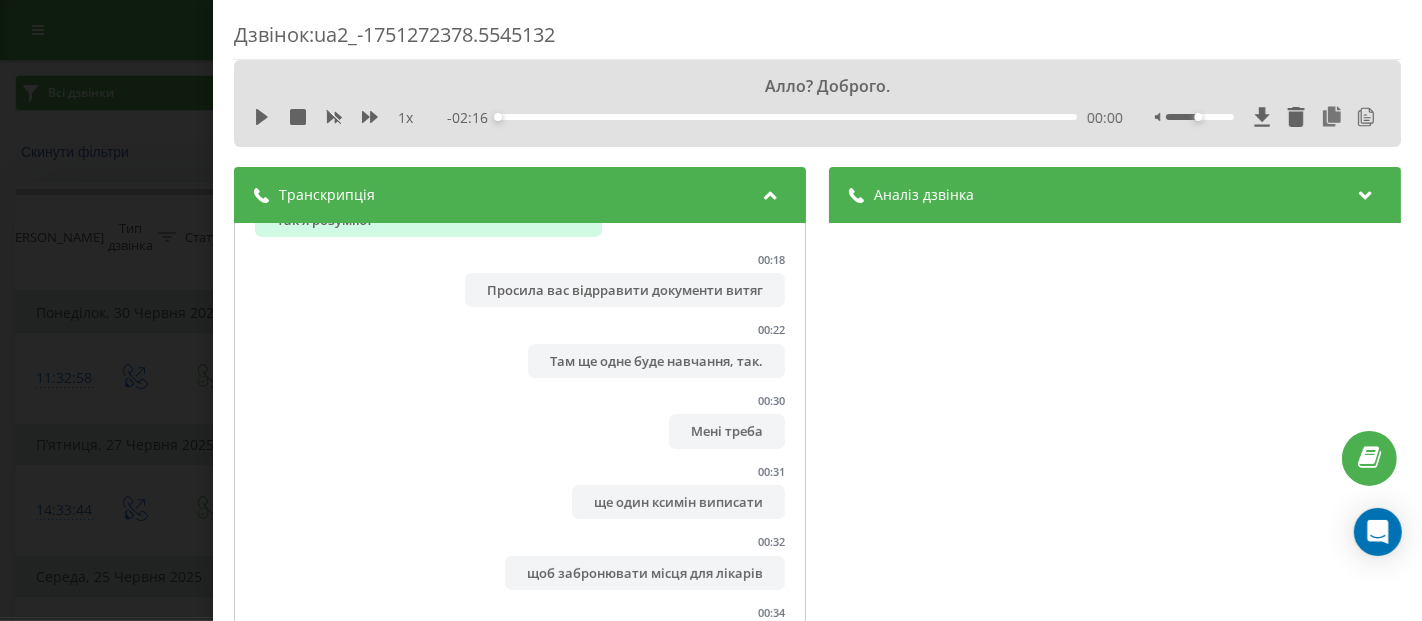 click at bounding box center (771, 192) 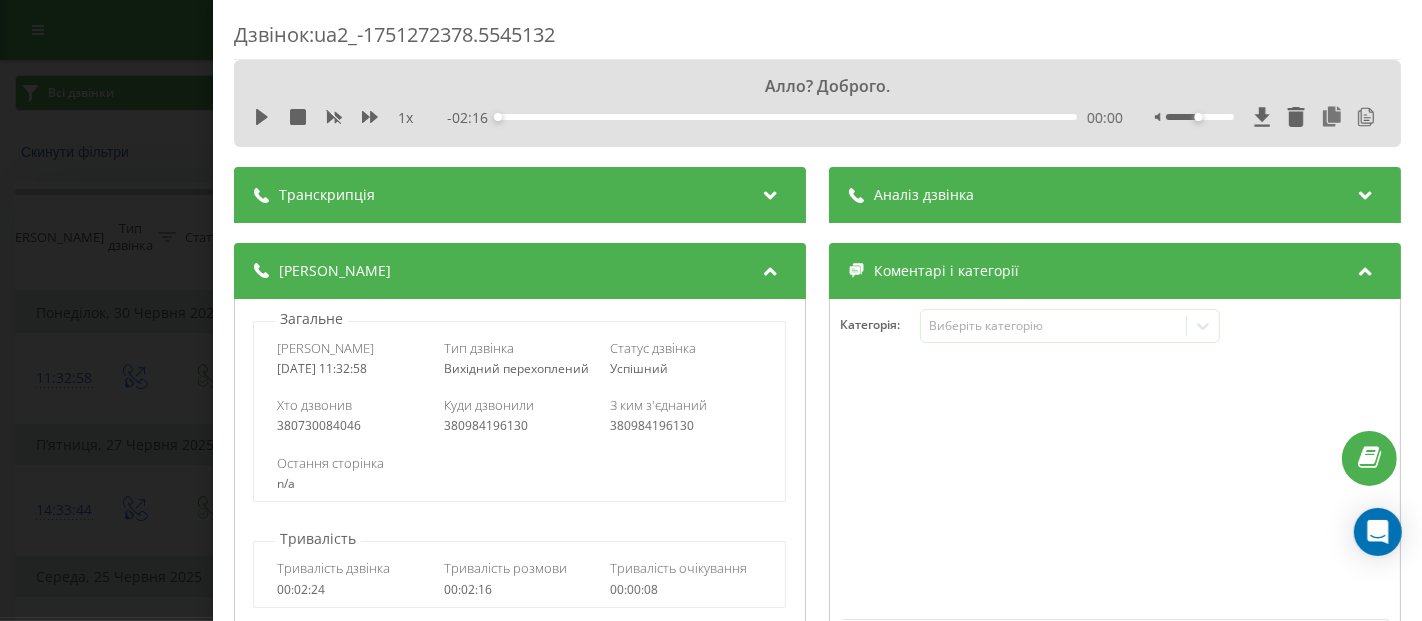 click on "Аналіз дзвінка" at bounding box center [1115, 195] 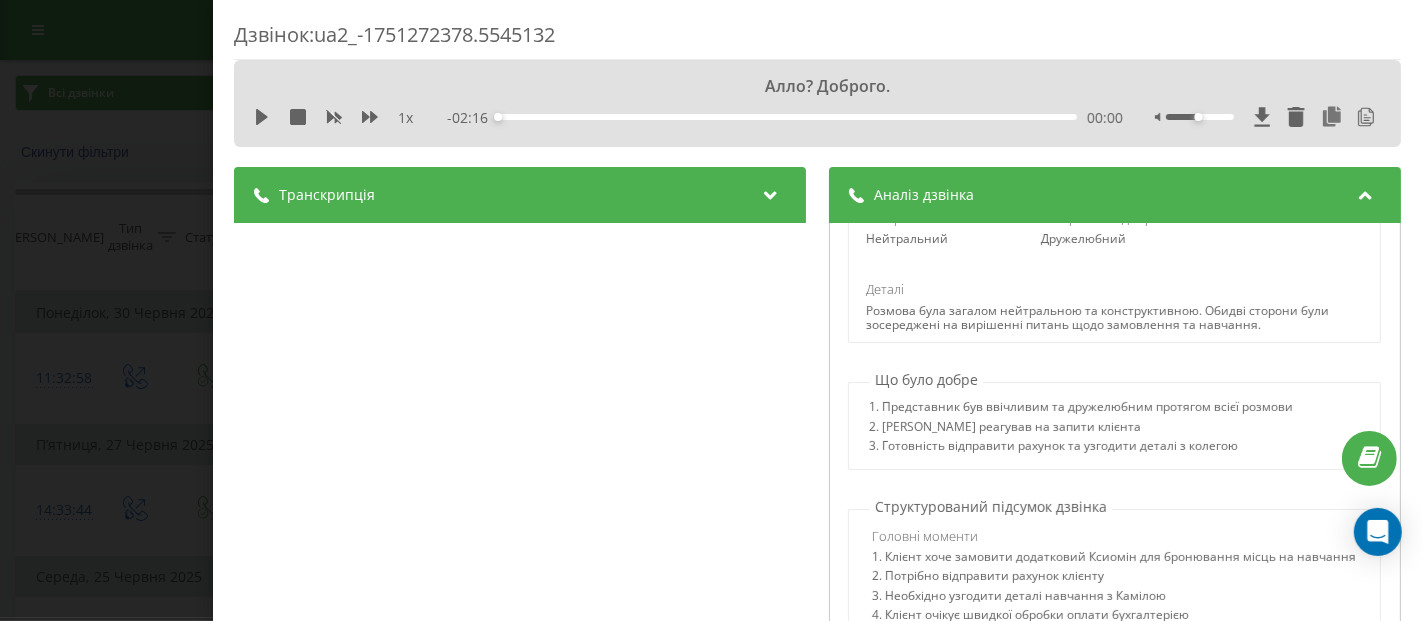 scroll, scrollTop: 777, scrollLeft: 0, axis: vertical 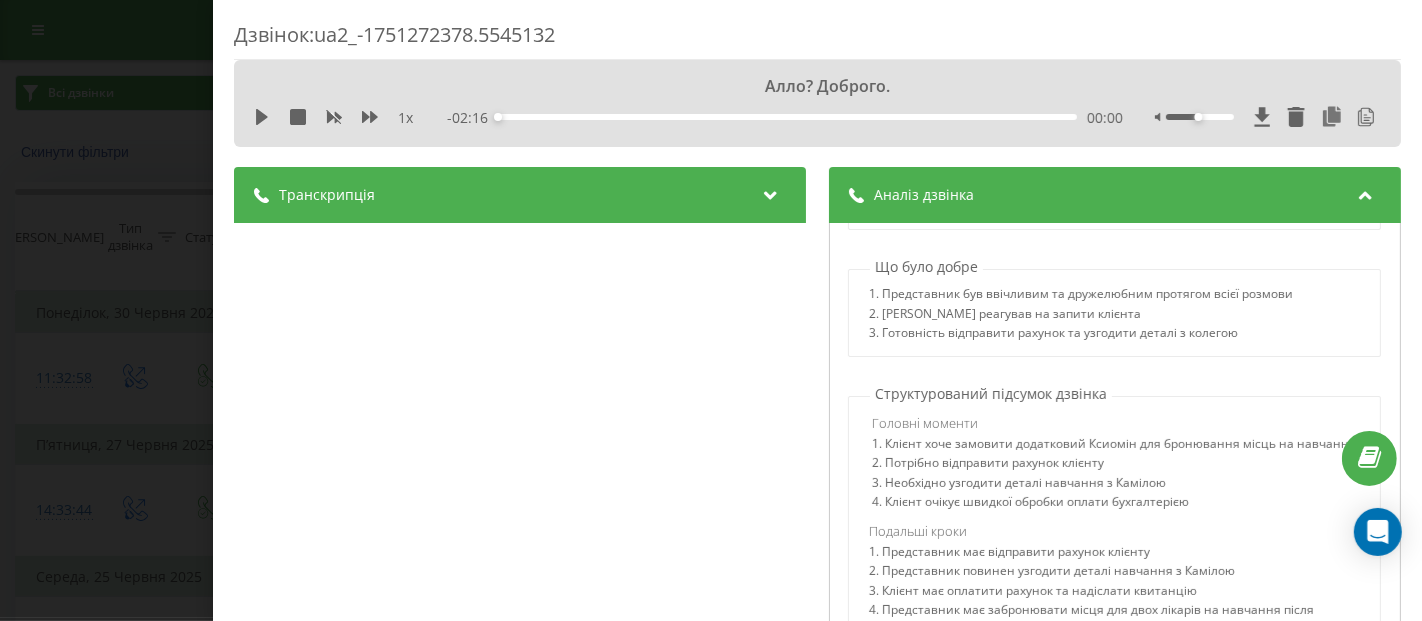click on "3. Необхідно узгодити деталі навчання з Камілою" at bounding box center [1118, 485] 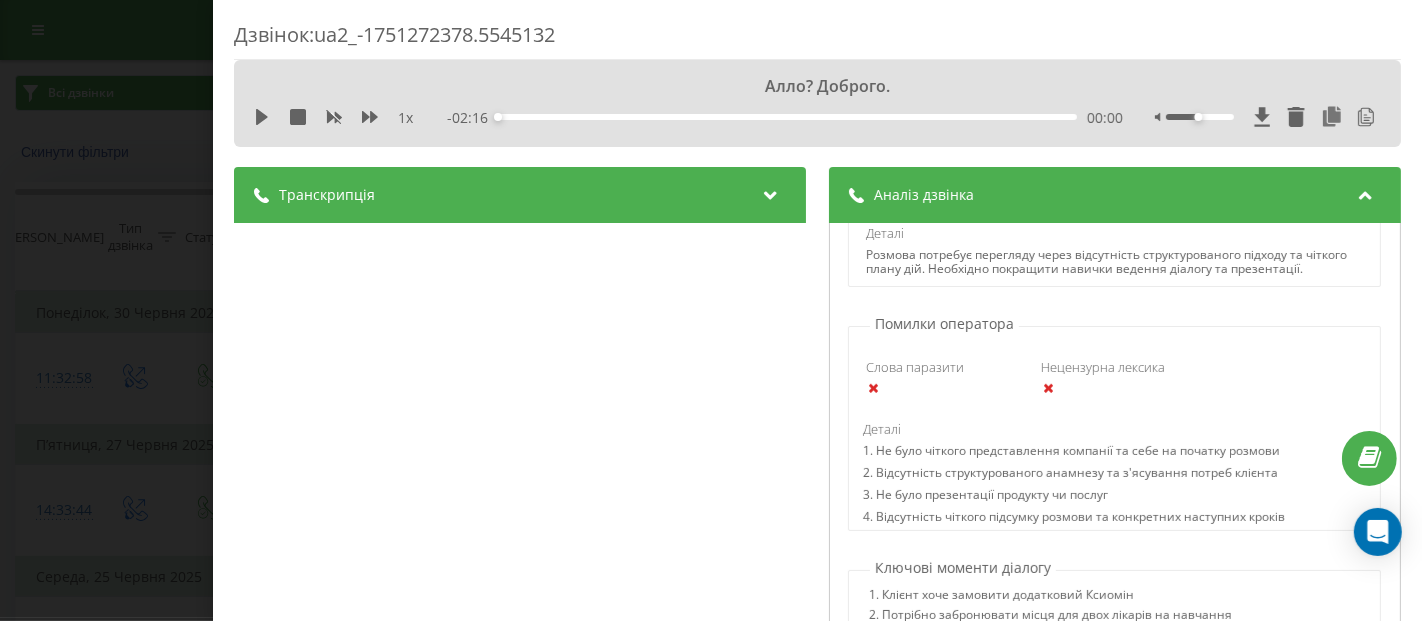 scroll, scrollTop: 1510, scrollLeft: 0, axis: vertical 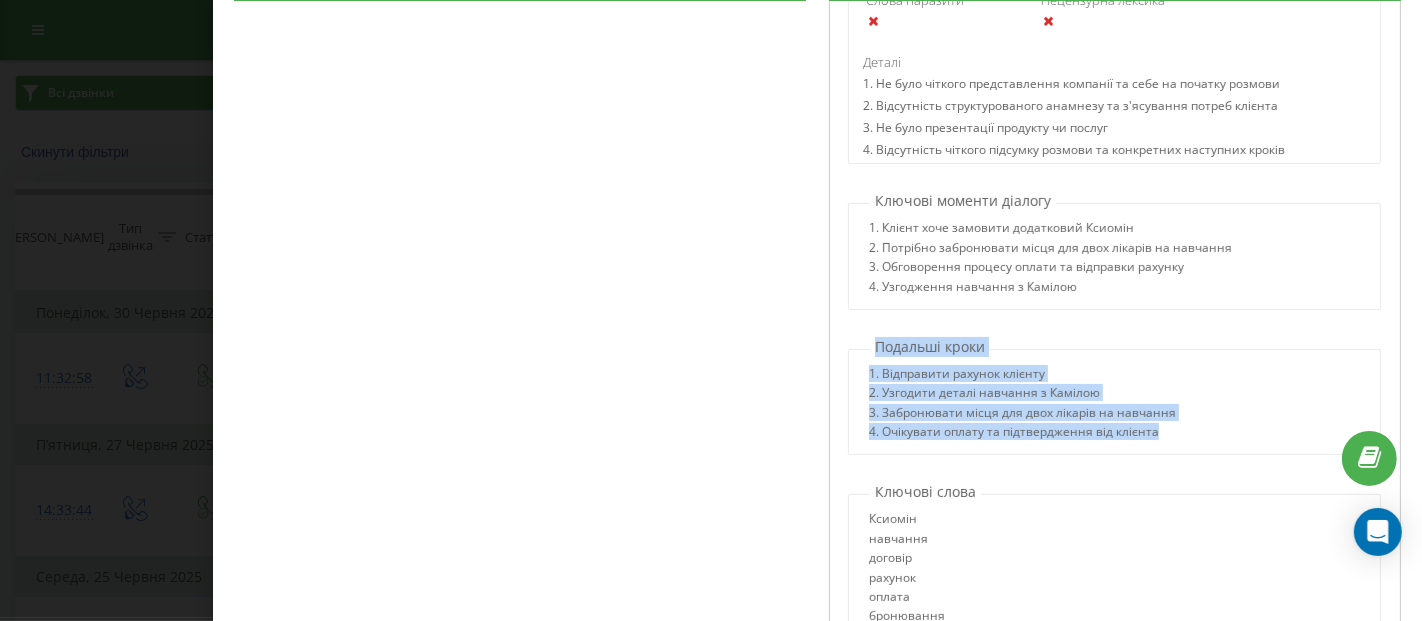 drag, startPoint x: 867, startPoint y: 345, endPoint x: 1159, endPoint y: 433, distance: 304.97214 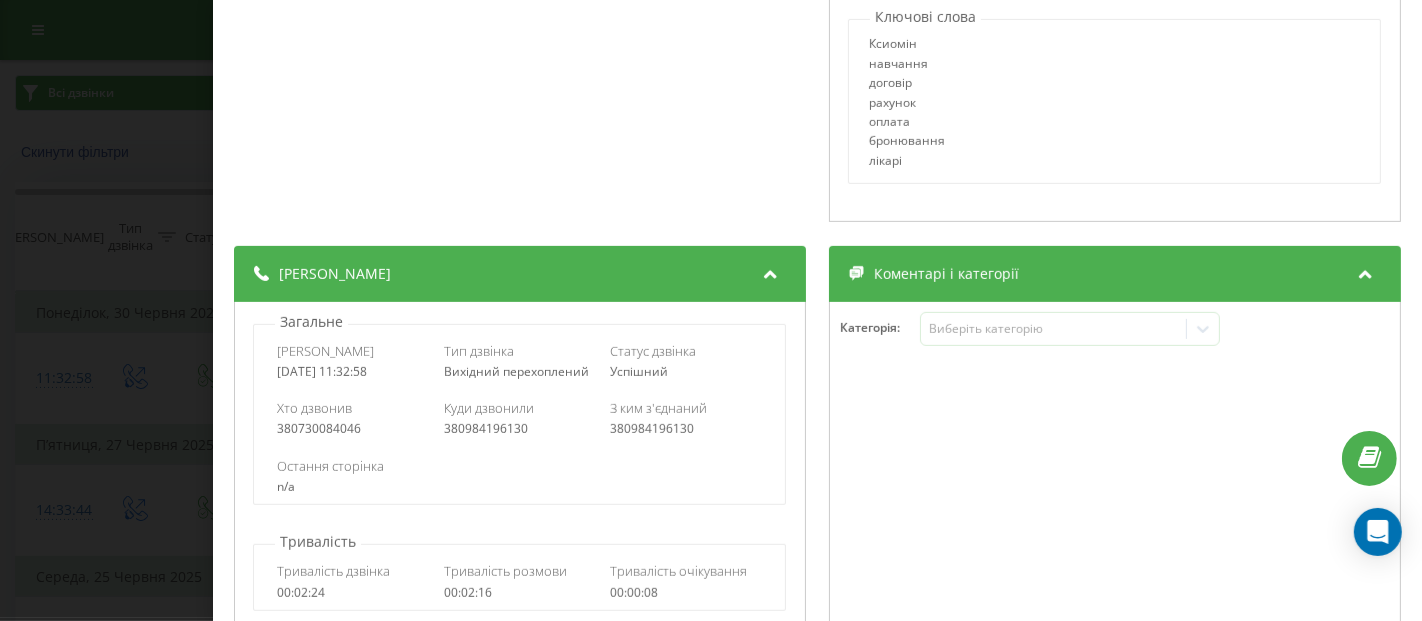 scroll, scrollTop: 777, scrollLeft: 0, axis: vertical 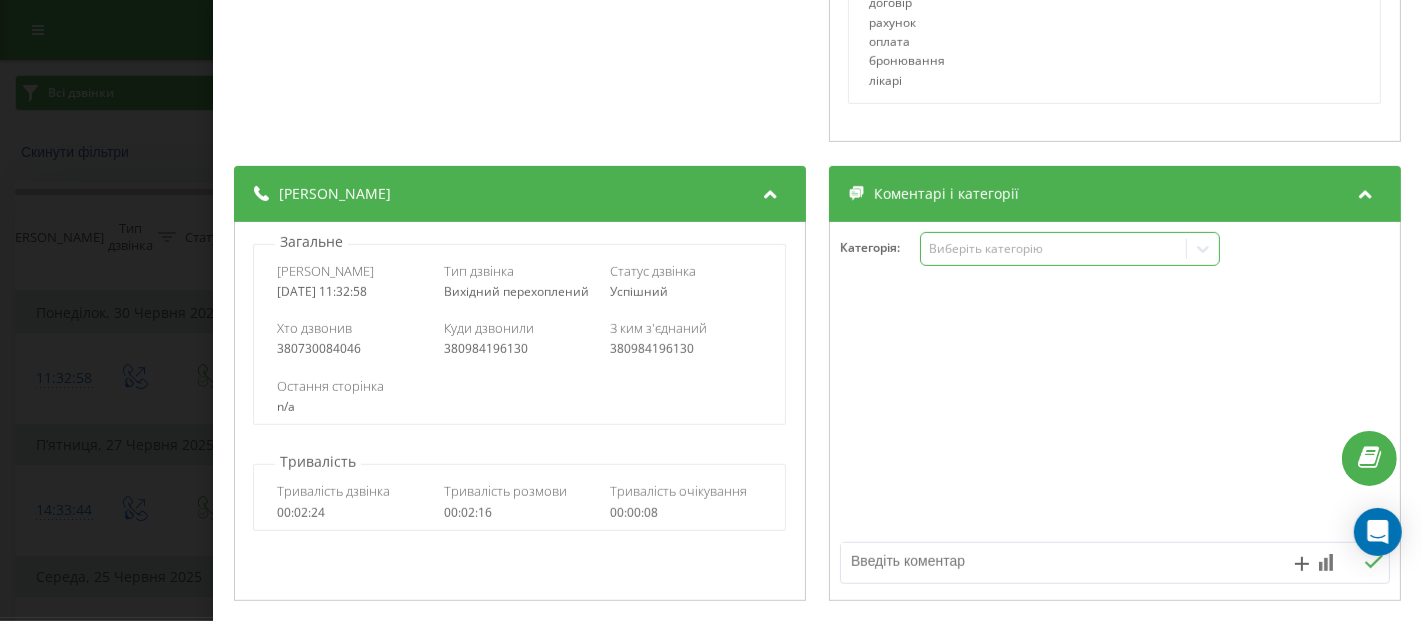 click 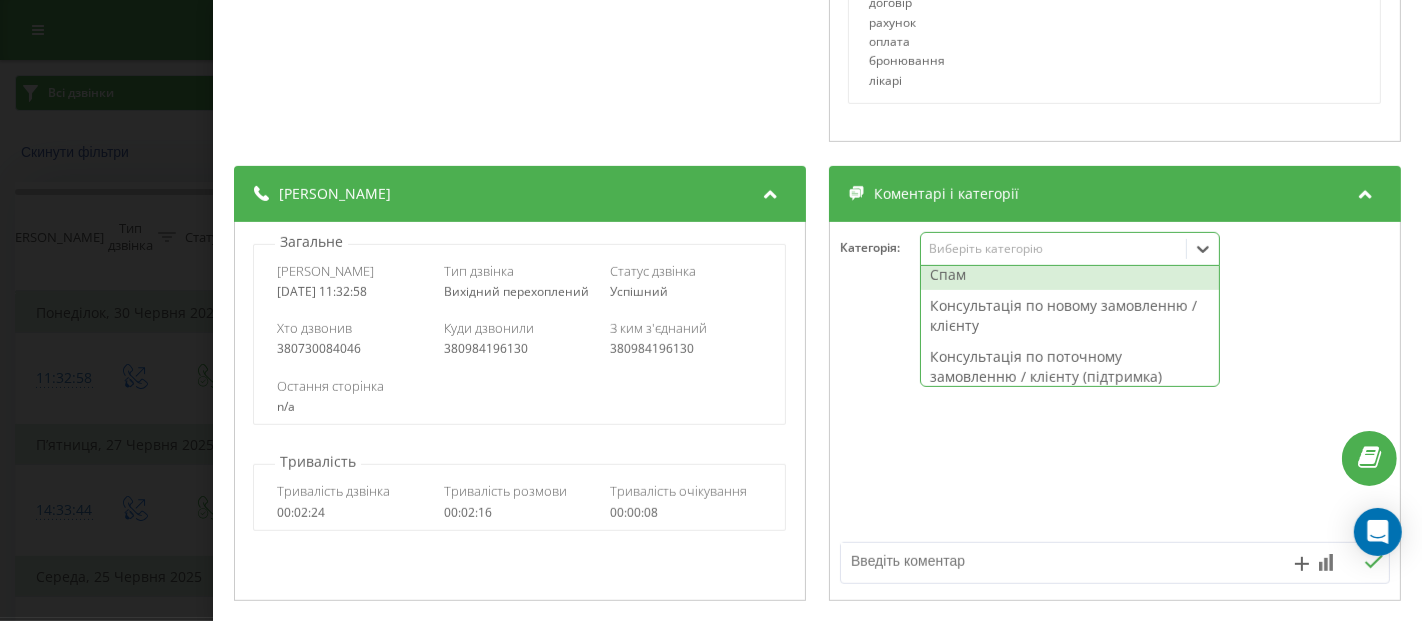 scroll, scrollTop: 0, scrollLeft: 0, axis: both 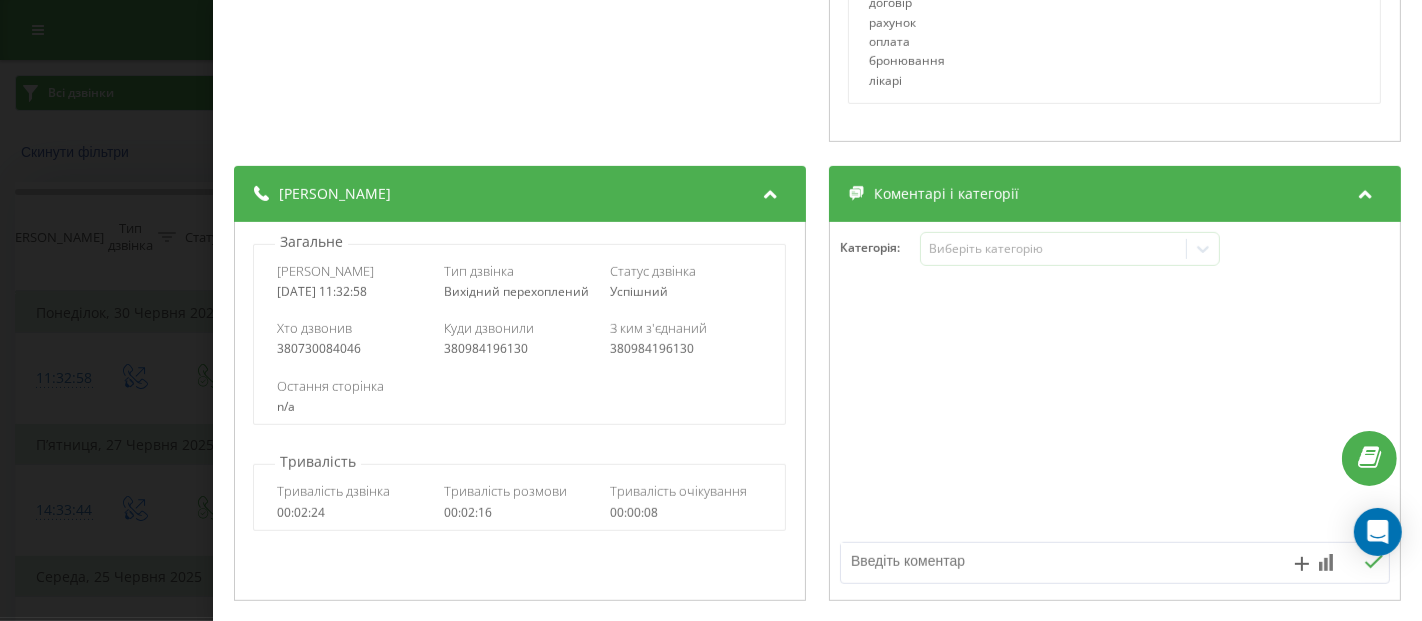 click at bounding box center (1115, 412) 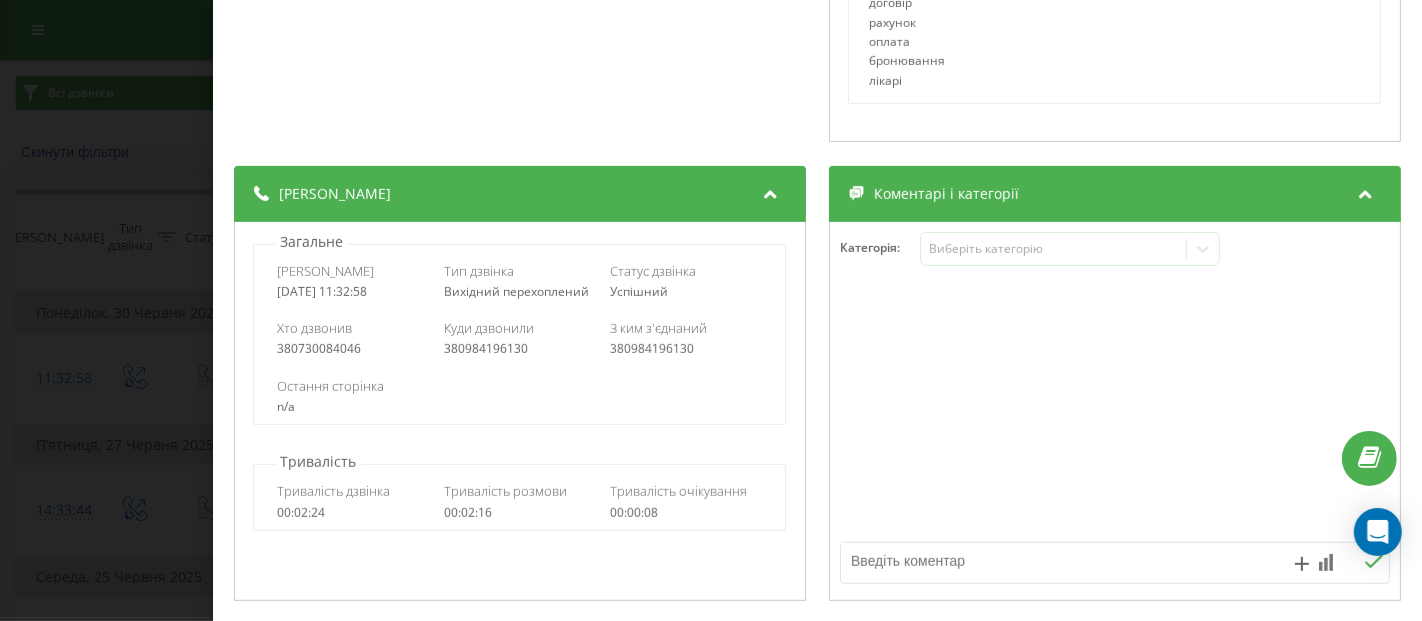 click at bounding box center [1060, 561] 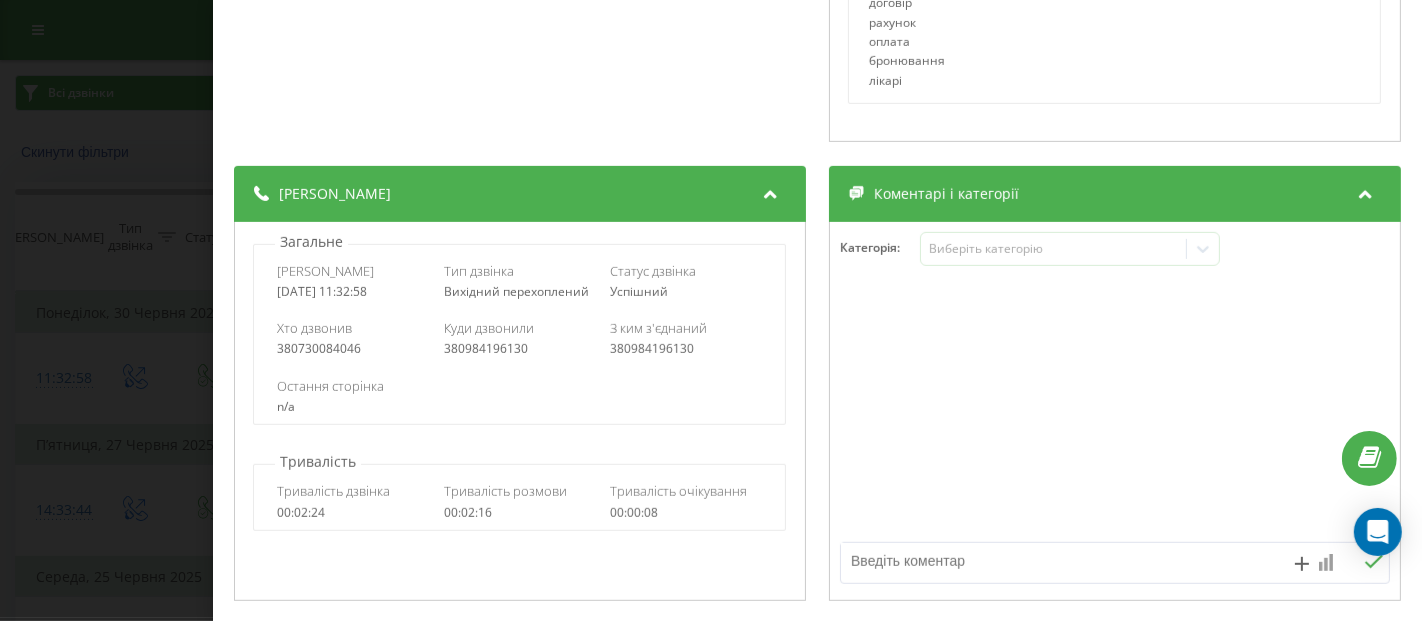 click 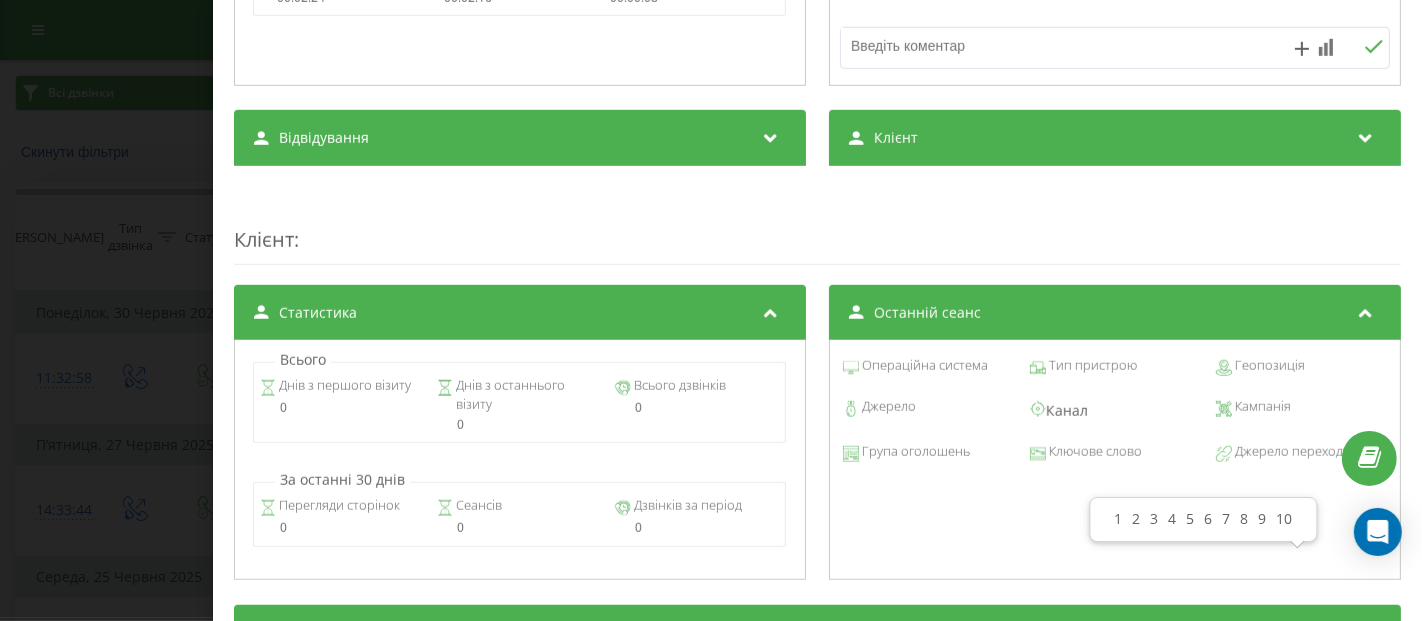 scroll, scrollTop: 1333, scrollLeft: 0, axis: vertical 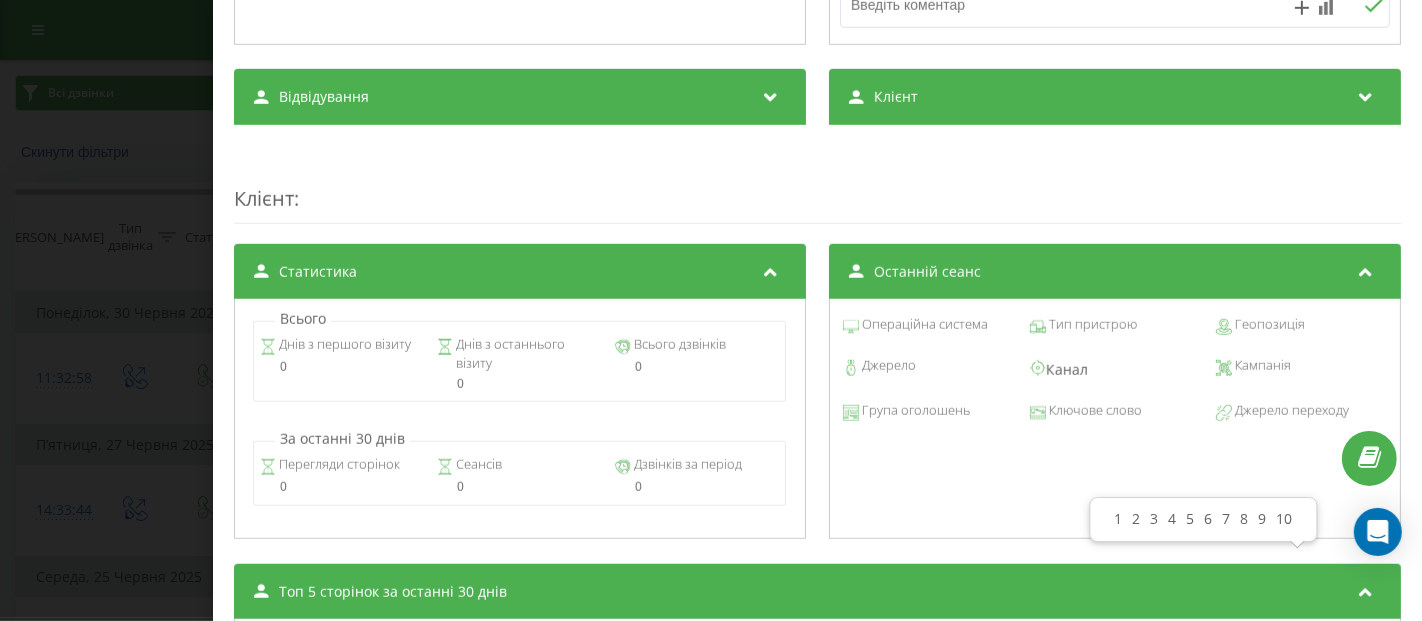 click at bounding box center (771, 94) 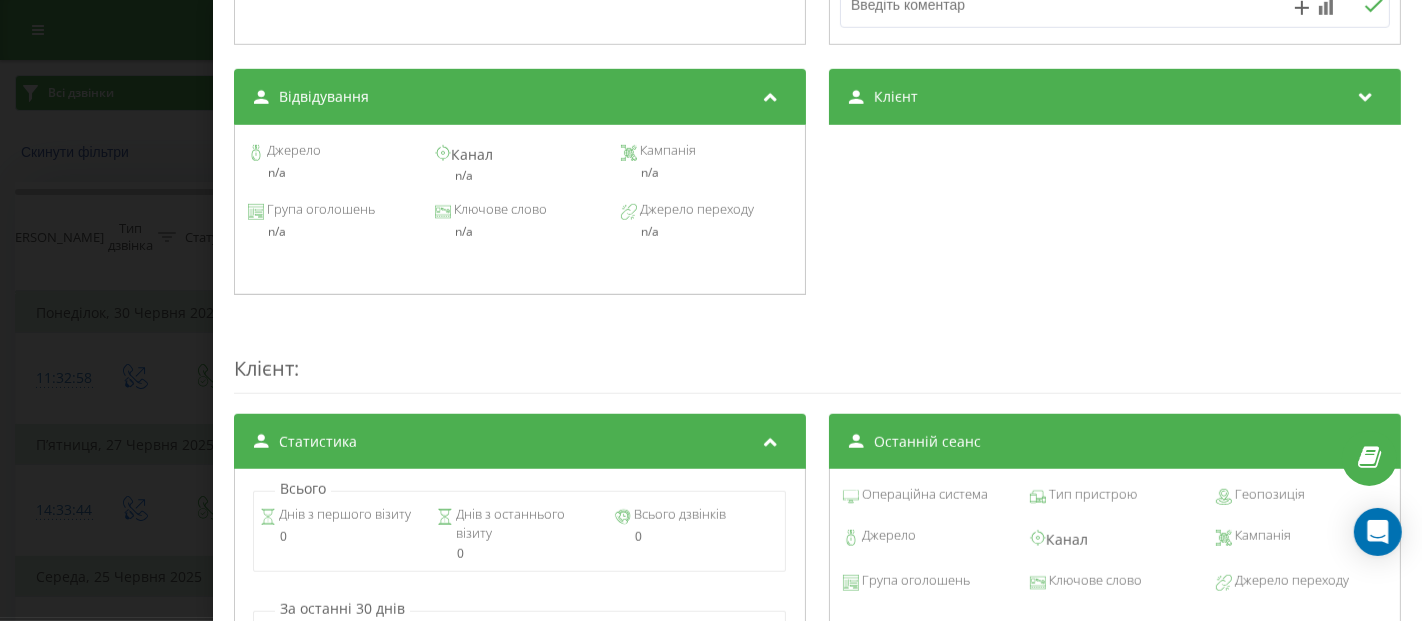 click at bounding box center (1366, 94) 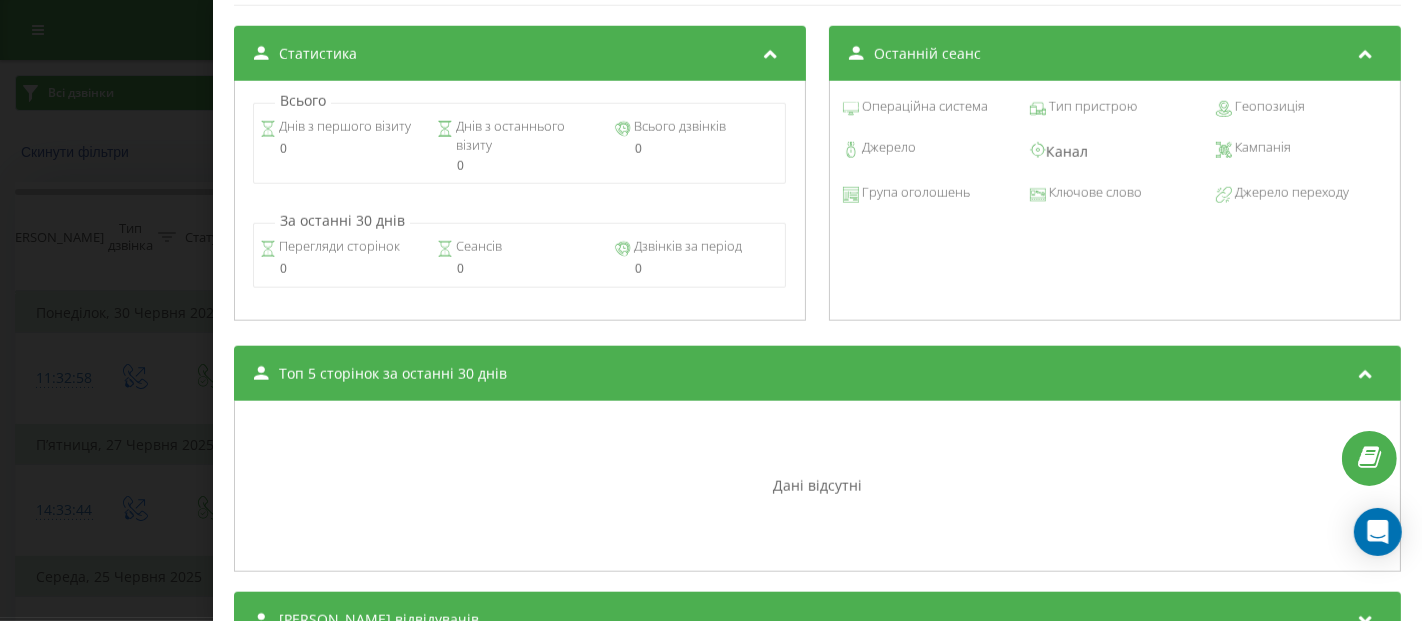 scroll, scrollTop: 1803, scrollLeft: 0, axis: vertical 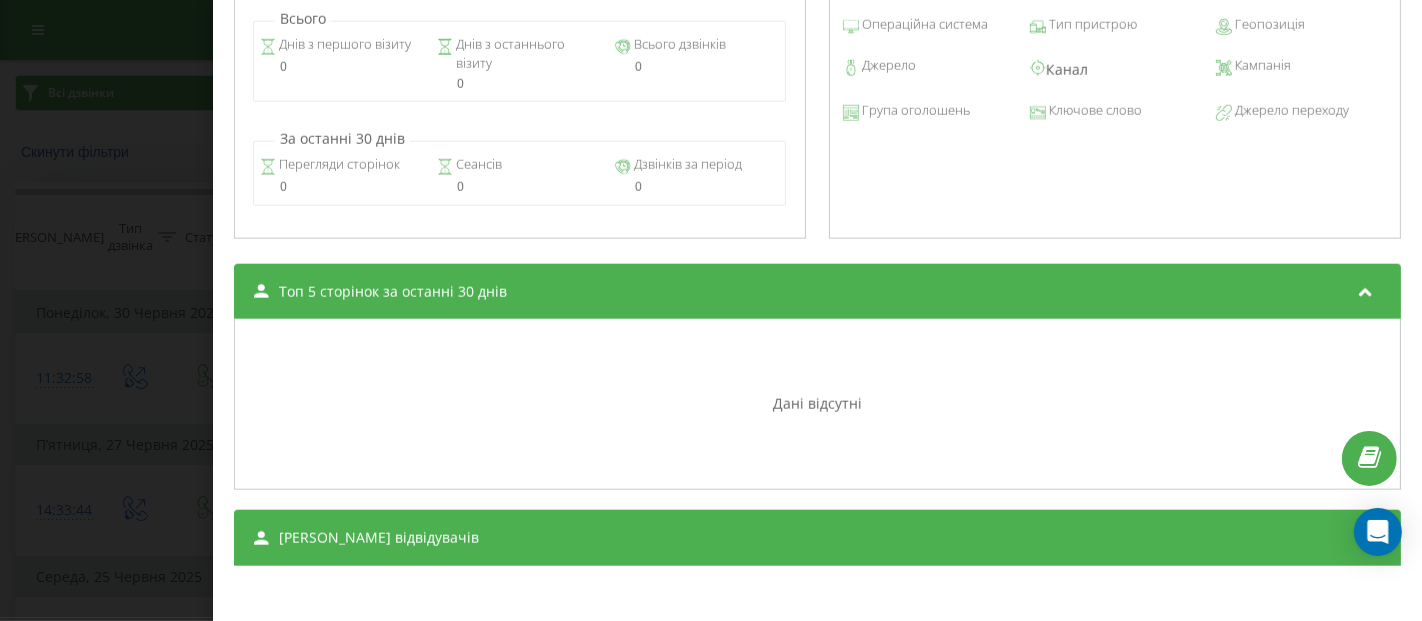 click on "Сеанси відвідувачів" at bounding box center (817, 538) 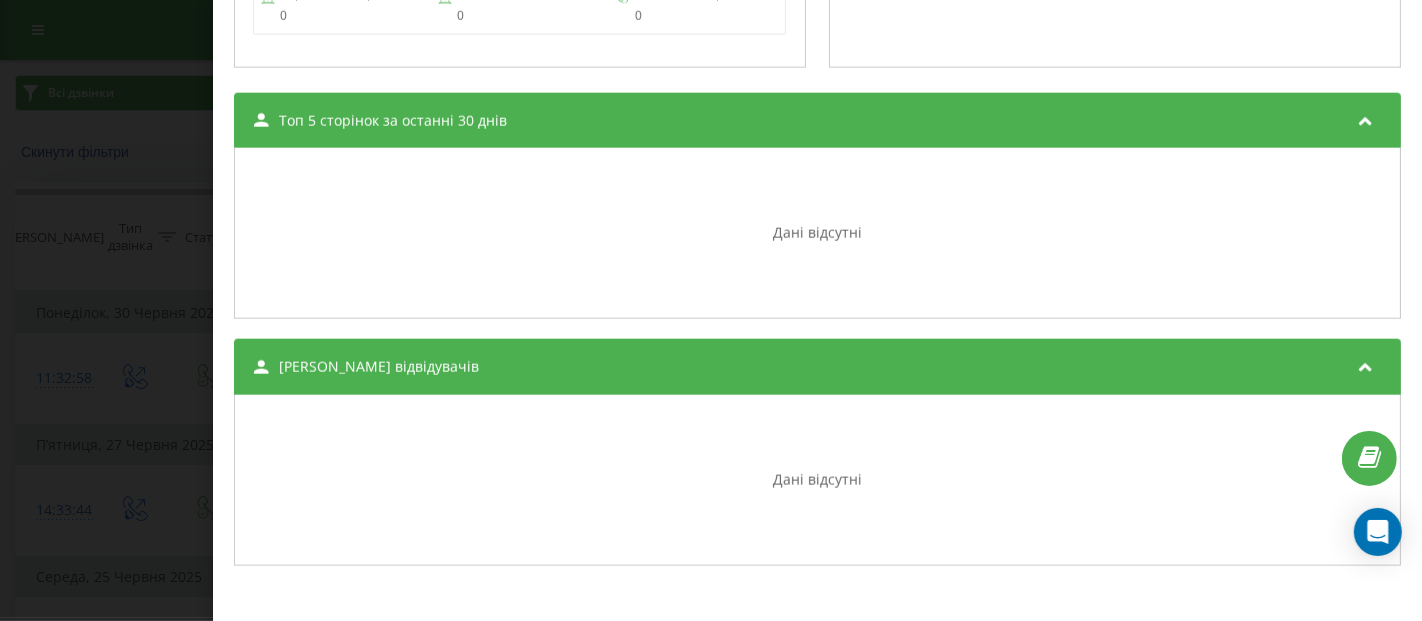 click on "Сеанси відвідувачів" at bounding box center (817, 367) 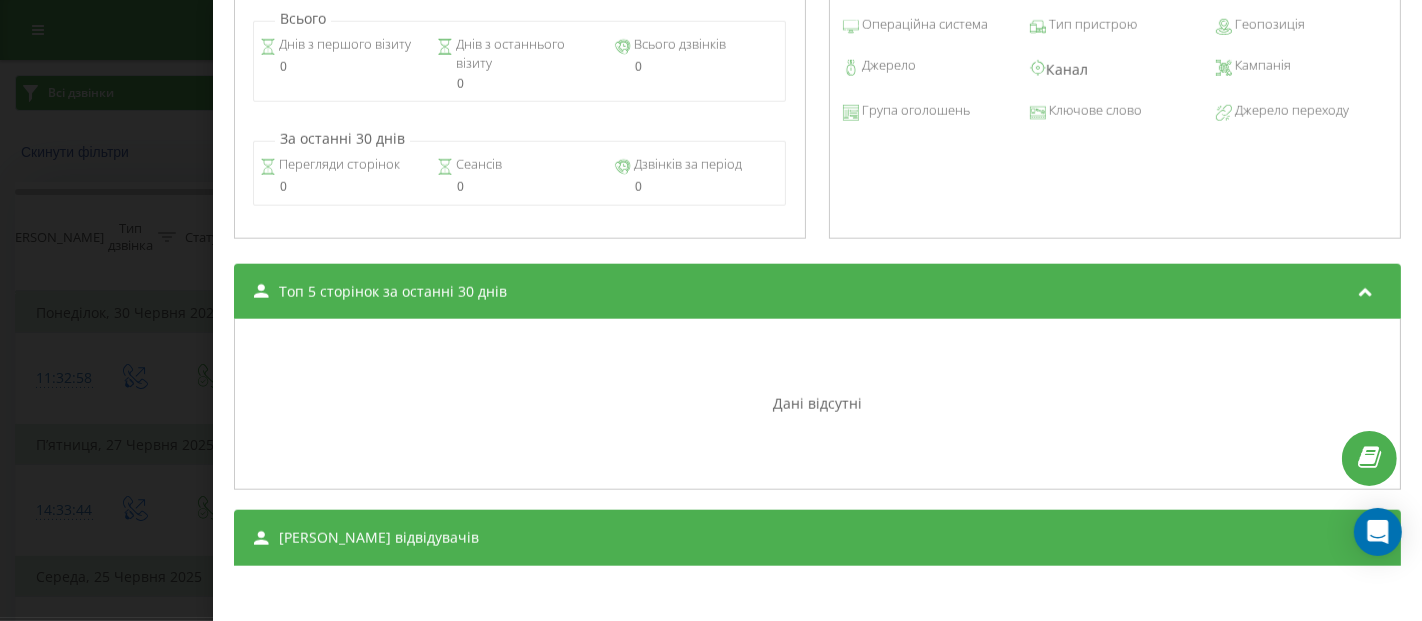 click on "Топ 5 сторінок за останні 30 днів" at bounding box center [817, 292] 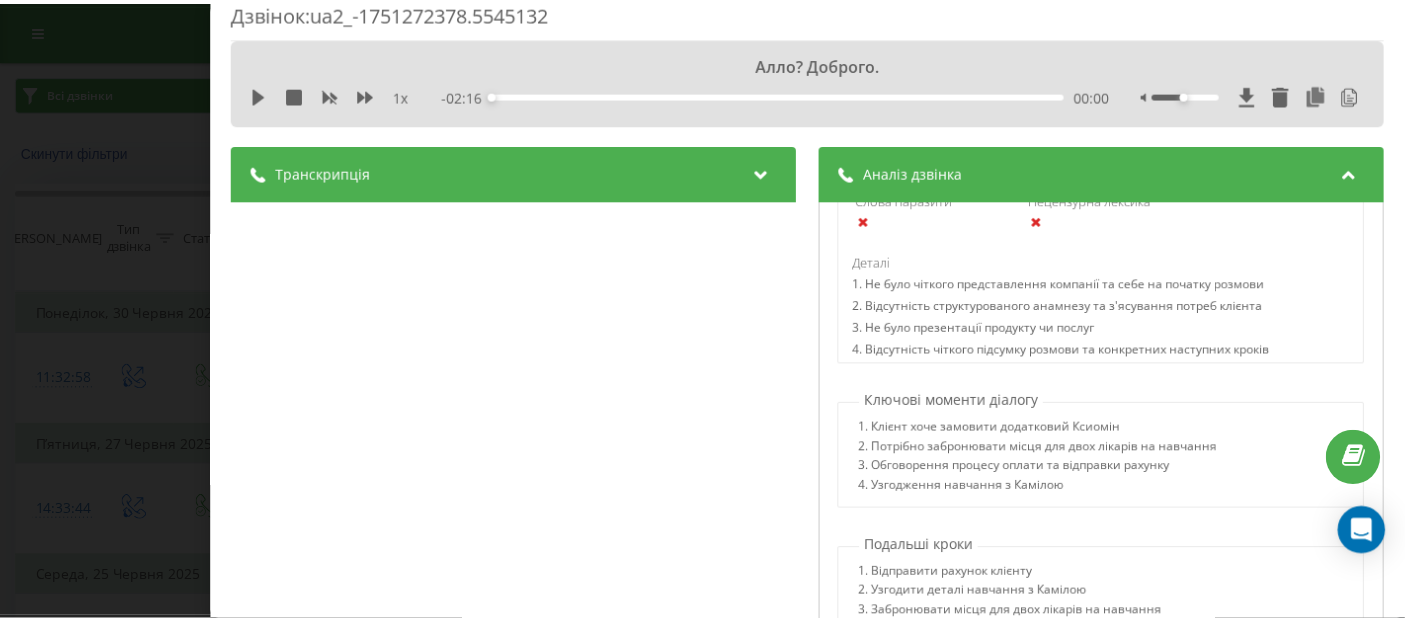 scroll, scrollTop: 0, scrollLeft: 0, axis: both 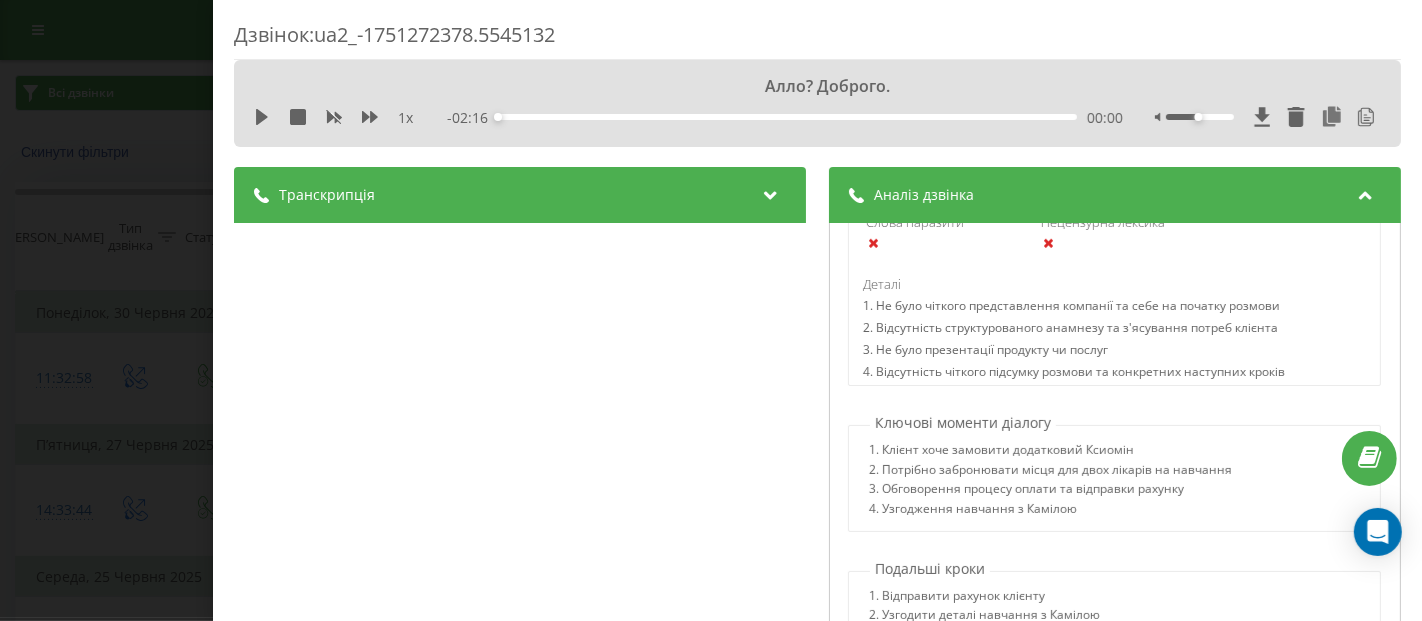 click on "Дзвінок :  ua2_-1751272378.5545132 Алло? Доброго.   1 x  - 02:16 00:00   00:00   Транскрипція 00:00 Алло? Доброго. 00:00 Доброго дня. Це Ангеліна, менеджер академії передової естетики стосовно КСИОМІН 00:08 Угу, так 00:10 Підкажіть будь ласка чи будемо ми формувати с вами договор щоб офіційного відправляти з аптеки фармисфор 00:11 А ми ж спочатку на навчання йдемо до вас, так я розумію? 00:18 Просила вас відpравити документи витяг 00:22 Там ще одне буде навчання, так. 00:30 Мені треба 00:31 ще один ксимін виписати 00:32 щоб забронювати місця для лікарів 00:34 піднавчання 00:36 Тому я зараз 00:37 вони там 00:39 00:41 Так. 3" at bounding box center [711, 310] 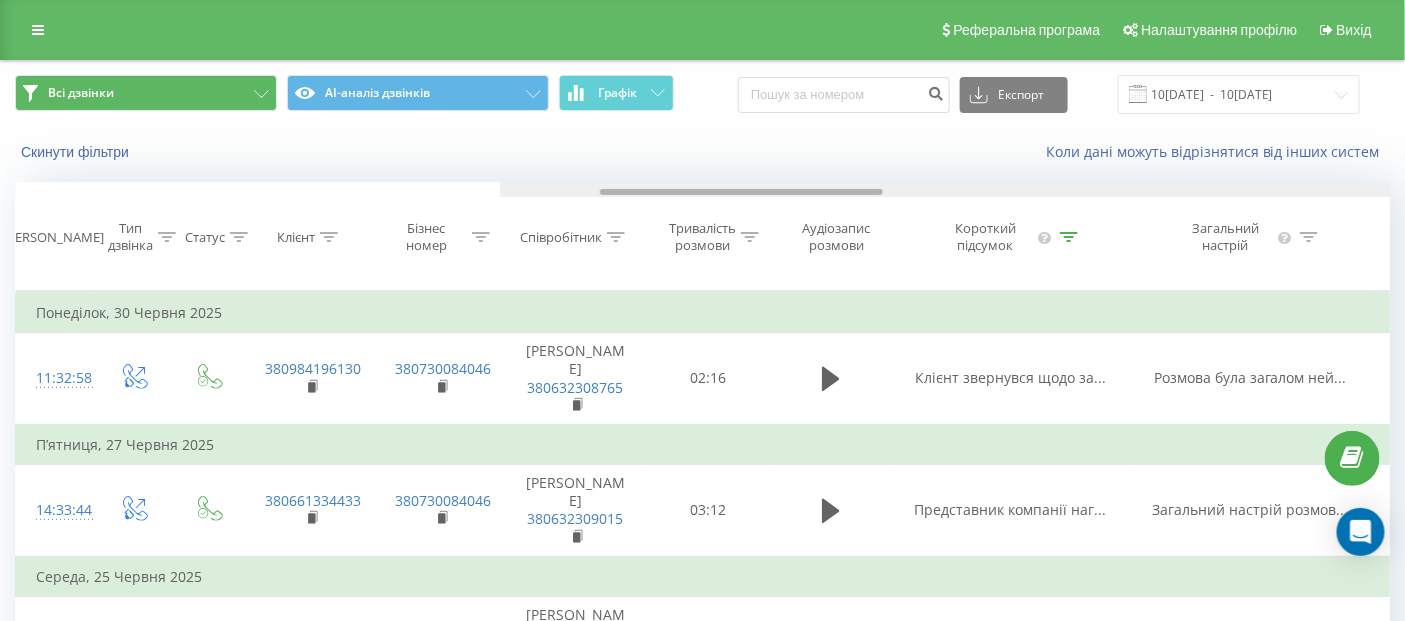 scroll, scrollTop: 0, scrollLeft: 485, axis: horizontal 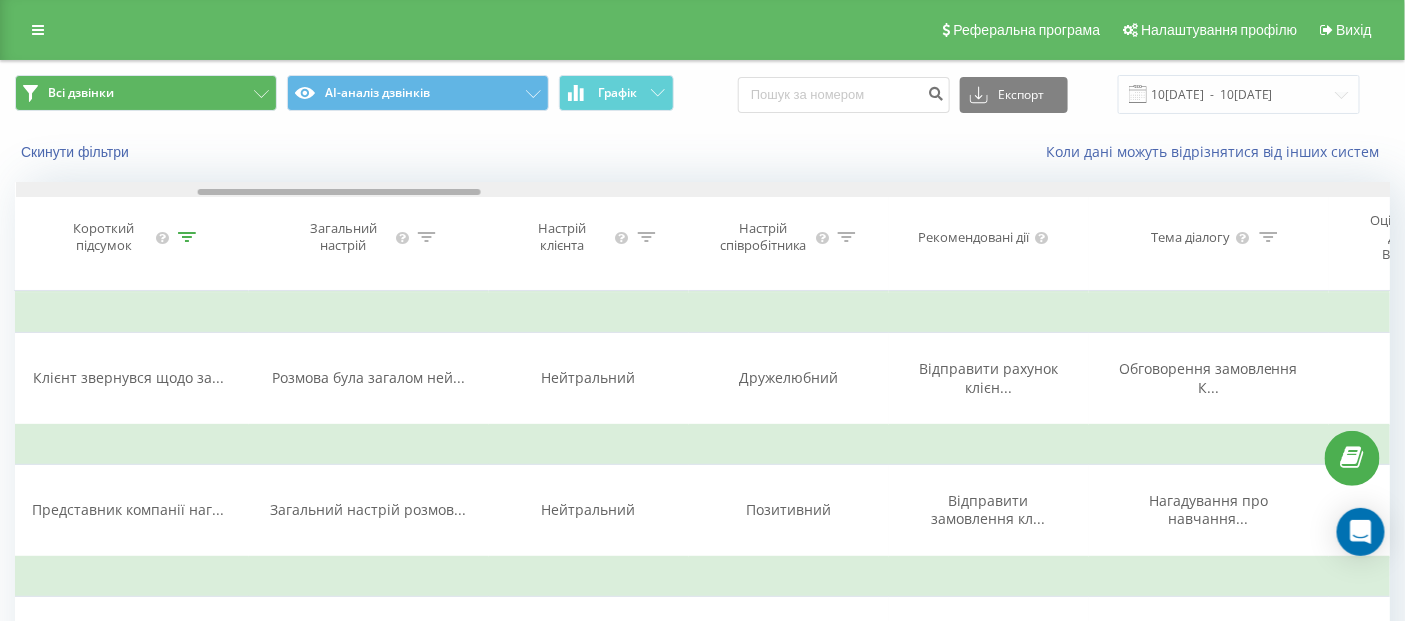 drag, startPoint x: 275, startPoint y: 193, endPoint x: 457, endPoint y: 192, distance: 182.00275 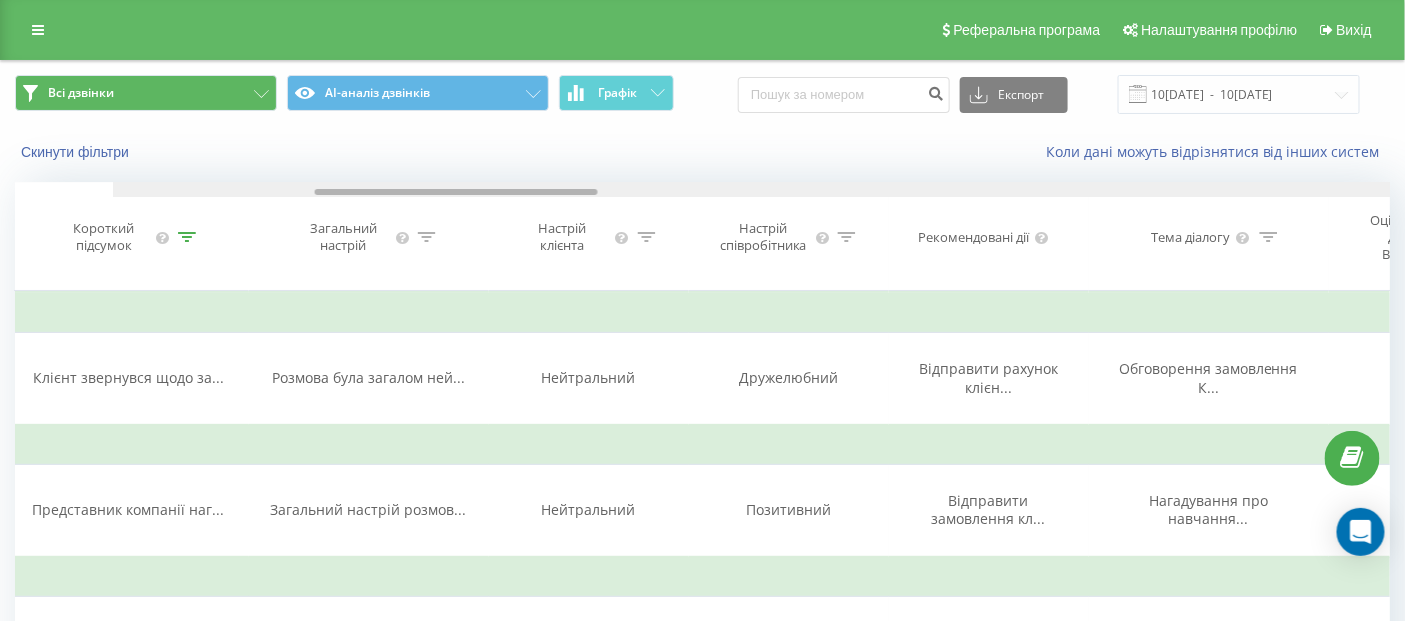 scroll, scrollTop: 0, scrollLeft: 984, axis: horizontal 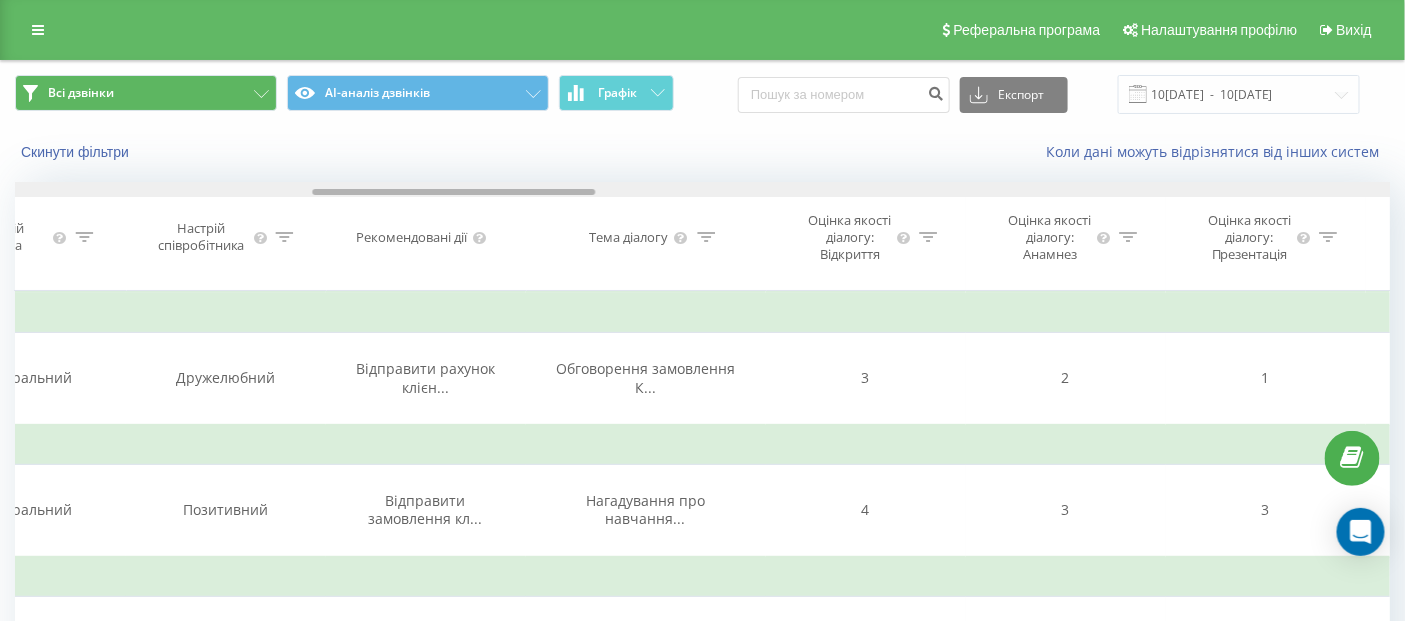 drag, startPoint x: 395, startPoint y: 193, endPoint x: 510, endPoint y: 200, distance: 115.212845 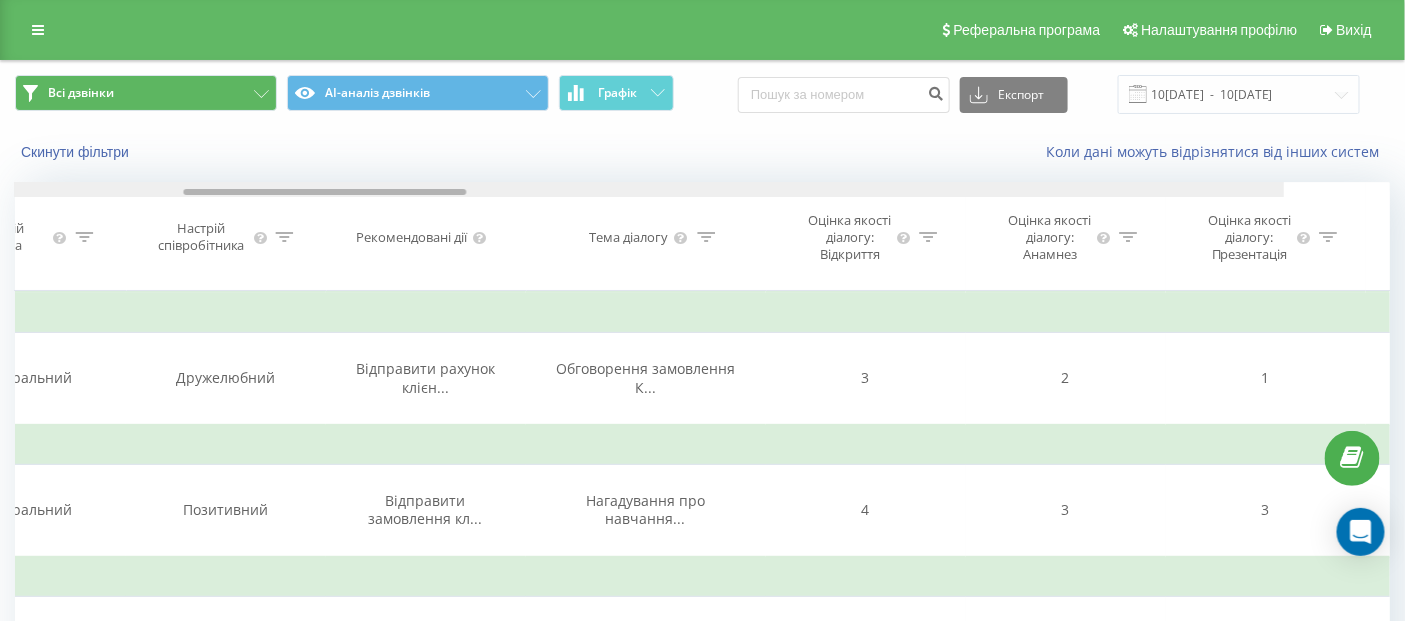 scroll, scrollTop: 0, scrollLeft: 1338, axis: horizontal 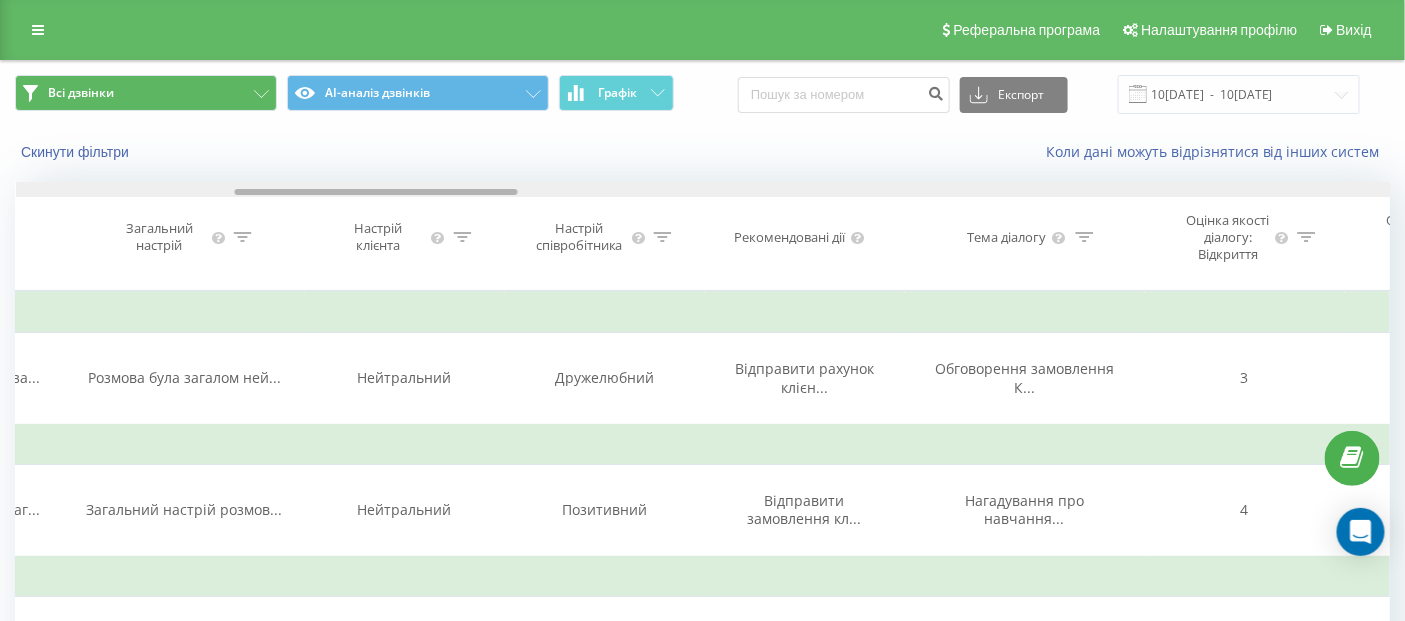 drag, startPoint x: 452, startPoint y: 189, endPoint x: 374, endPoint y: 189, distance: 78 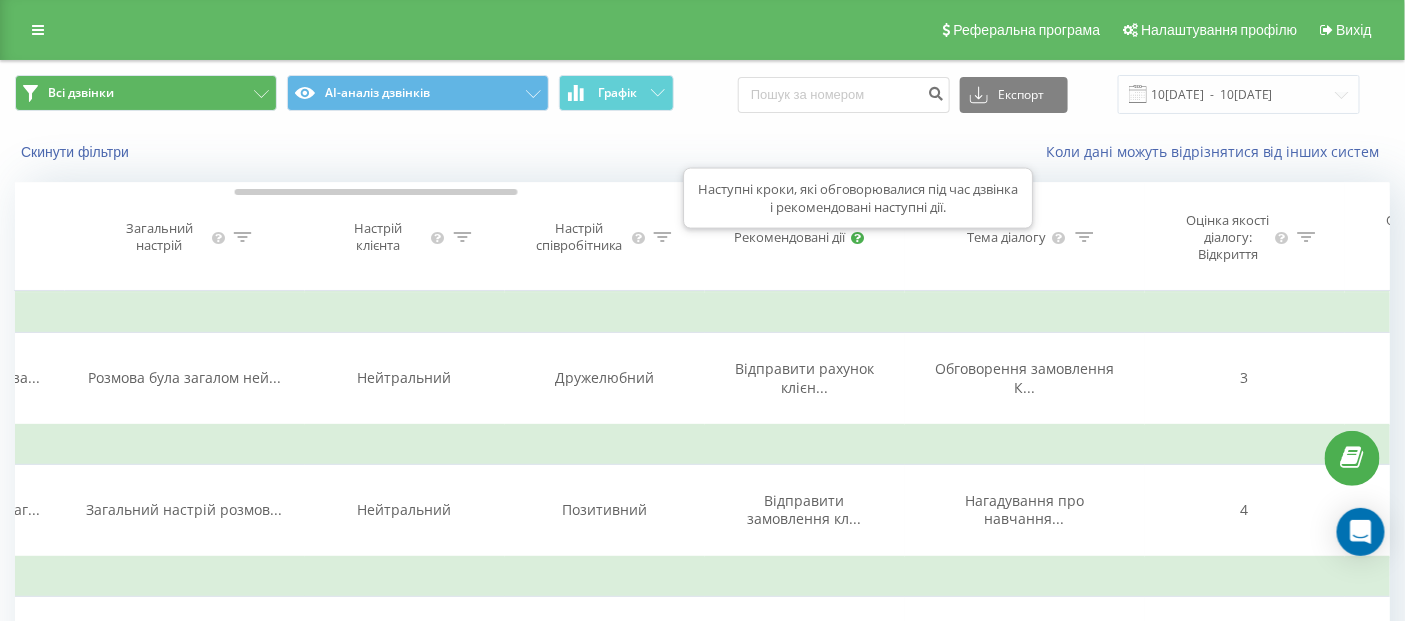 click at bounding box center [857, 237] 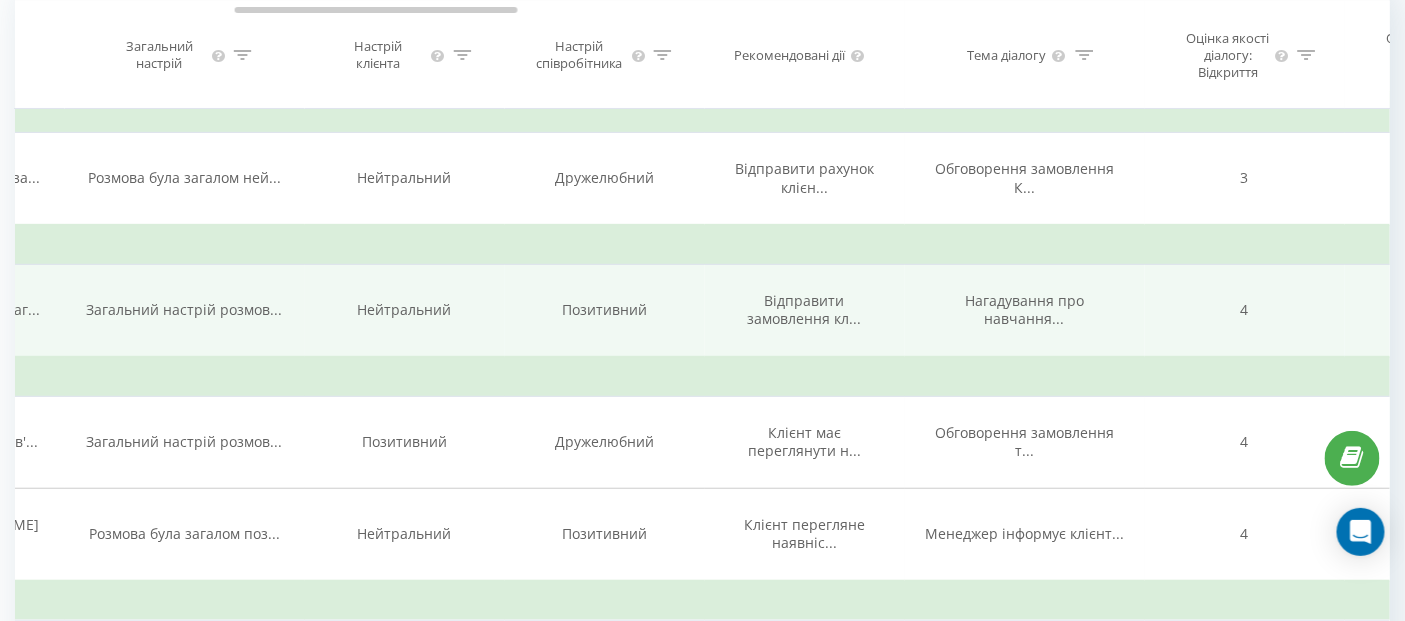 scroll, scrollTop: 222, scrollLeft: 0, axis: vertical 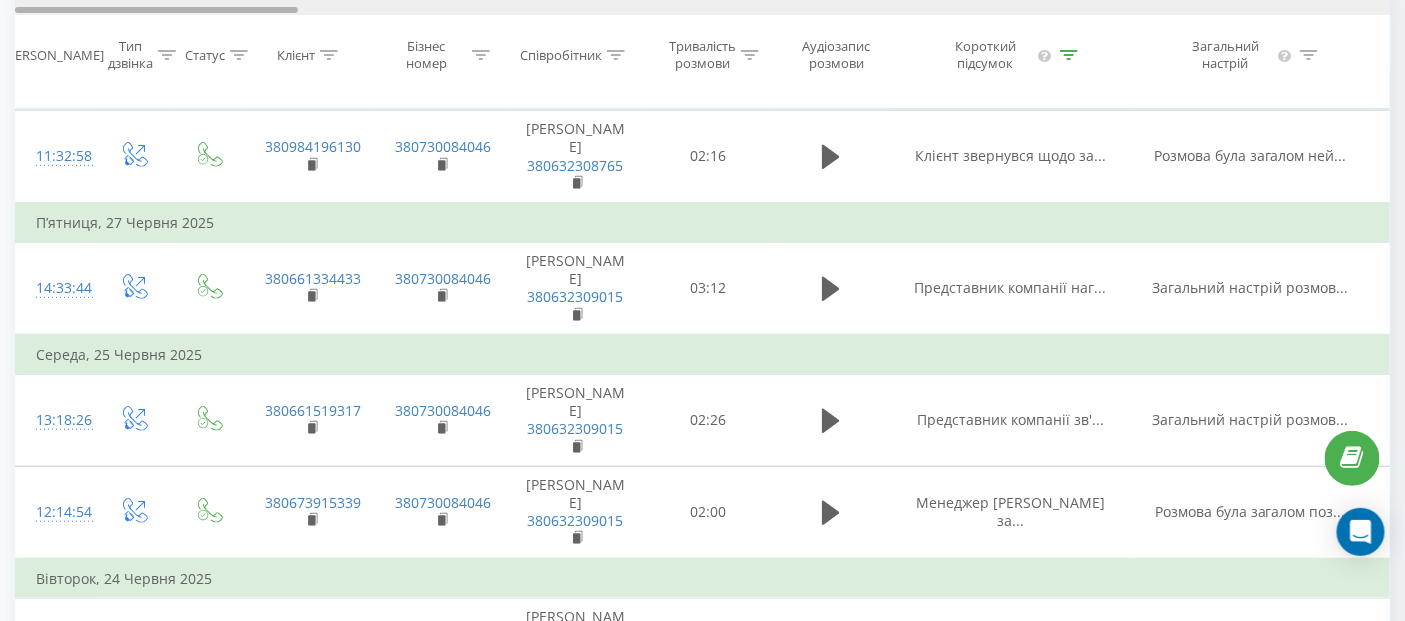 drag, startPoint x: 404, startPoint y: 11, endPoint x: 0, endPoint y: 96, distance: 412.845 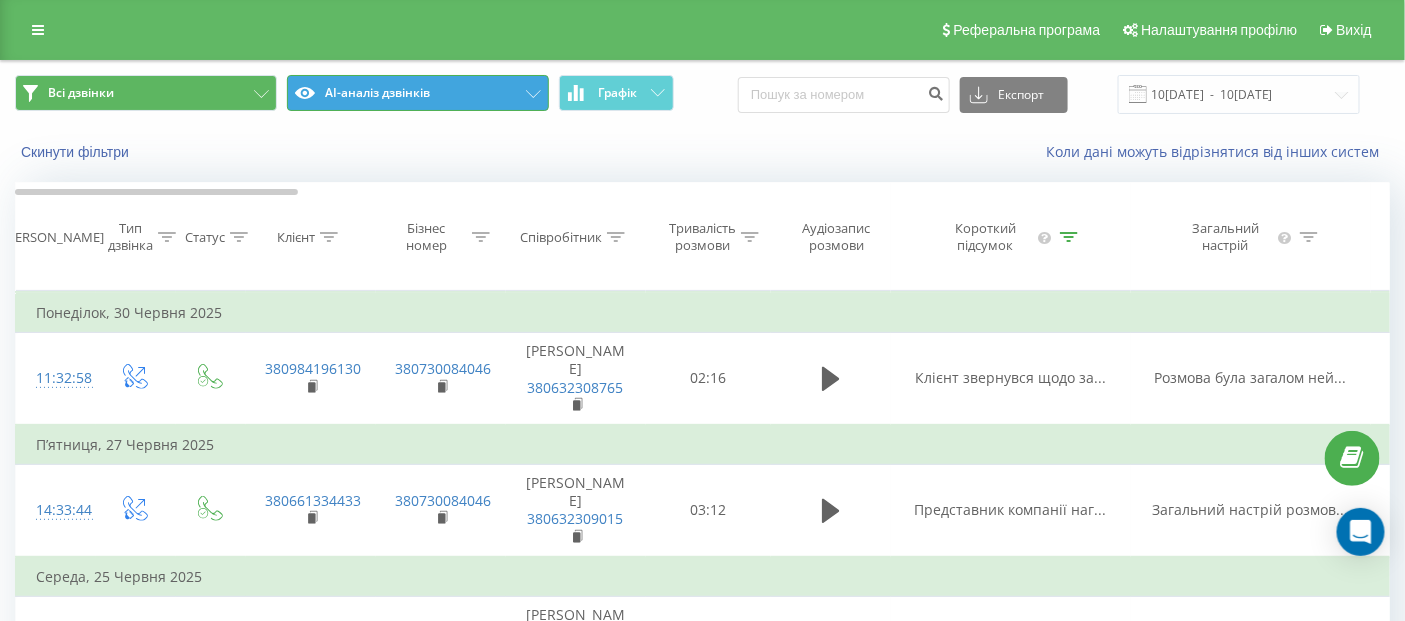 click on "AI-аналіз дзвінків" at bounding box center (418, 93) 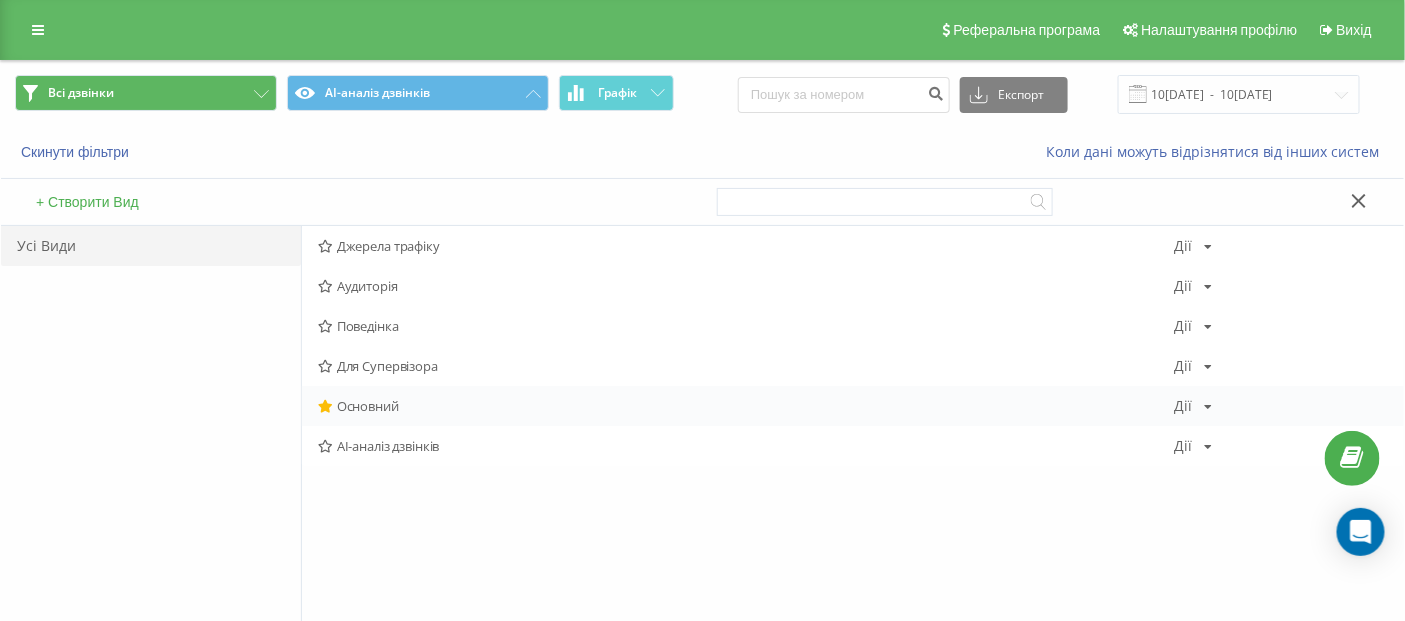 click on "Основний" at bounding box center (746, 406) 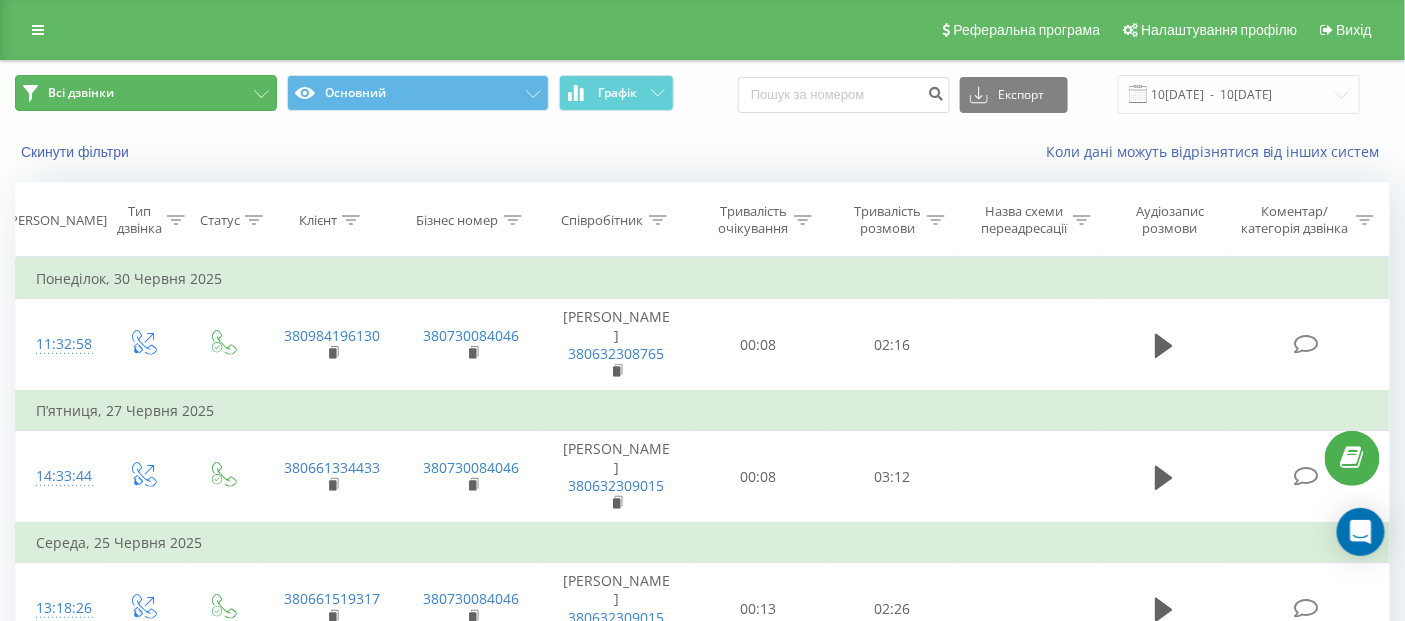 click 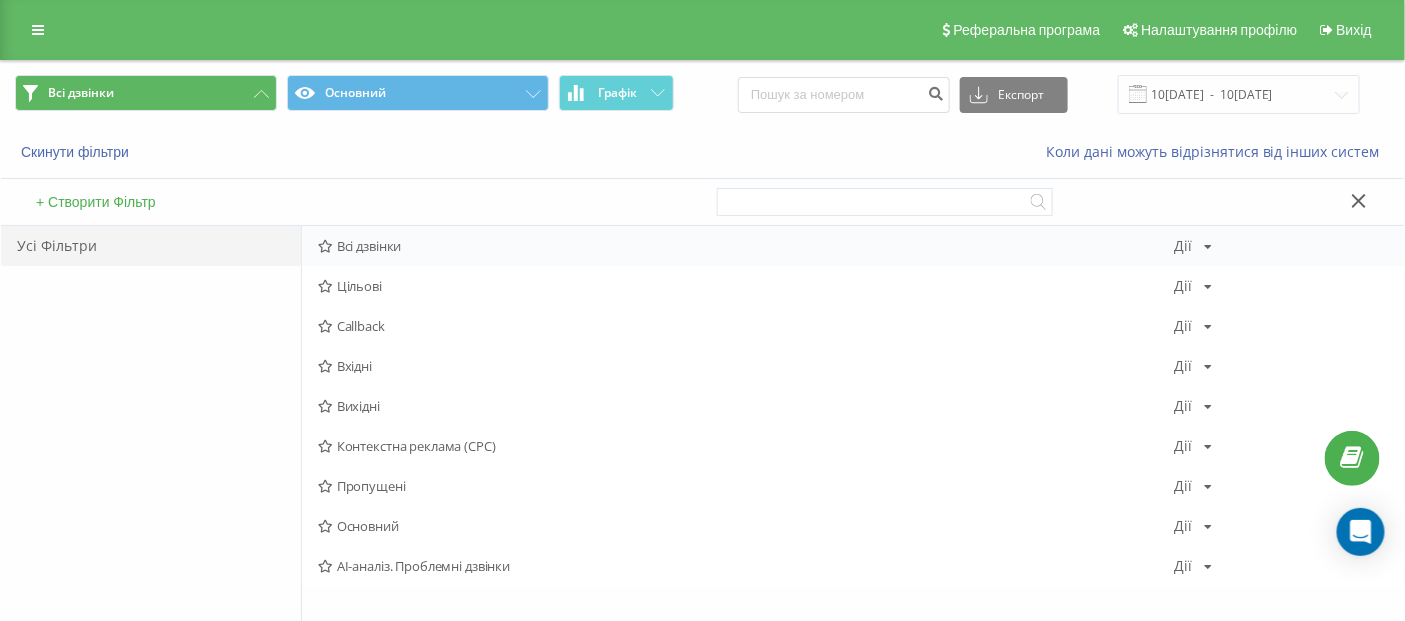 click on "Всі дзвінки" at bounding box center [746, 246] 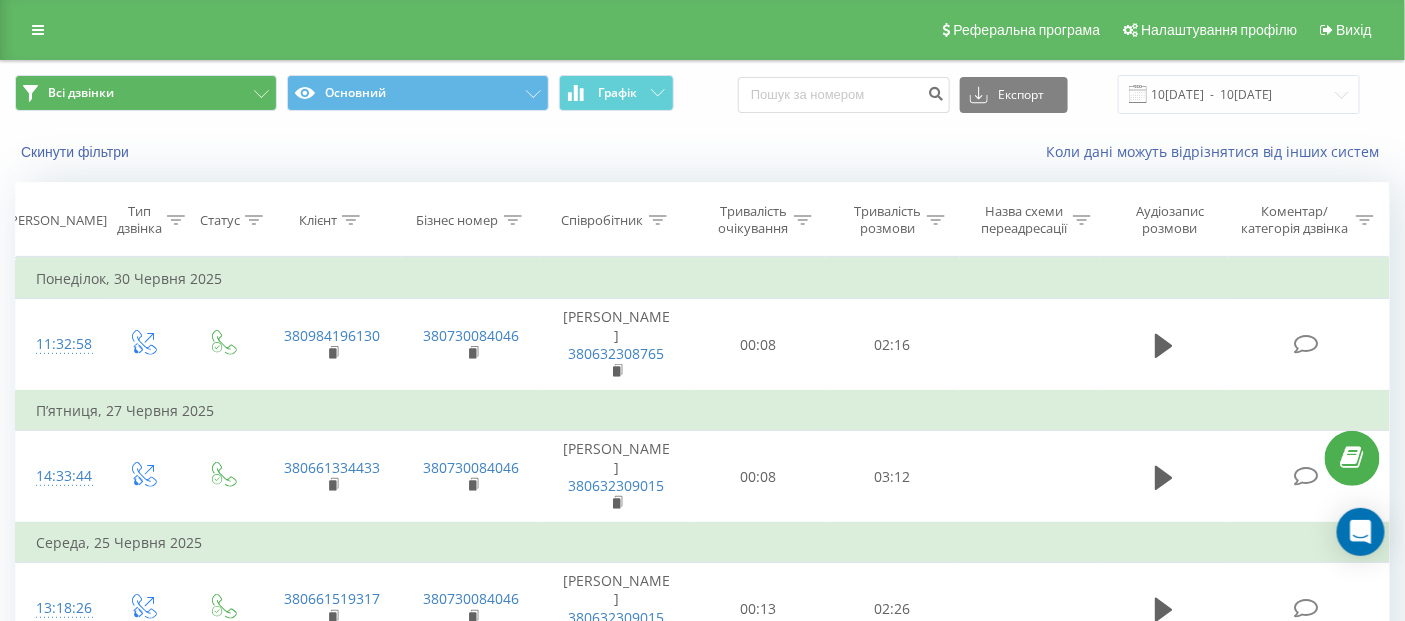 click 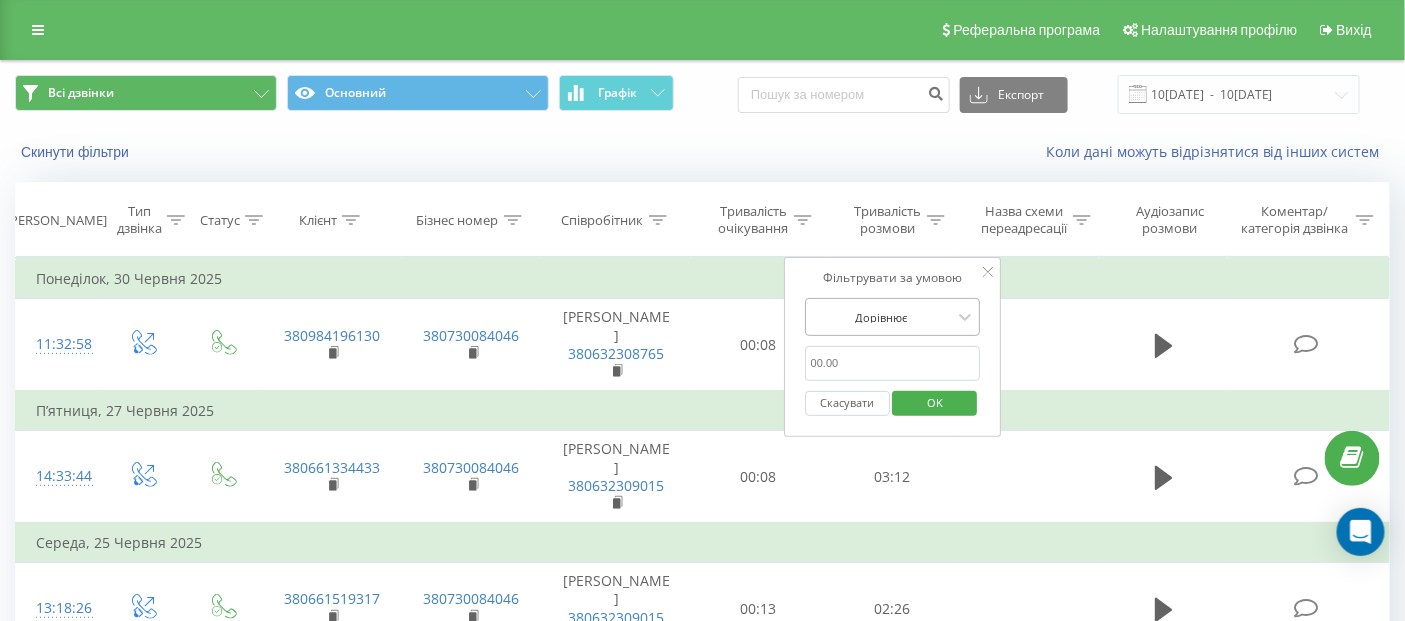 click at bounding box center [882, 317] 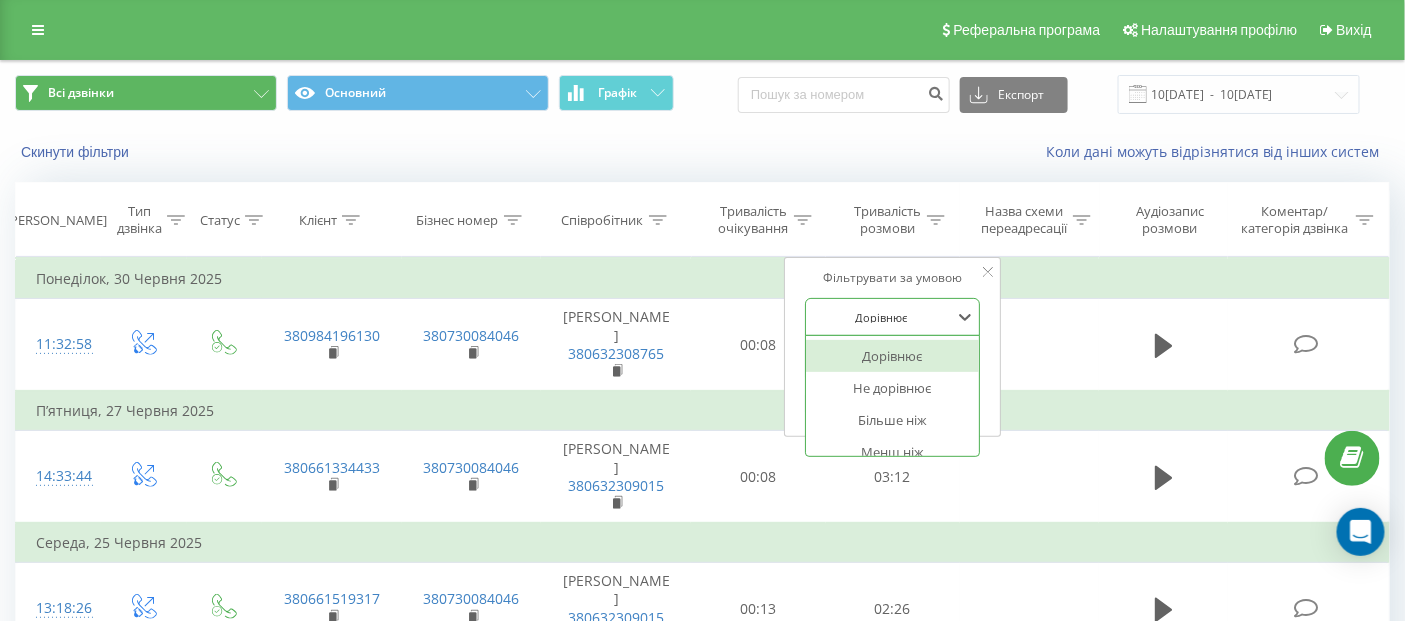 scroll, scrollTop: 80, scrollLeft: 0, axis: vertical 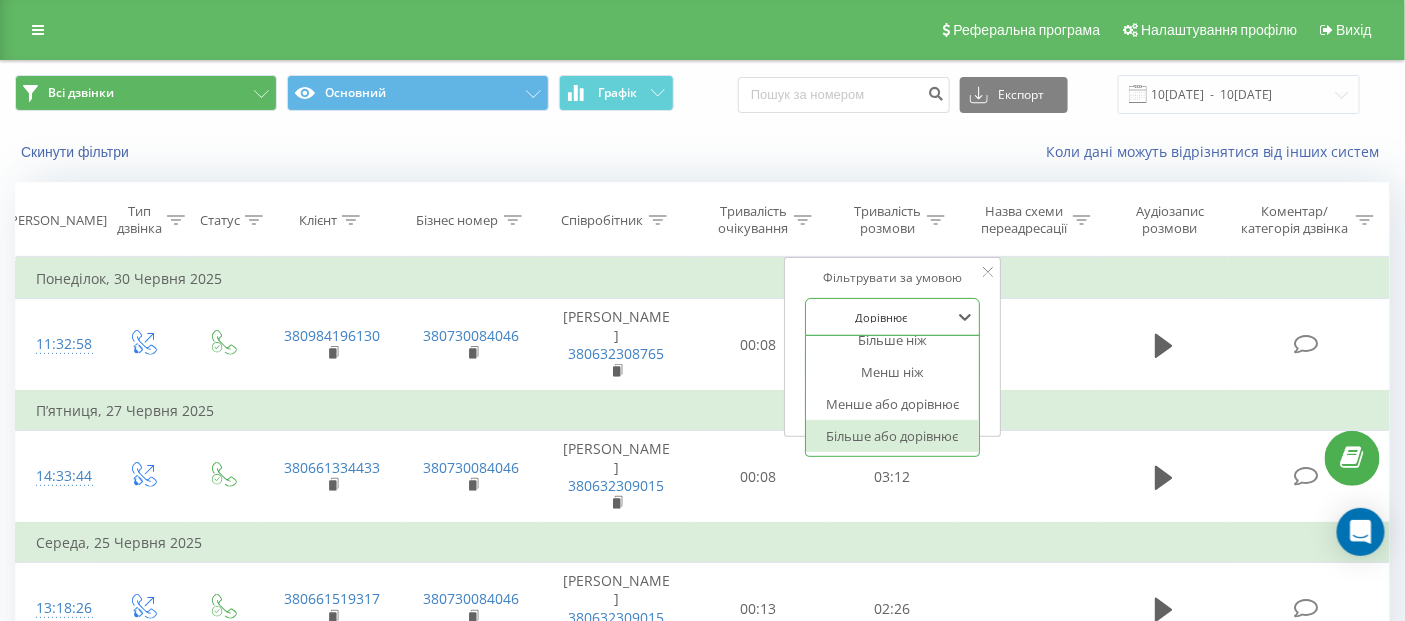 click on "Більше або дорівнює" at bounding box center (893, 436) 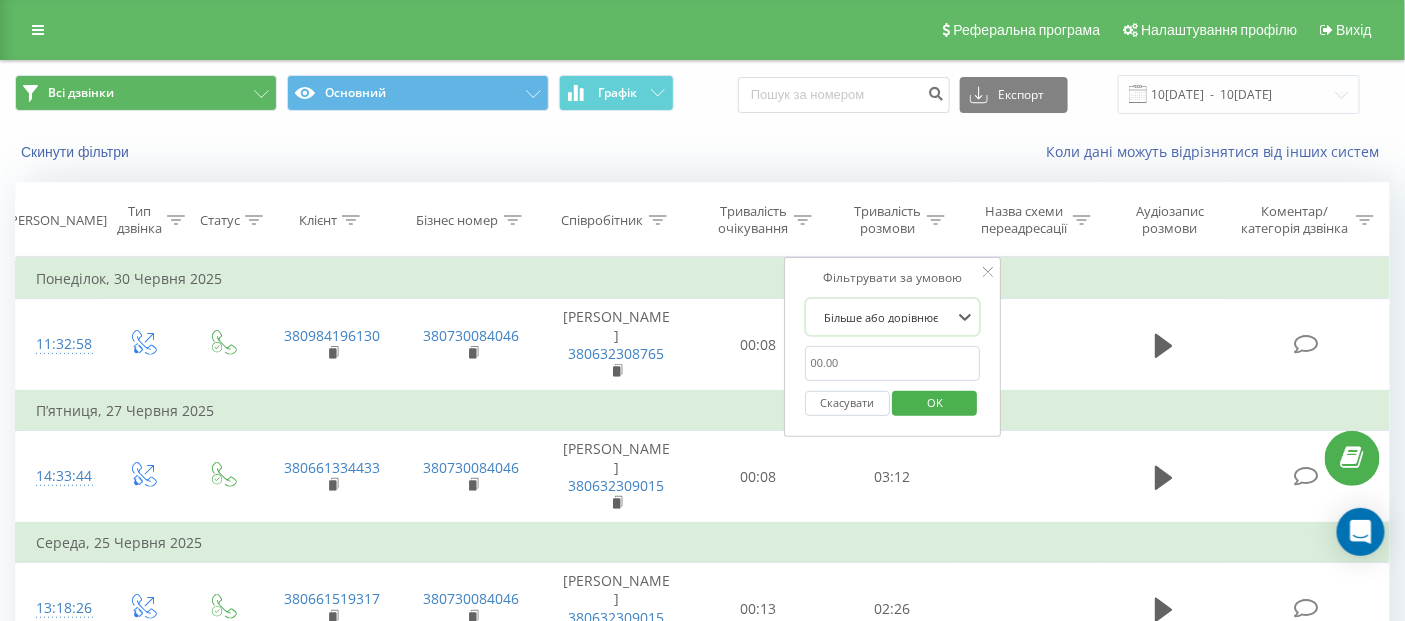 click at bounding box center (893, 363) 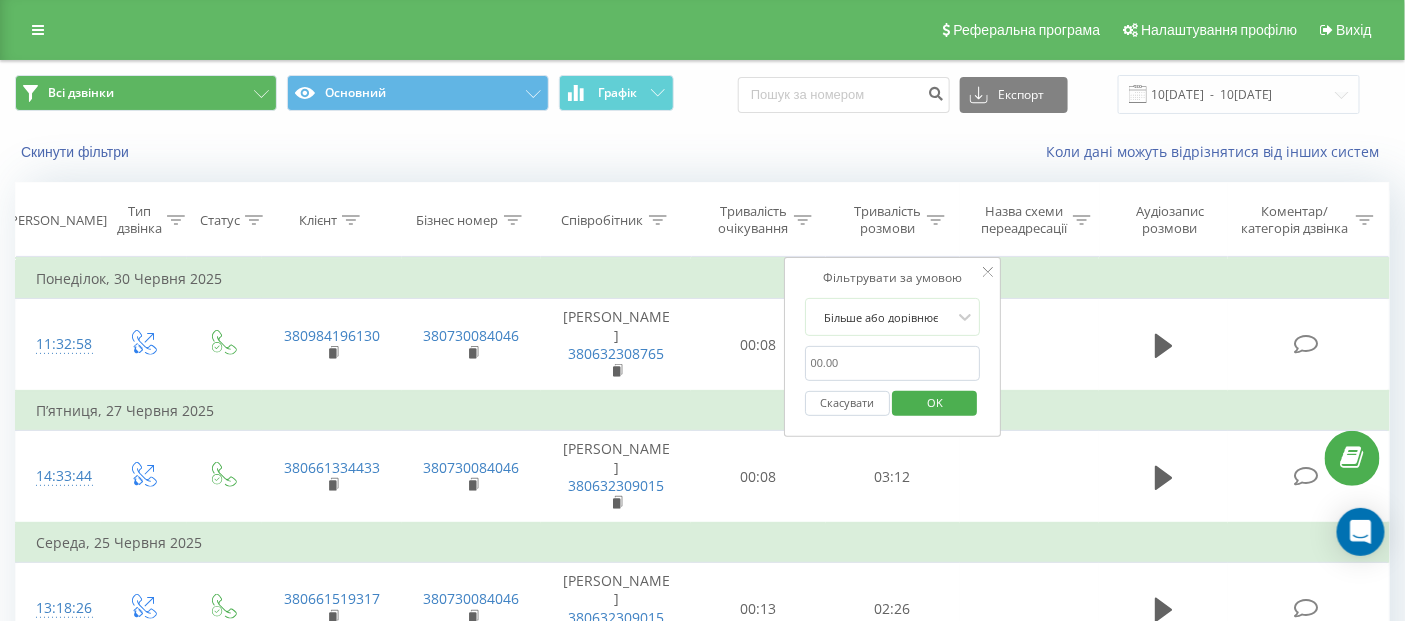 type on "02:00" 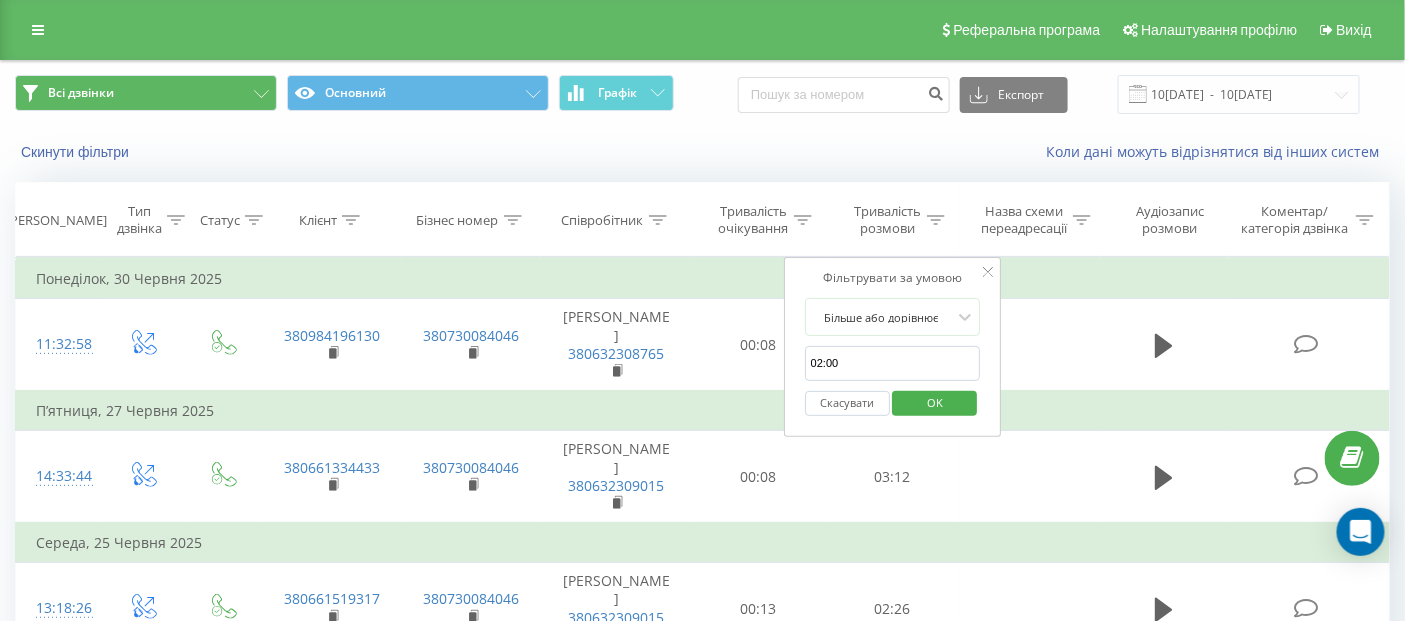 click on "OK" at bounding box center [935, 402] 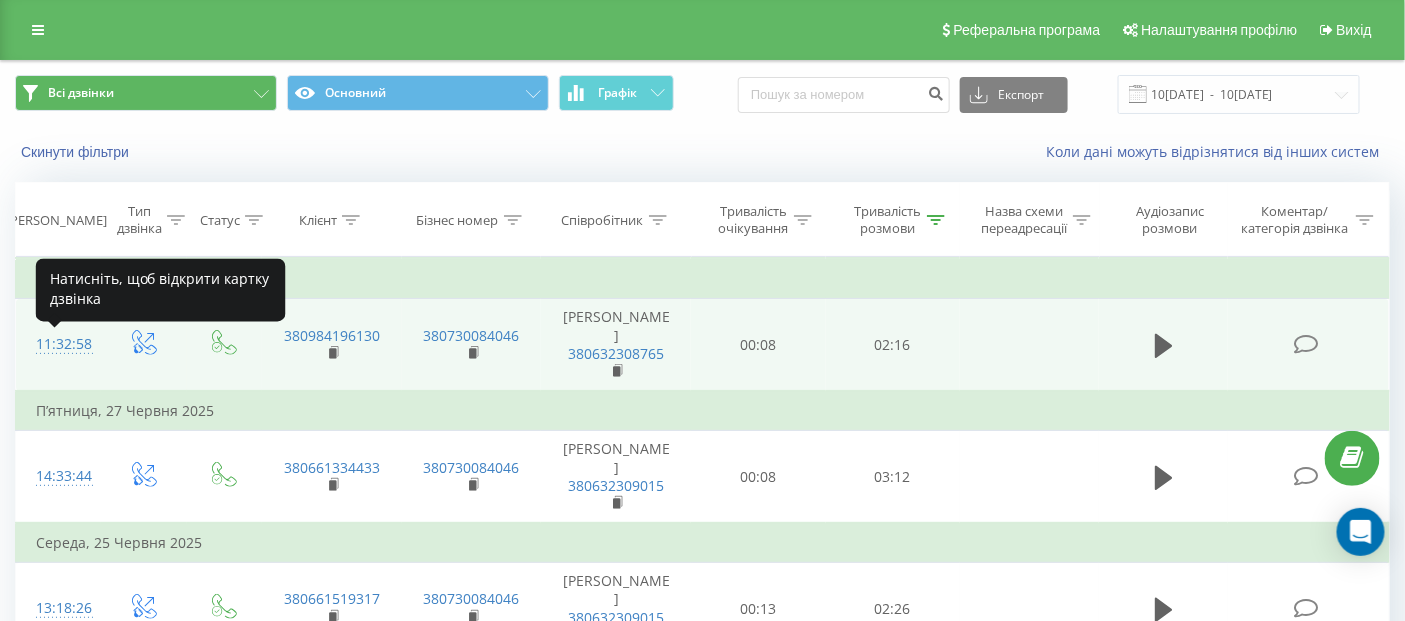 click on "11:32:58" at bounding box center [58, 344] 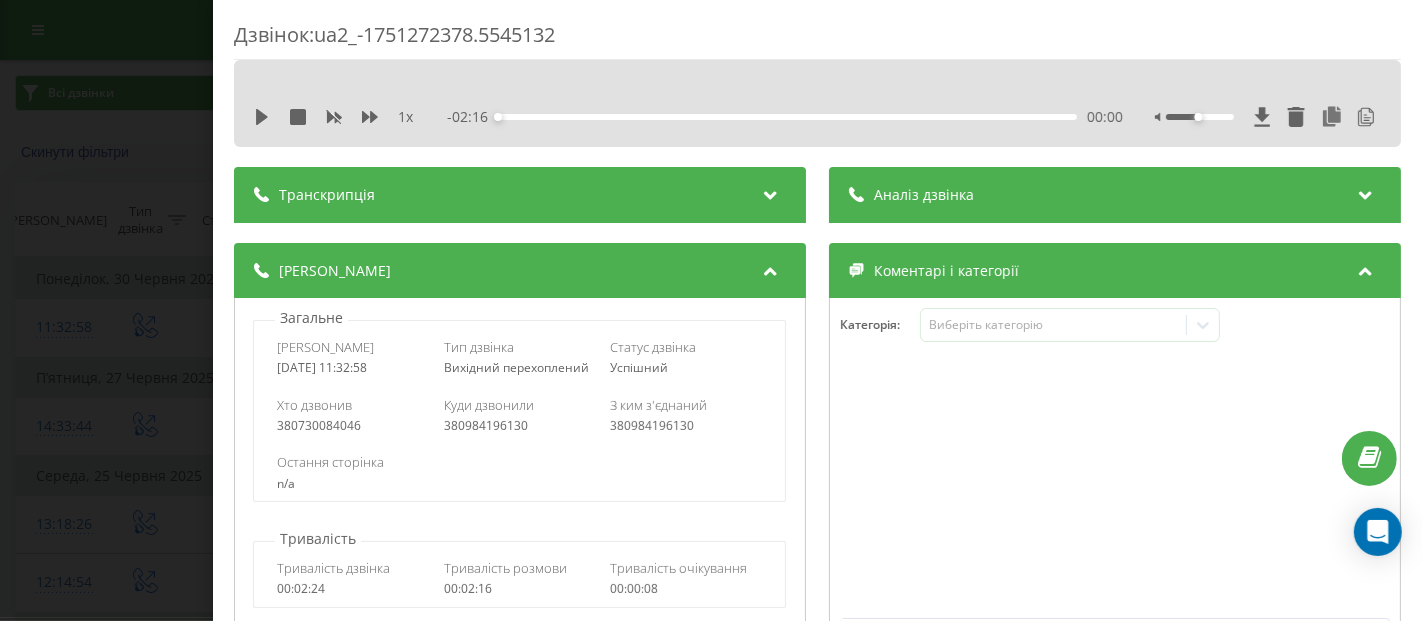 click on "Аналіз дзвінка" at bounding box center [1115, 195] 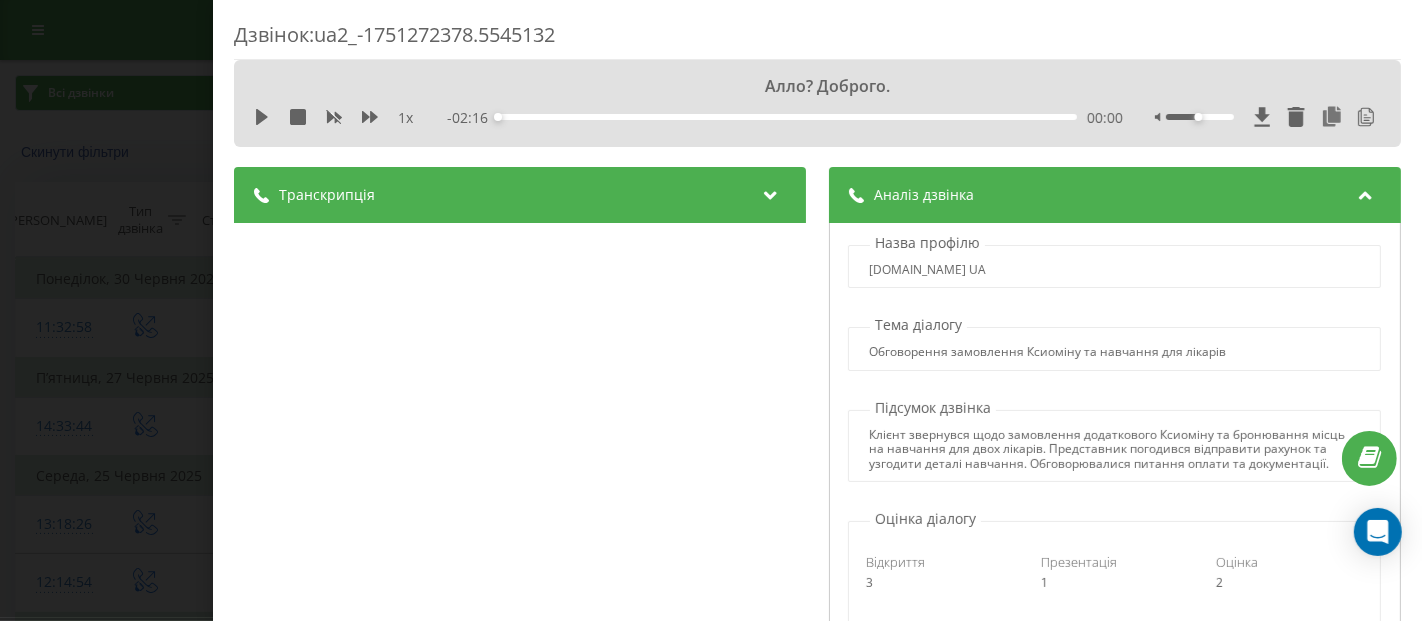click on "Дзвінок :  ua2_-1751272378.5545132 Алло? Доброго.   1 x  - 02:16 00:00   00:00   Транскрипція 00:00 Алло? Доброго. 00:00 Доброго дня. Це Ангеліна, менеджер академії передової естетики стосовно КСИОМІН 00:08 Угу, так 00:10 Підкажіть будь ласка чи будемо ми формувати с вами договор щоб офіційного відправляти з аптеки фармисфор 00:11 А ми ж спочатку на навчання йдемо до вас, так я розумію? 00:18 Просила вас відpравити документи витяг 00:22 Там ще одне буде навчання, так. 00:30 Мені треба 00:31 ще один ксимін виписати 00:32 щоб забронювати місця для лікарів 00:34 піднавчання 00:36 Тому я зараз 00:37 вони там 00:39 00:41 Так. 3" at bounding box center [711, 310] 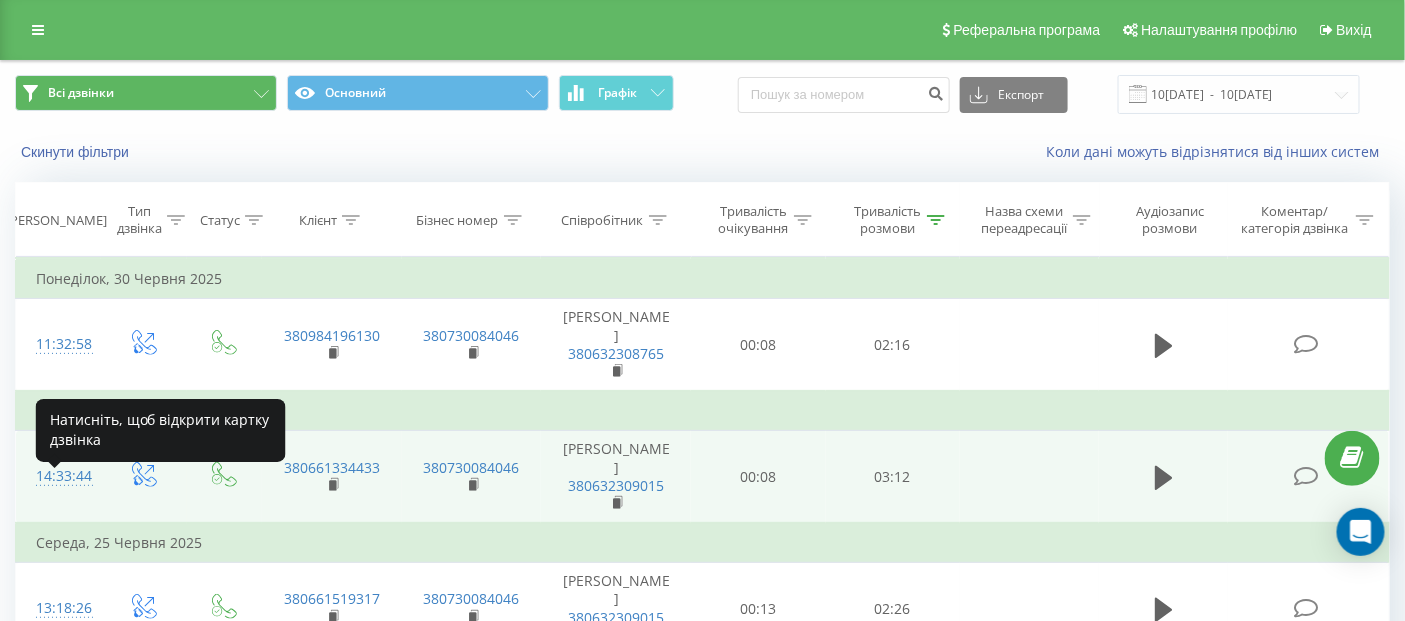 click on "14:33:44" at bounding box center [58, 476] 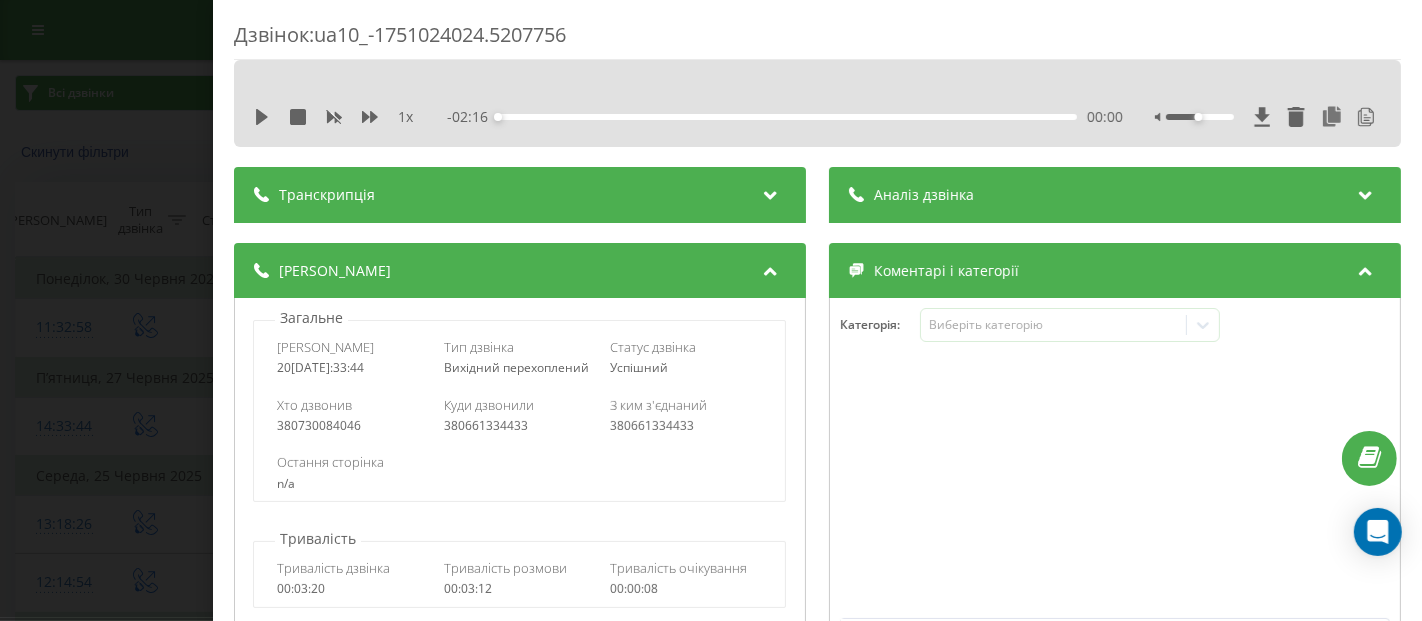 click on "Аналіз дзвінка" at bounding box center [1115, 195] 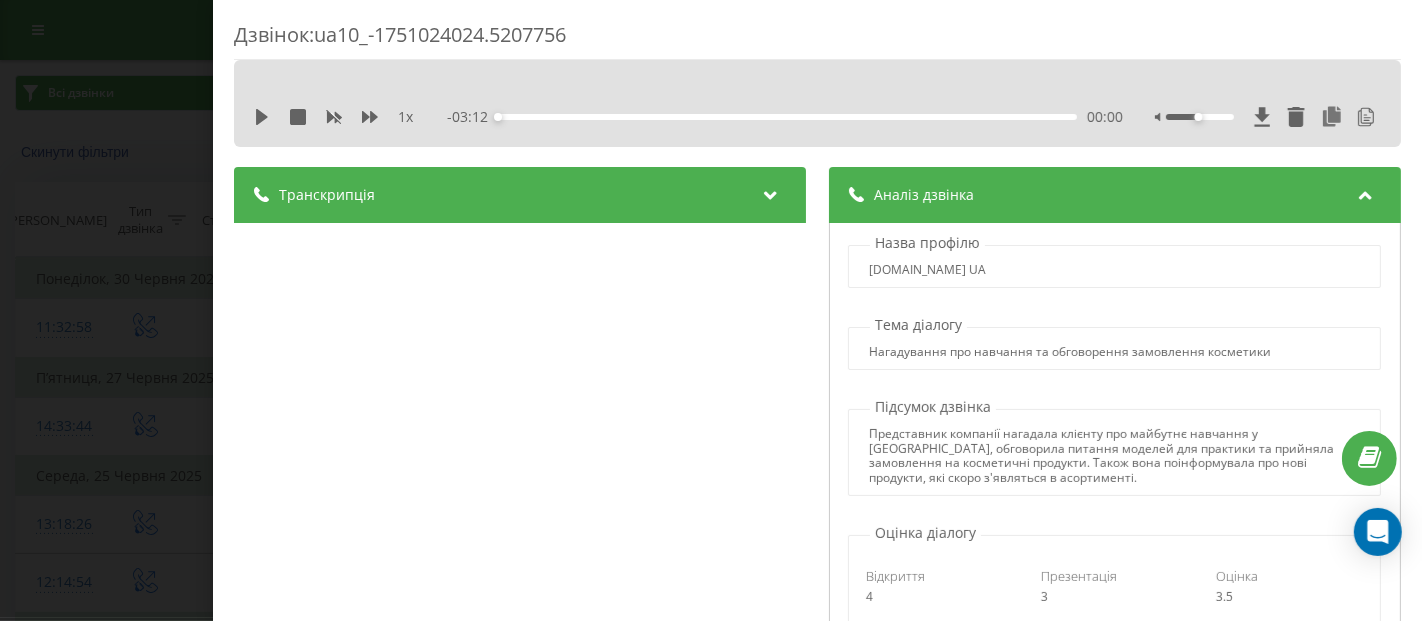 click on "Дзвінок :  ua10_-1751024024.5207756   1 x  - 03:12 00:00   00:00   Транскрипція 00:00 Алло. 00:03 Алло, Марина, доброго алло. 00:06 дня. 00:07 Маринко, Так, добрий це Катя день. 00:09 Цибенко, ваш менеджер. 00:10 Я просто тимчасово з іншого номеру телефоную, Так, інші так. 00:14 робочі просто. 00:15 Маринко, я стосовно, хотіла просто нагадати, що 30-го вже у вас навчання у Львові з Дарс Порадіусом, з колегами. 00:24 00:46 Тому на практиці буде. 00:48 Плюс, як варіант, можливо, ми вже думали з моєю колегою, що, можливо, там буде присутня Оля Бобрихіна, буде присутня Таня Погоська. 00:58 01:02 01:06 01:12 Добре. 01:13 добре. 01:14 01:19 дякую. 4" at bounding box center (711, 310) 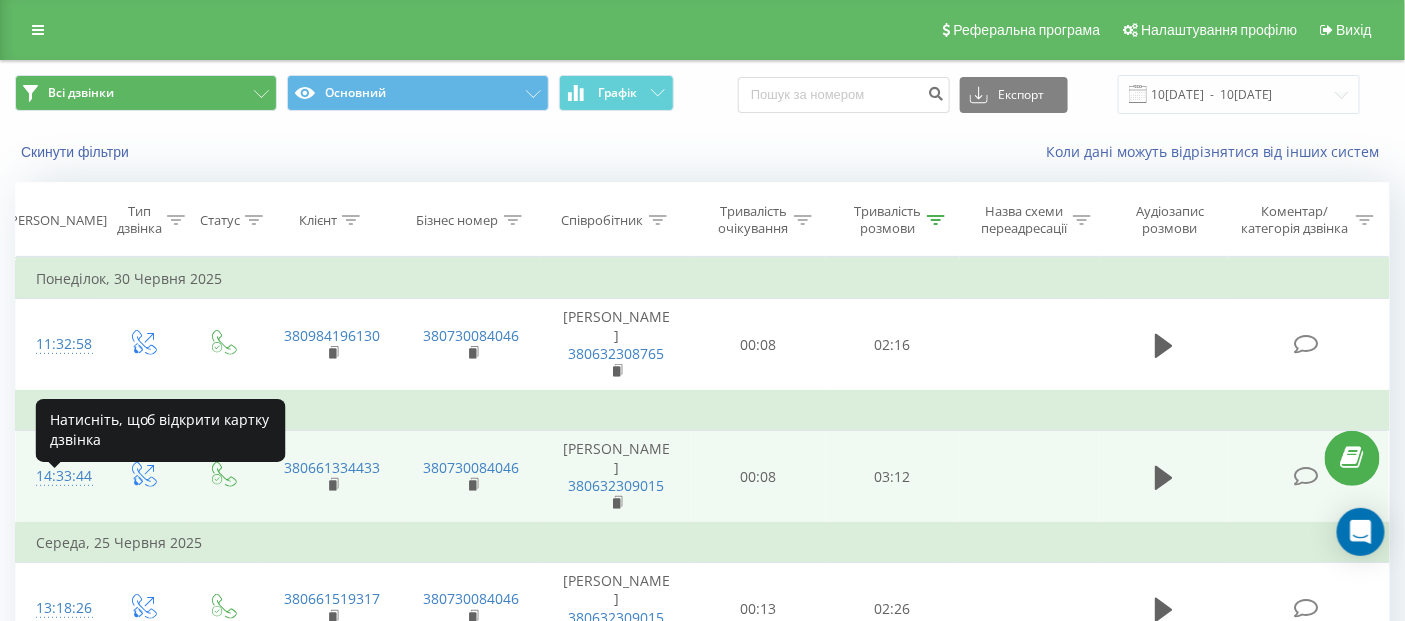 click on "14:33:44" at bounding box center (58, 476) 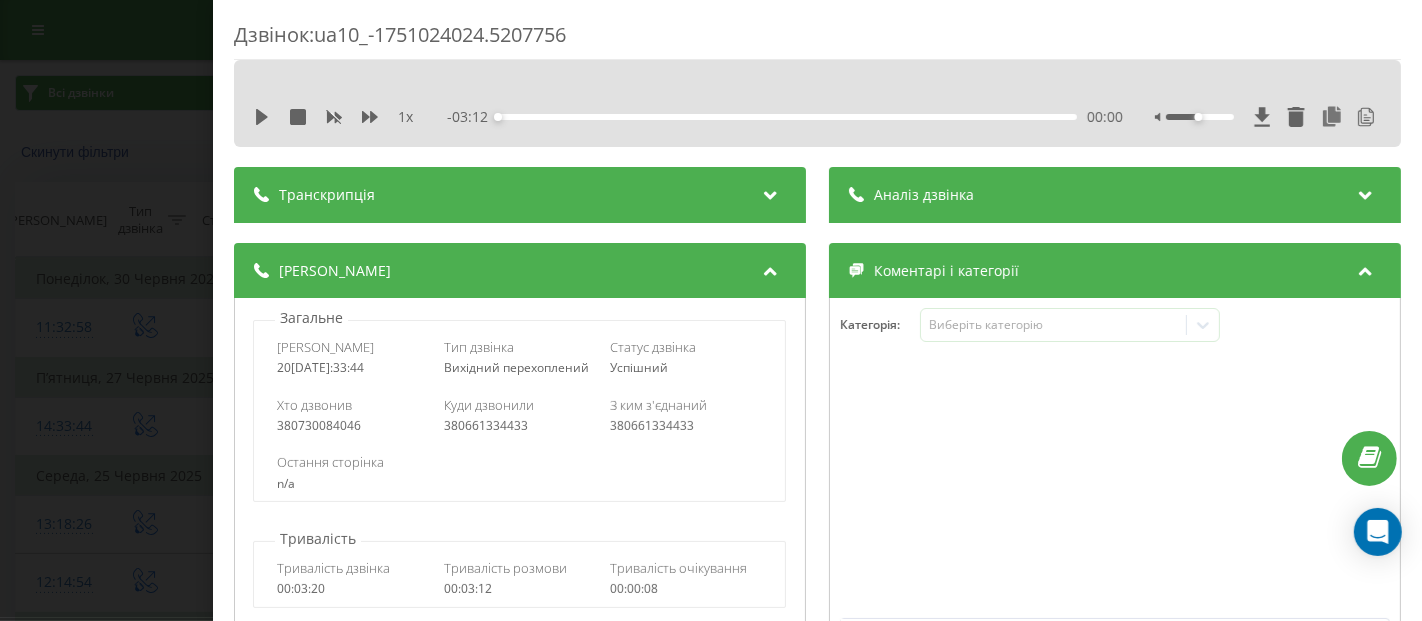 click on "Аналіз дзвінка" at bounding box center [1115, 195] 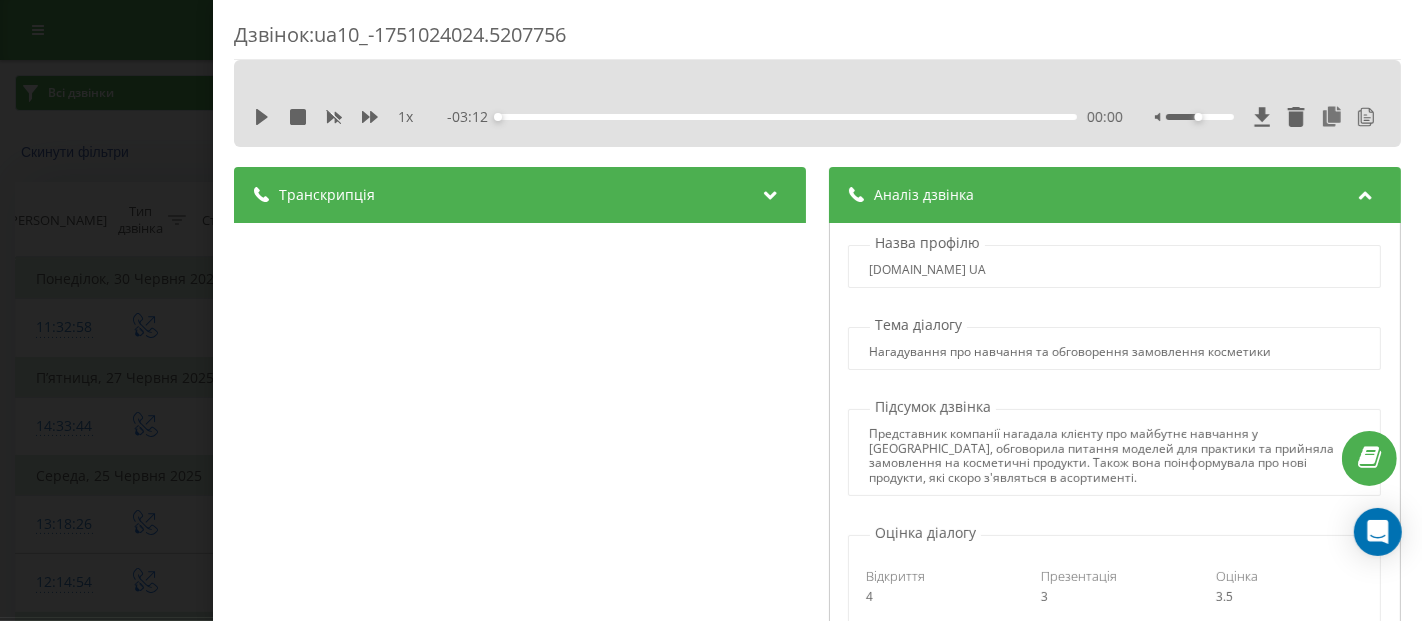 click on "Дзвінок :  ua10_-1751024024.5207756   1 x  - 03:12 00:00   00:00   Транскрипція 00:00 Алло. 00:03 Алло, Марина, доброго алло. 00:06 дня. 00:07 Маринко, Так, добрий це Катя день. 00:09 Цибенко, ваш менеджер. 00:10 Я просто тимчасово з іншого номеру телефоную, Так, інші так. 00:14 робочі просто. 00:15 Маринко, я стосовно, хотіла просто нагадати, що 30-го вже у вас навчання у Львові з Дарс Порадіусом, з колегами. 00:24 00:46 Тому на практиці буде. 00:48 Плюс, як варіант, можливо, ми вже думали з моєю колегою, що, можливо, там буде присутня Оля Бобрихіна, буде присутня Таня Погоська. 00:58 01:02 01:06 01:12 Добре. 01:13 добре. 01:14 01:19 дякую. 4" at bounding box center [711, 310] 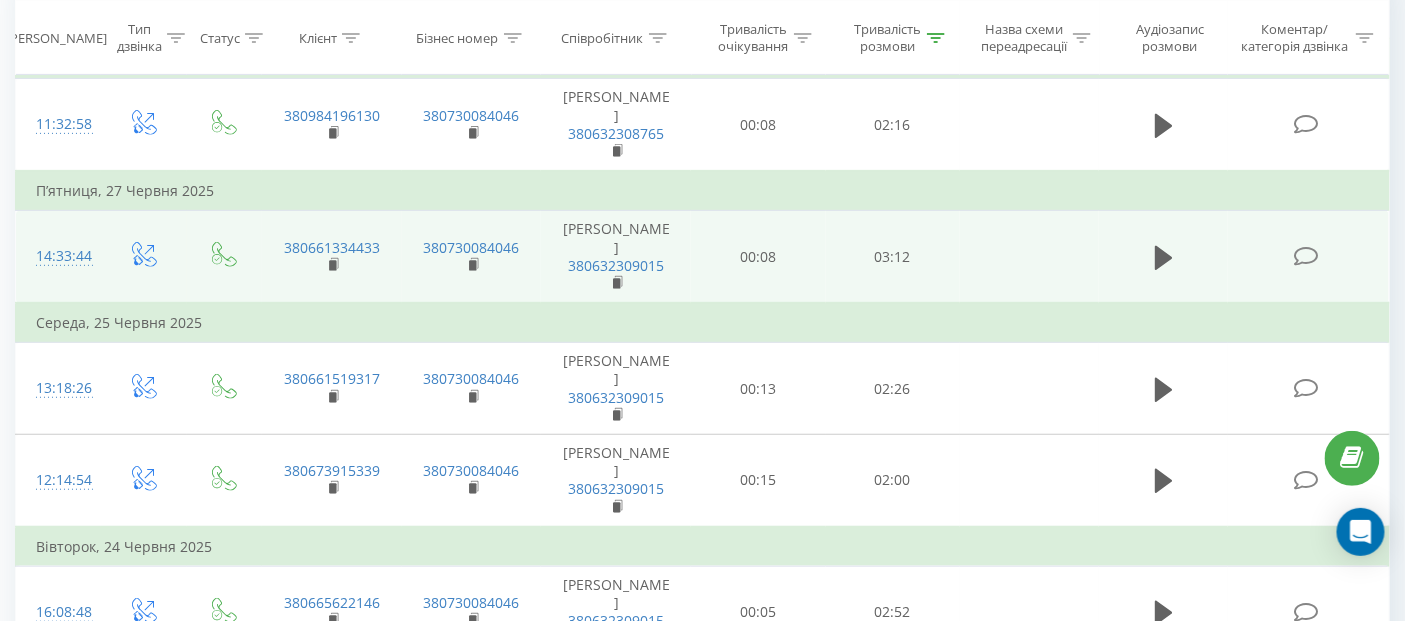scroll, scrollTop: 222, scrollLeft: 0, axis: vertical 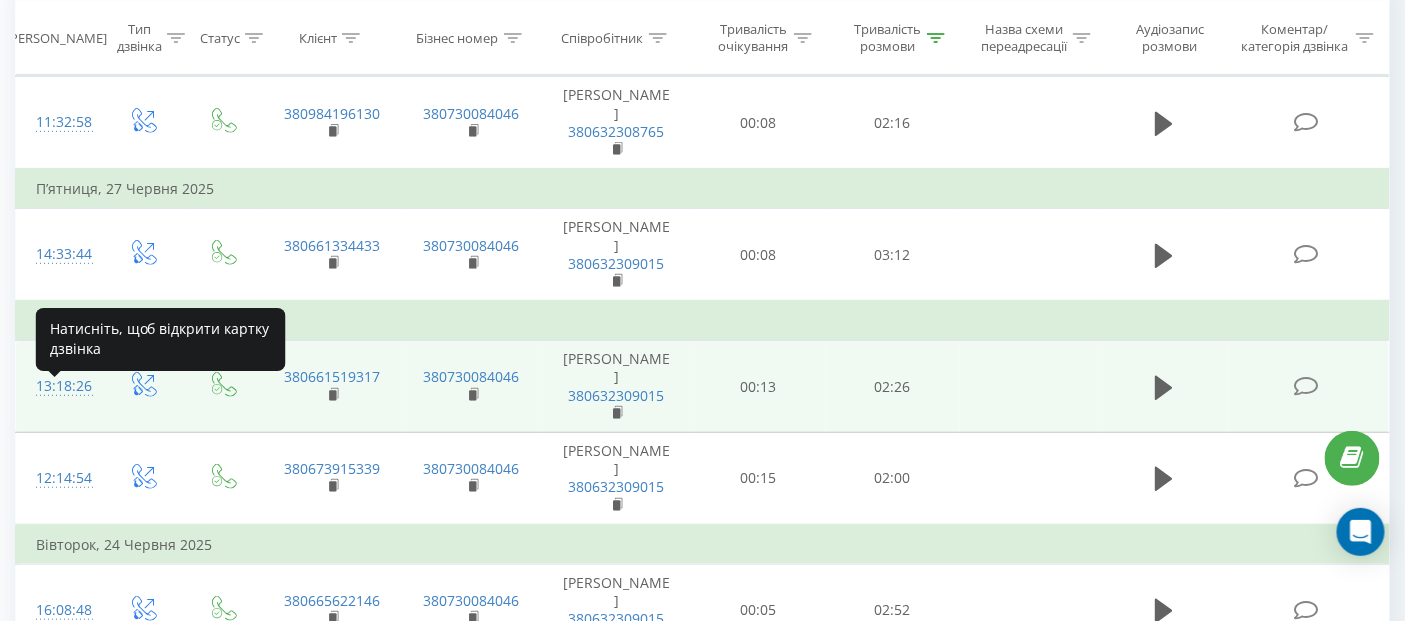 click on "13:18:26" at bounding box center (58, 386) 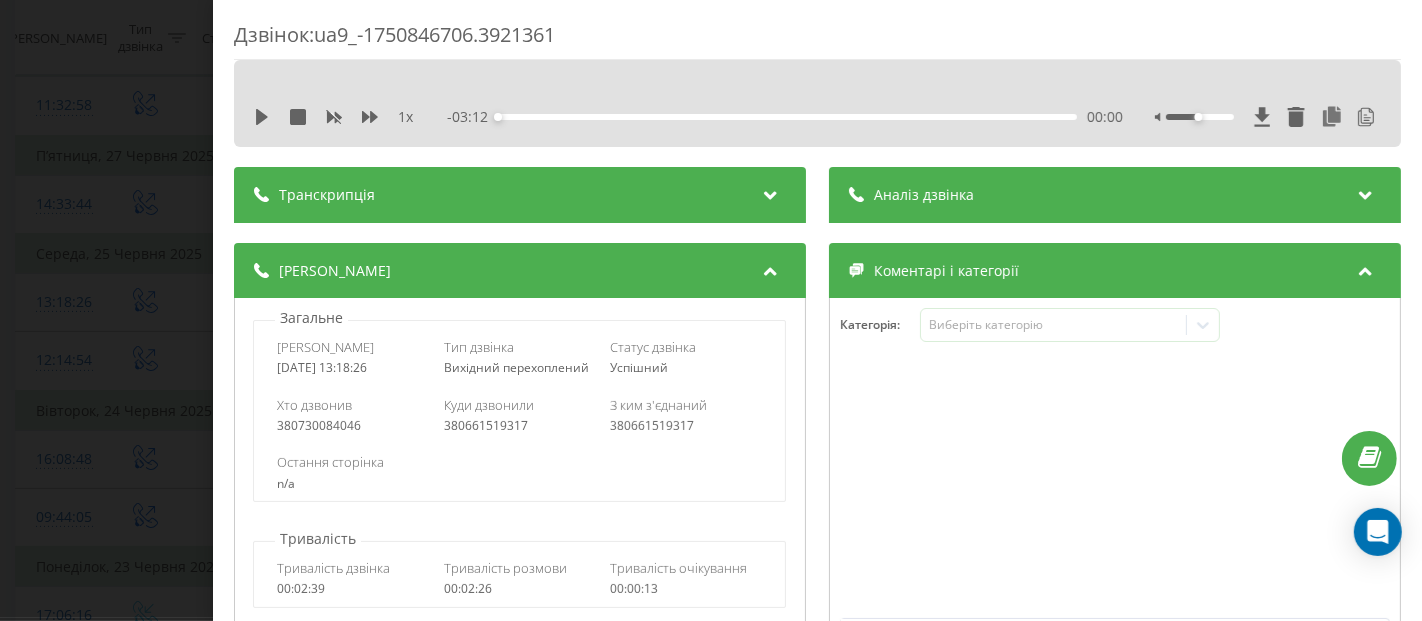 click on "Аналіз дзвінка" at bounding box center [924, 195] 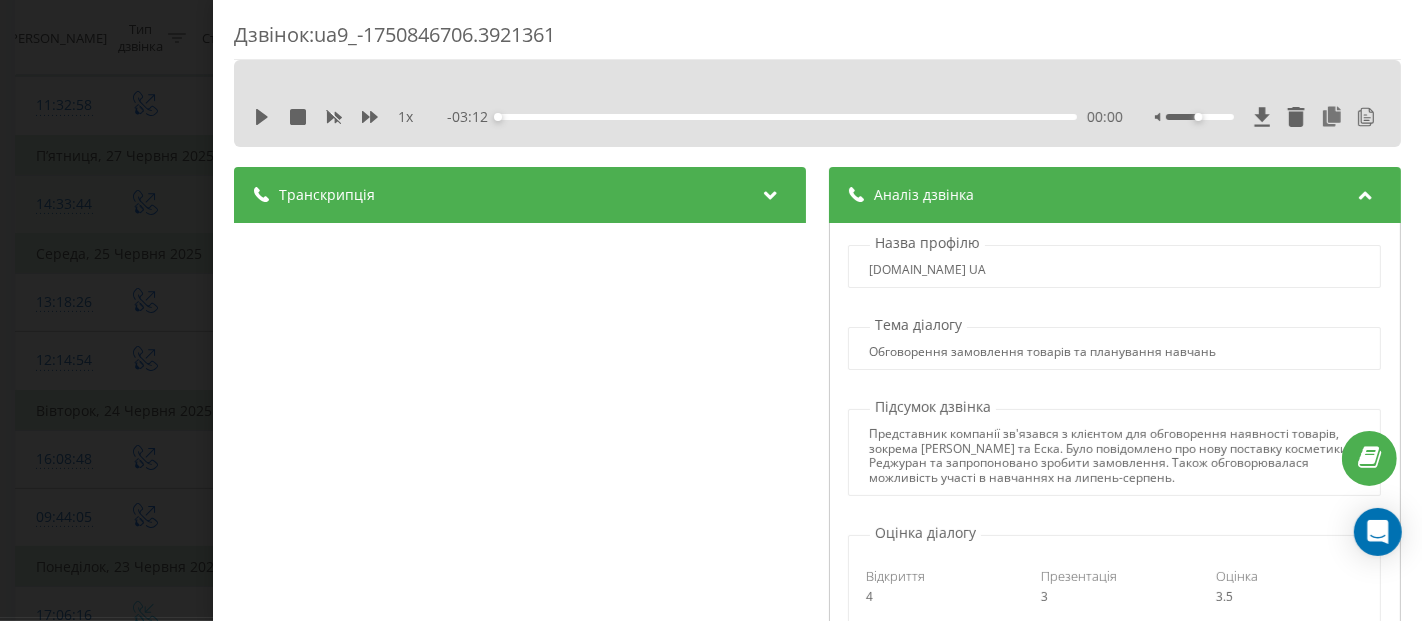 click on "Дзвінок :  ua9_-1750846706.3921361   1 x  - 03:12 00:00   00:00   Транскрипція 00:00 Алло? 00:02 Алло, Марія, доброго Так, дня. 00:04 Це Катя Цебенко, ваш менеджер Катюш. 00:06 з академії. 00:07 Чи є у вас хвилинка Катюш, вільна? 00:09 а чому ви інші? 00:10 Ви вони збережені. 00:11 Це Та-та-та, у вас знизу? 00:14 не хвилюйтеся, це мій тимчасовий телефон. 00:17 Номер телефону Зрозуміло. 00:17 ще один робочий, просто до п'ятниці. 00:19 В мене зараз технічні роботи по моєму попередньому номеру, але в Viber і в Telegramі я Добре. 00:25 на зв'язку. 00:26 По попередньому моєму номеру все добре. 00:28 00:34 Зрозуміла, Так, Катюш. 00:35 Так-так. 00:36 00:37 4 3" at bounding box center (711, 310) 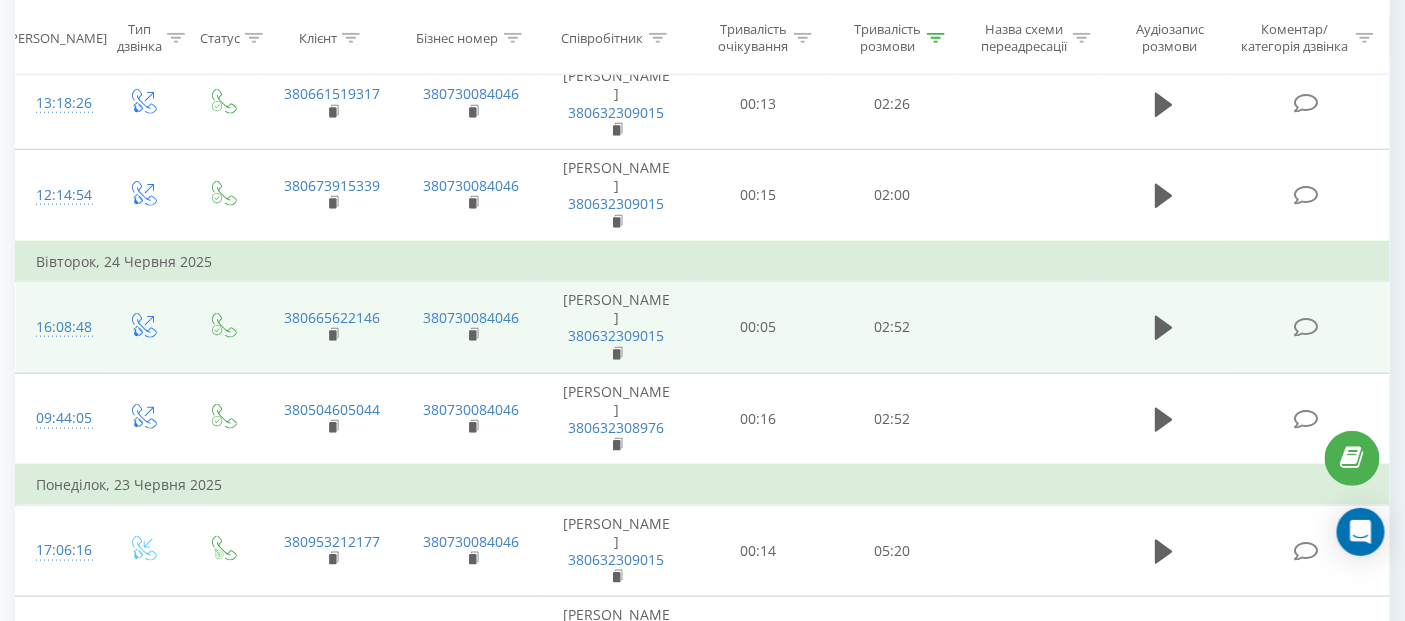 scroll, scrollTop: 555, scrollLeft: 0, axis: vertical 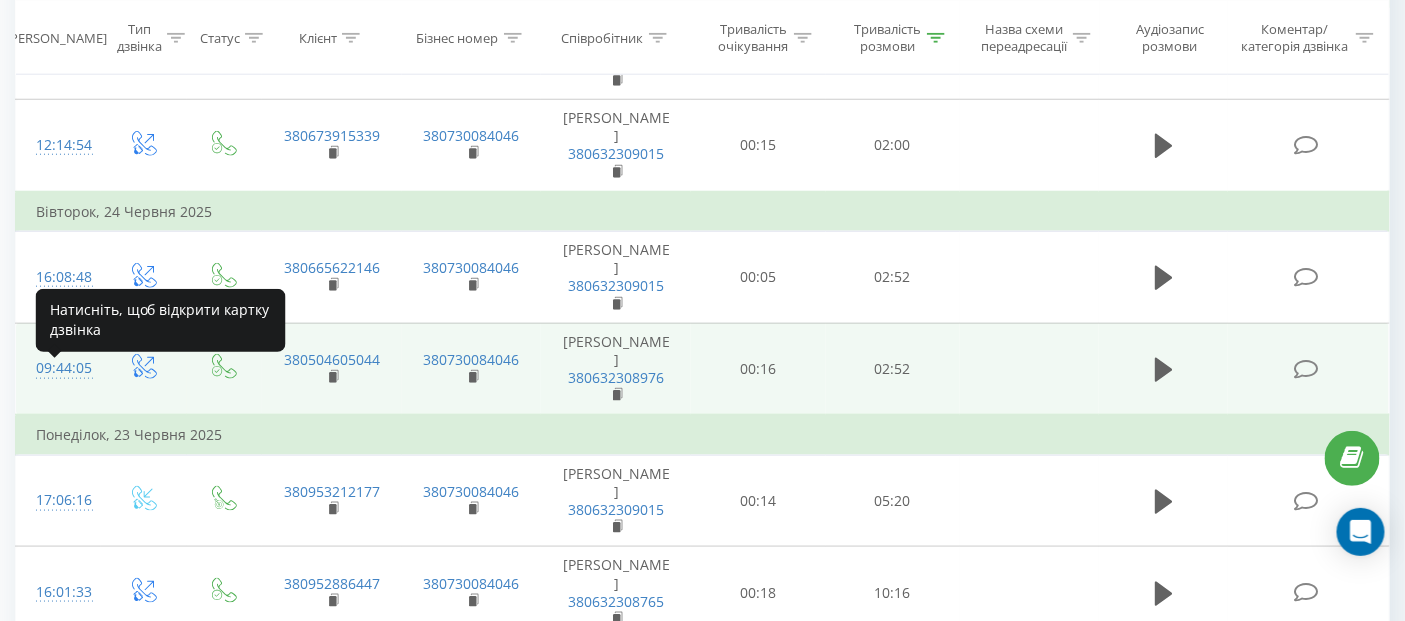 click on "09:44:05" at bounding box center (58, 368) 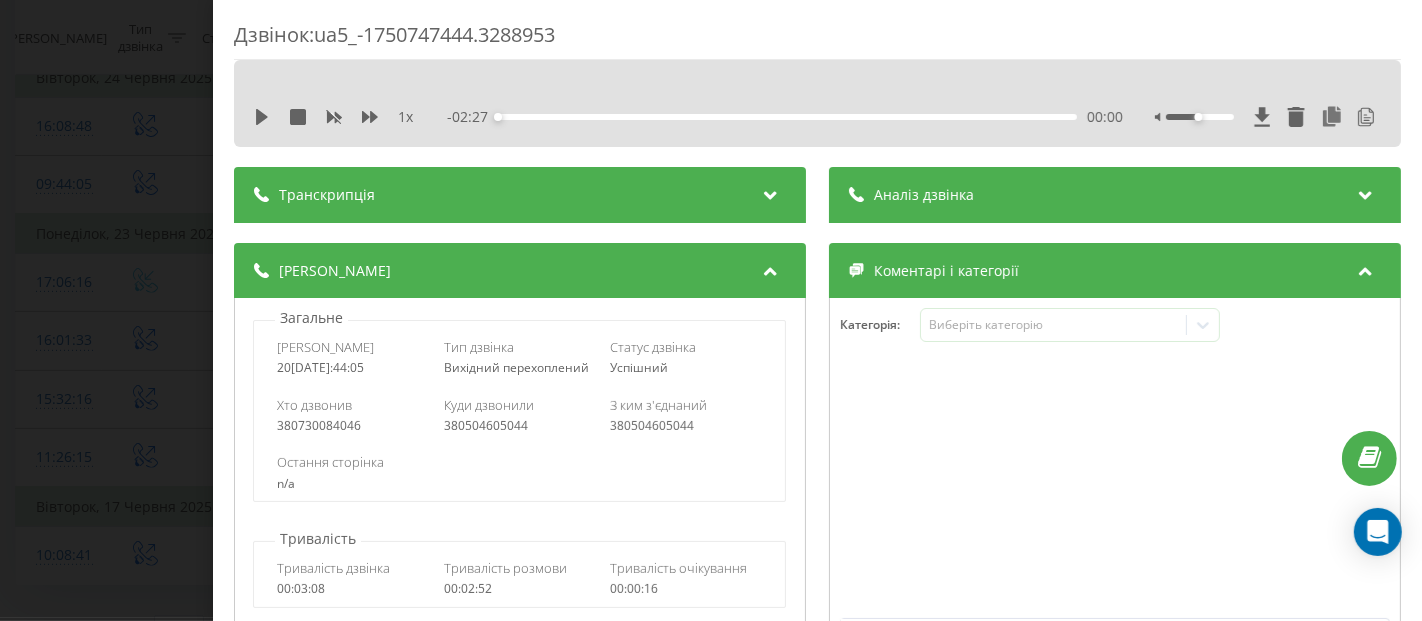click on "Аналіз дзвінка" at bounding box center (924, 195) 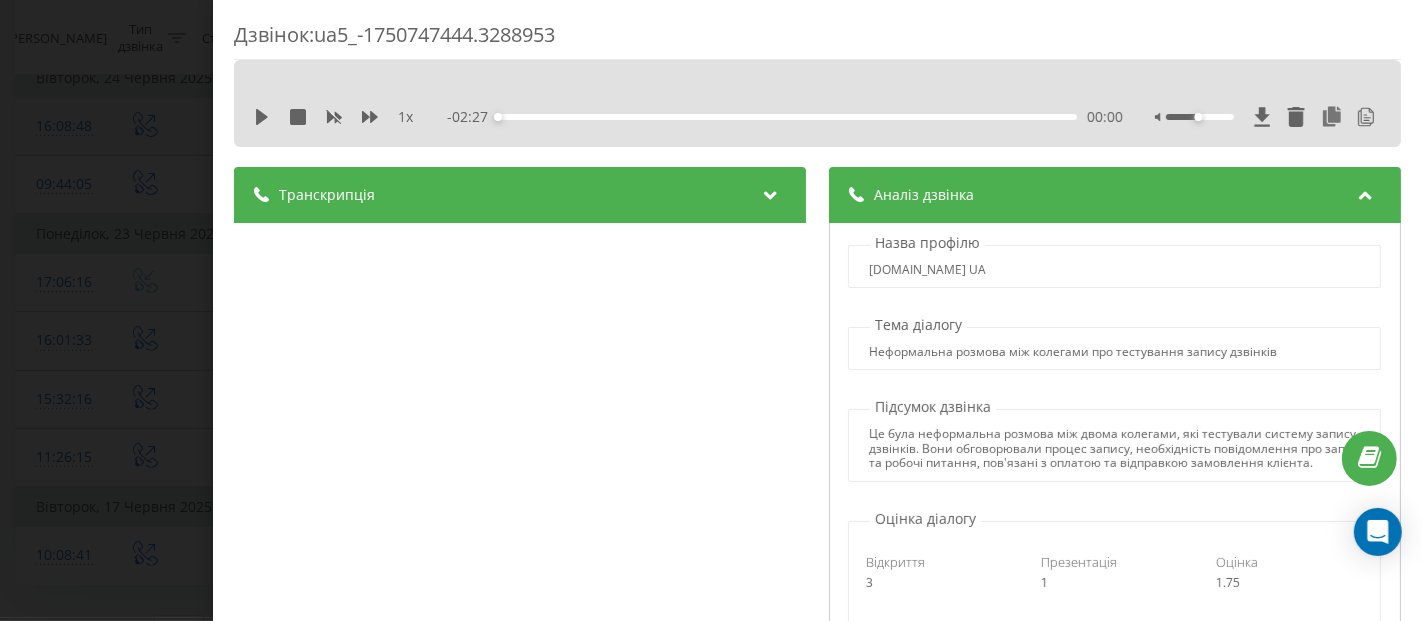 drag, startPoint x: 81, startPoint y: 310, endPoint x: 100, endPoint y: 293, distance: 25.495098 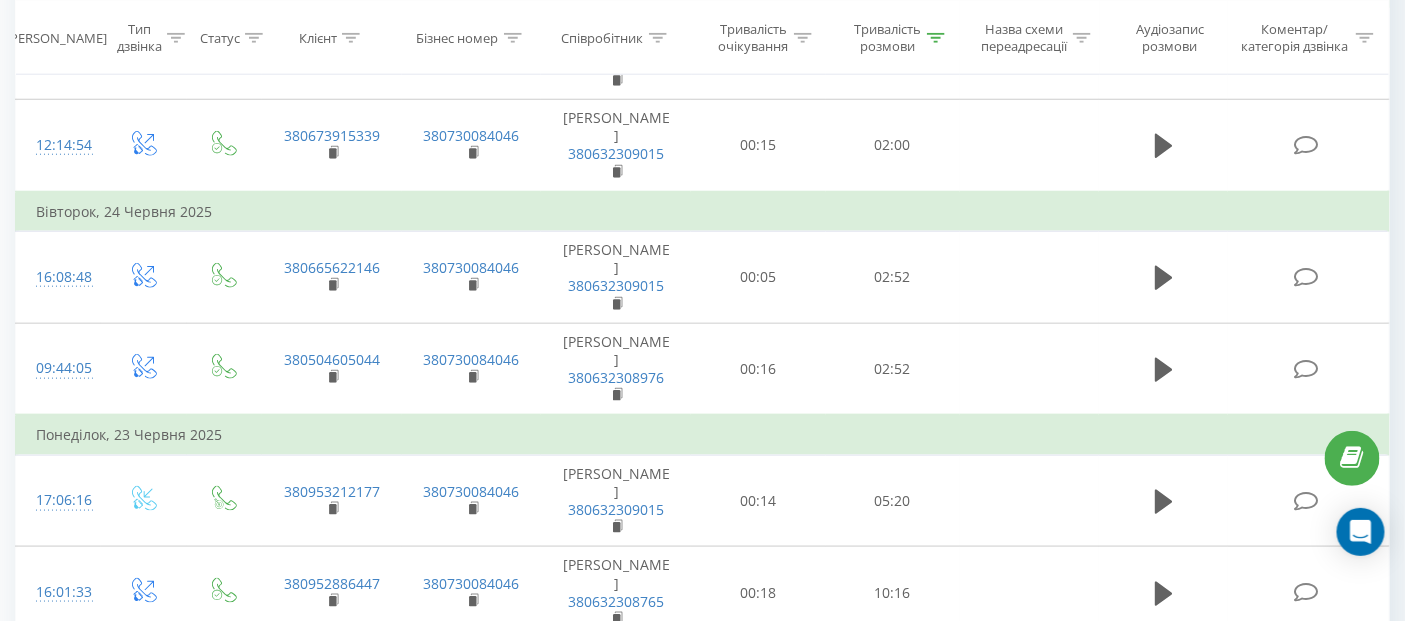 scroll, scrollTop: 666, scrollLeft: 0, axis: vertical 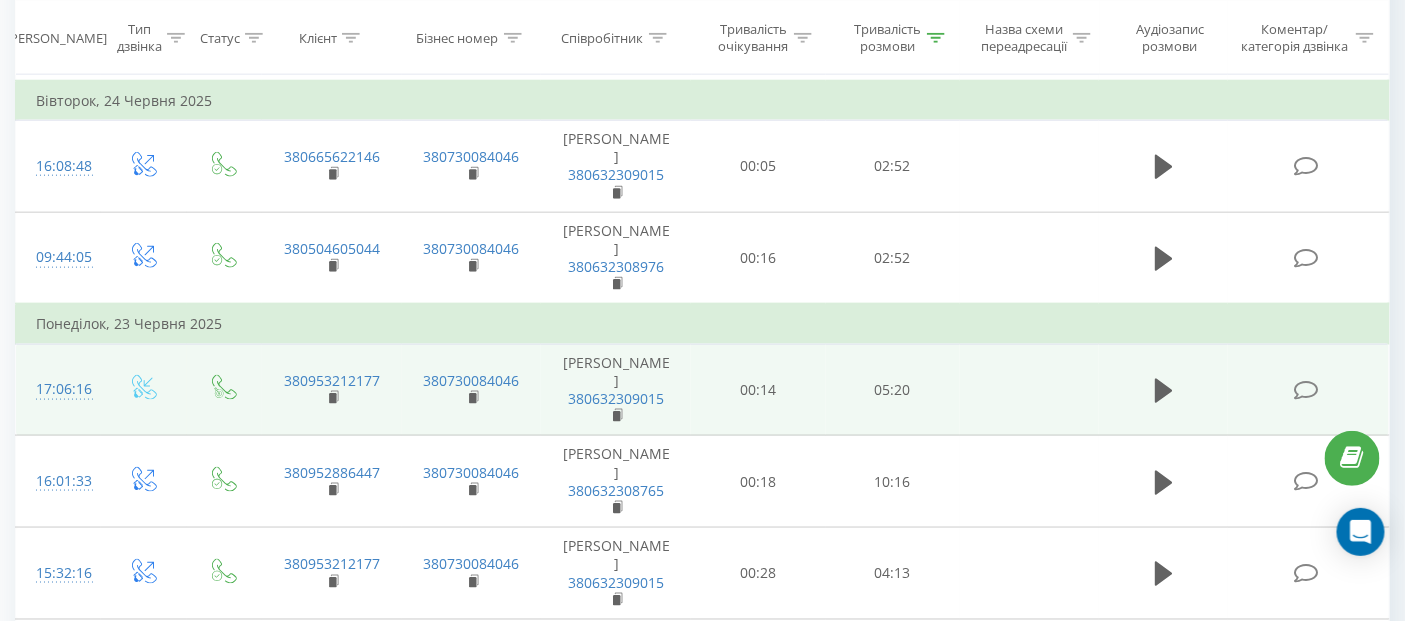 click on "17:06:16" at bounding box center [58, 389] 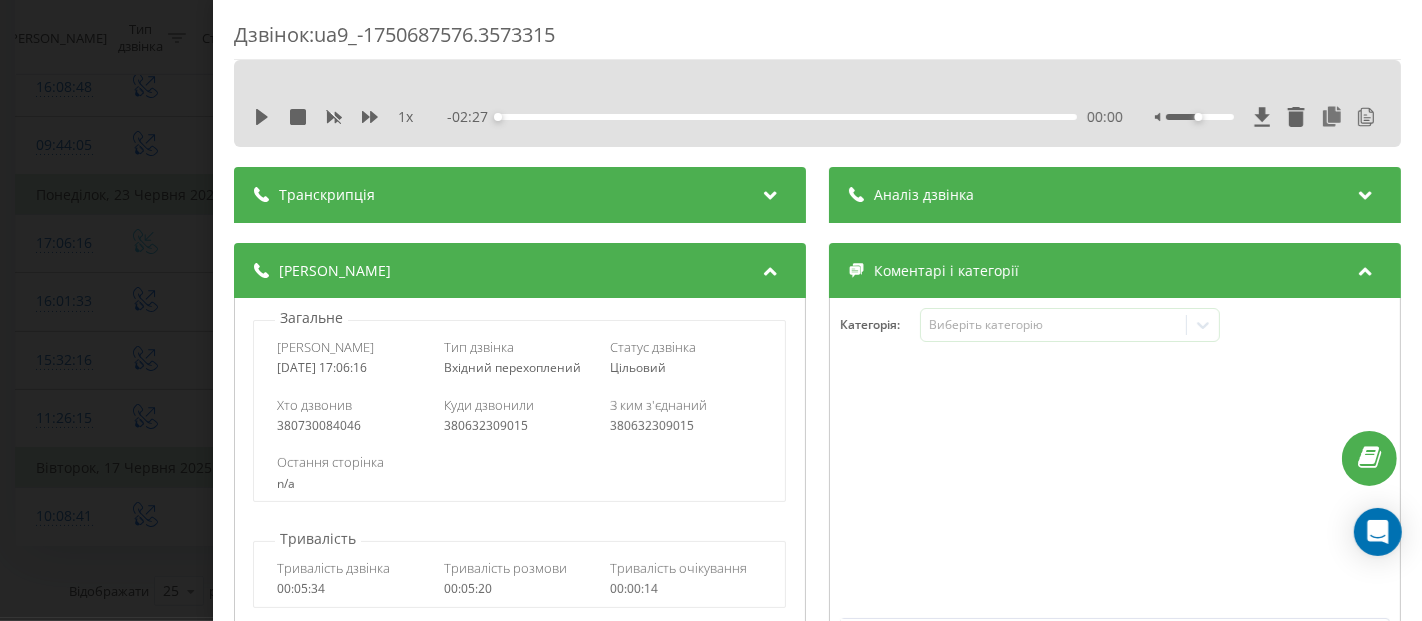 click on "Аналіз дзвінка" at bounding box center [924, 195] 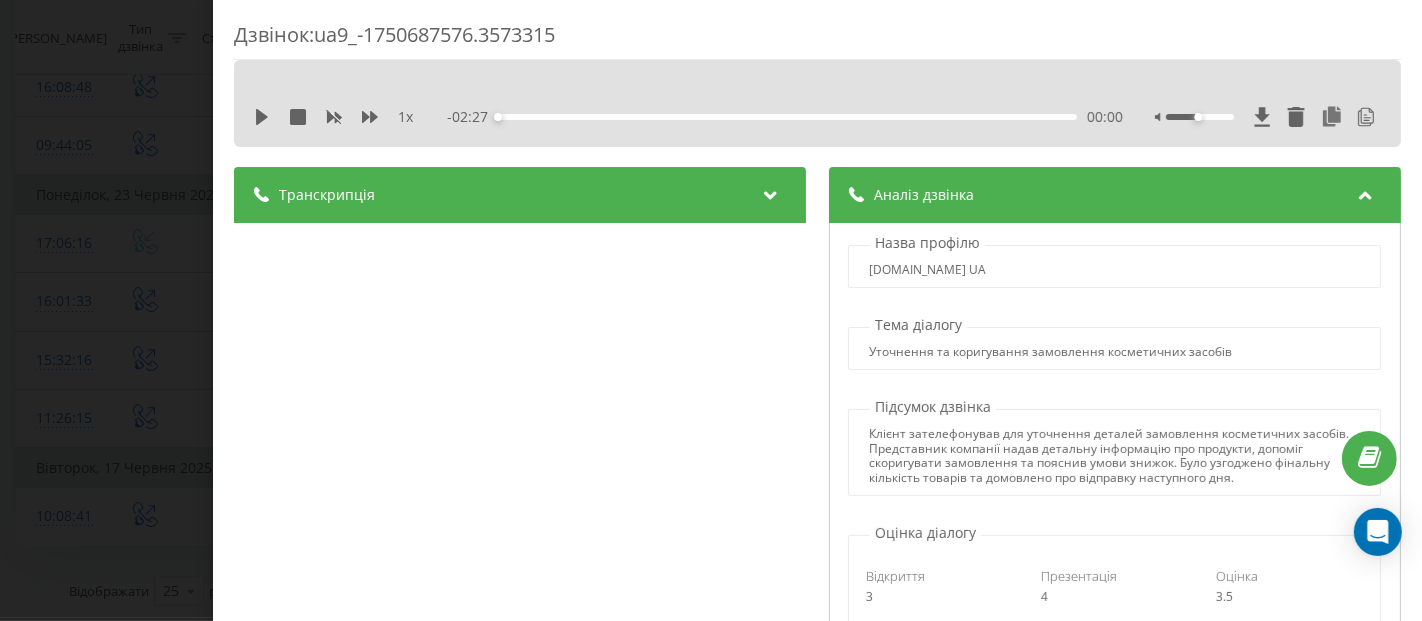 click on "Дзвінок :  ua9_-1750687576.3573315   1 x  - 02:27 00:00   00:00   Транскрипція 00:01 Алло, доброго дня. 00:03 Добрий день, це Катя? 00:05 Так, слухаю вас. 00:06 Ага, думаю, я тут попала правильно, бо номер не підписаний. 00:11 Я з Так, приводу замовлення Віталіниного. 00:15 так, Дивіться, слухаю вас. 00:16 а скільки вона замовила крем під очі? 00:19 Зараз одну хвилиночку, одну хвилинку відкриваю замовлення. 00:27 Крем під очі. 00:29 Чотири штучки. 00:31 Ага, так, чудово. 00:33 Це вірно, так? 00:33 Так, добре. 00:35 Добре. 00:36 І давайте тоді пенку на одну більше. 00:41 Ми там замовили з моєю 4-4, так, тонік і пенка. 00:46 Тонік і пінка, так." at bounding box center [711, 310] 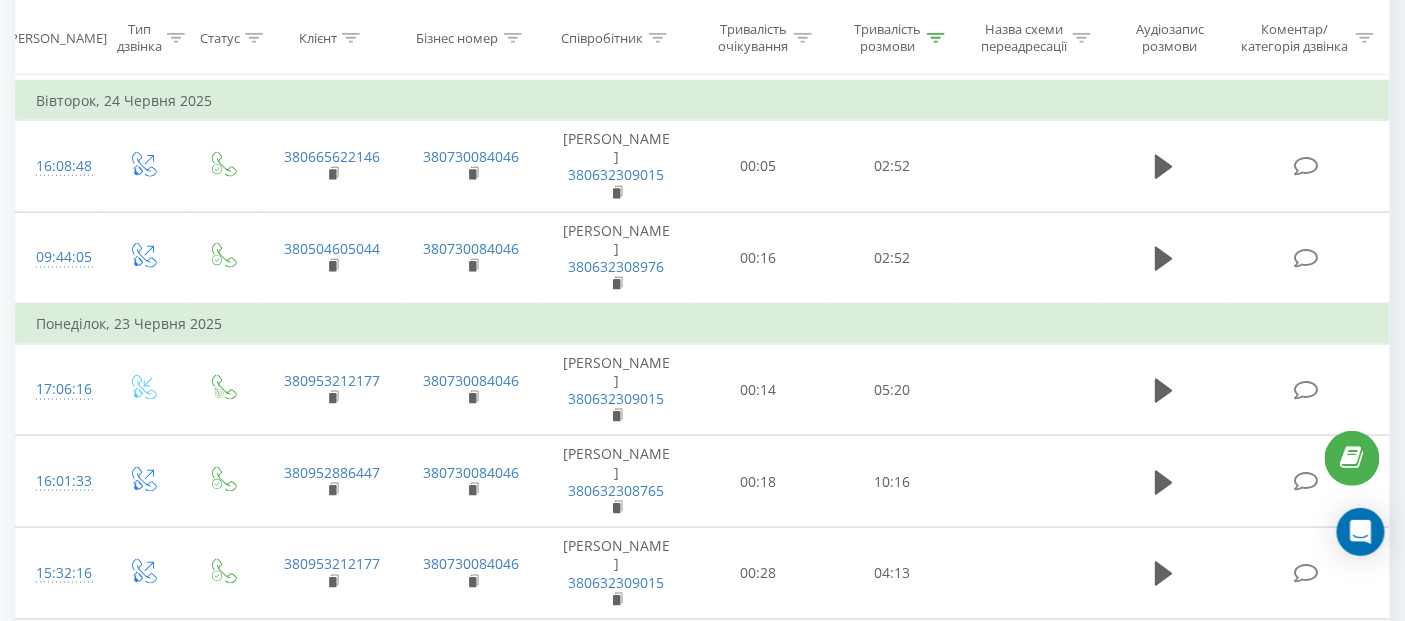 scroll, scrollTop: 991, scrollLeft: 0, axis: vertical 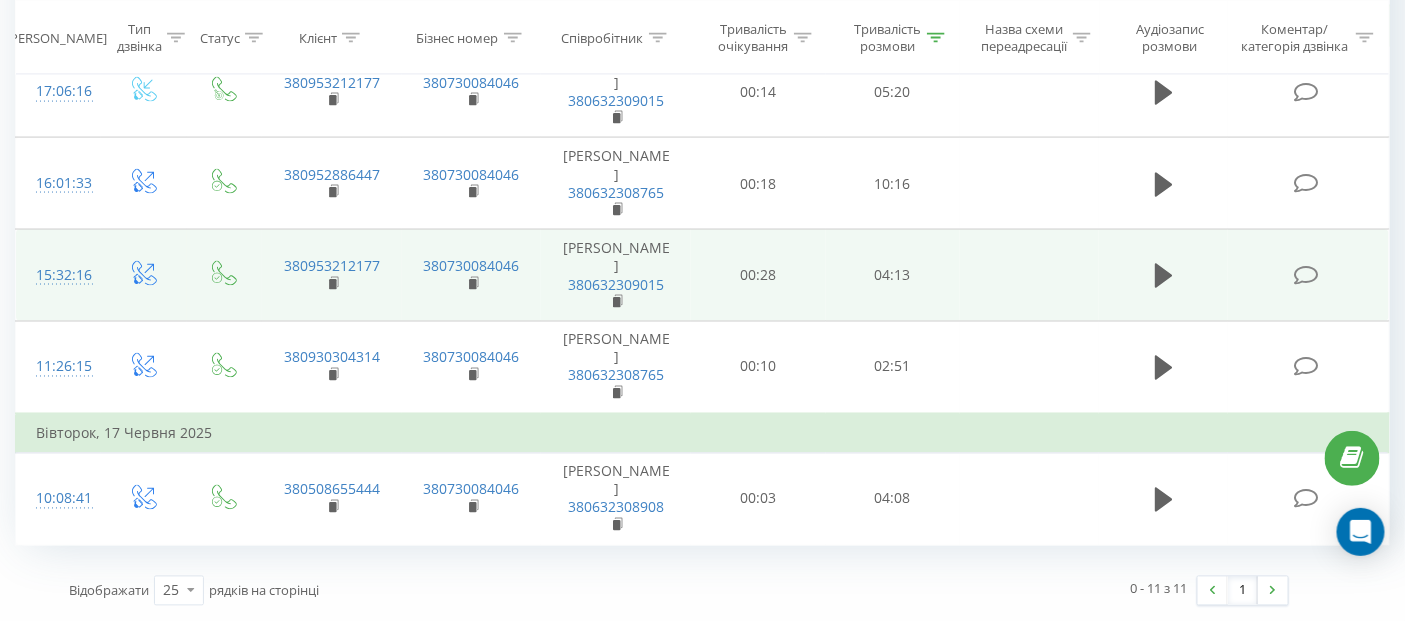 click on "15:32:16" at bounding box center (58, 275) 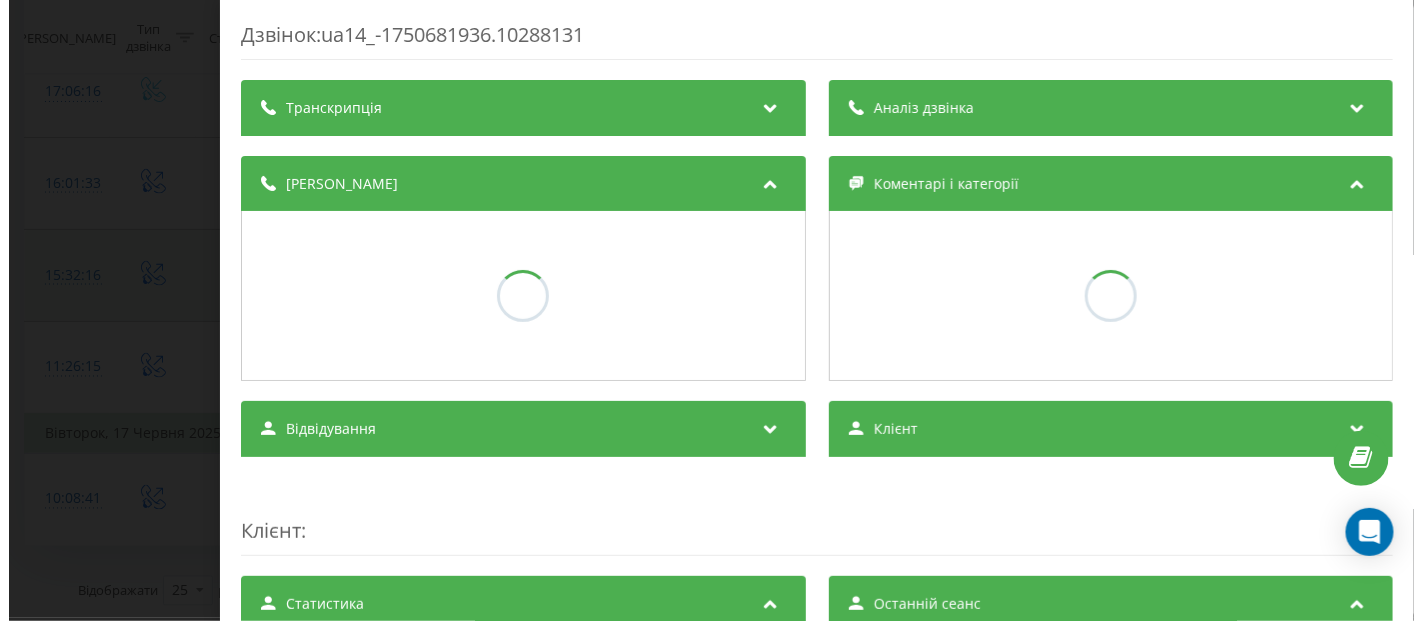 scroll, scrollTop: 793, scrollLeft: 0, axis: vertical 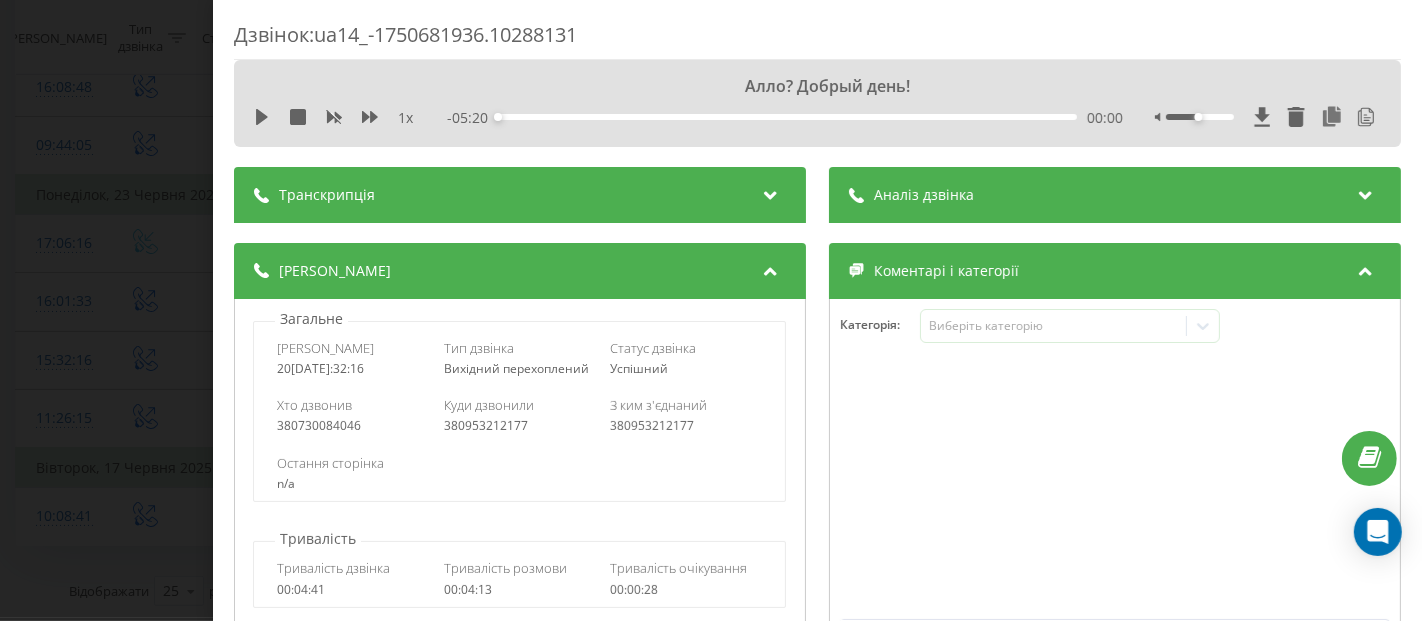 click on "Аналіз дзвінка" at bounding box center (1115, 195) 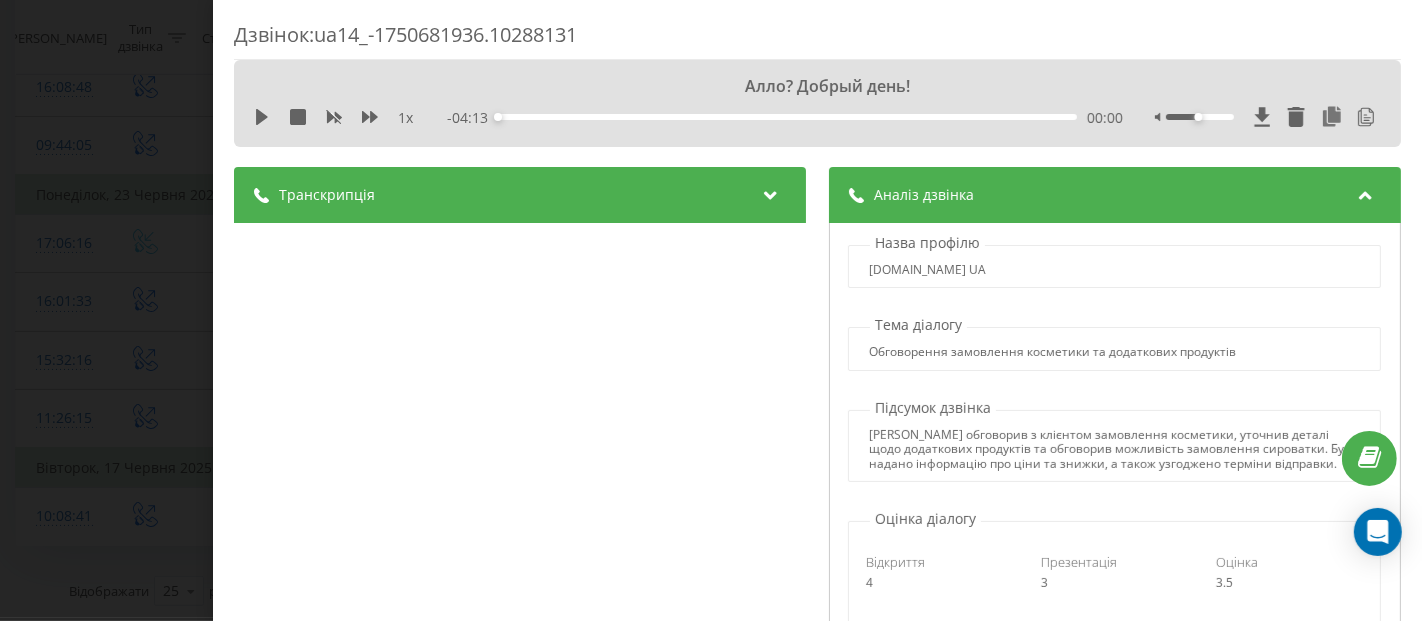 drag, startPoint x: 59, startPoint y: 323, endPoint x: 14, endPoint y: 315, distance: 45.705578 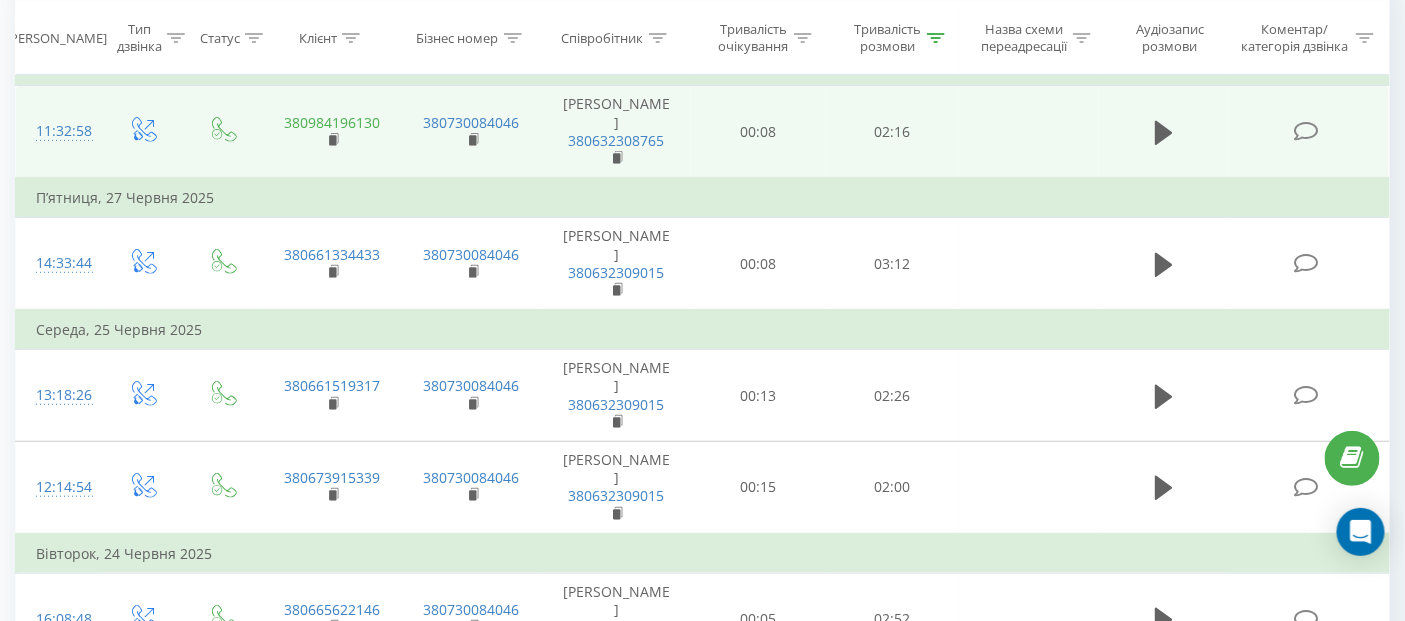 scroll, scrollTop: 0, scrollLeft: 0, axis: both 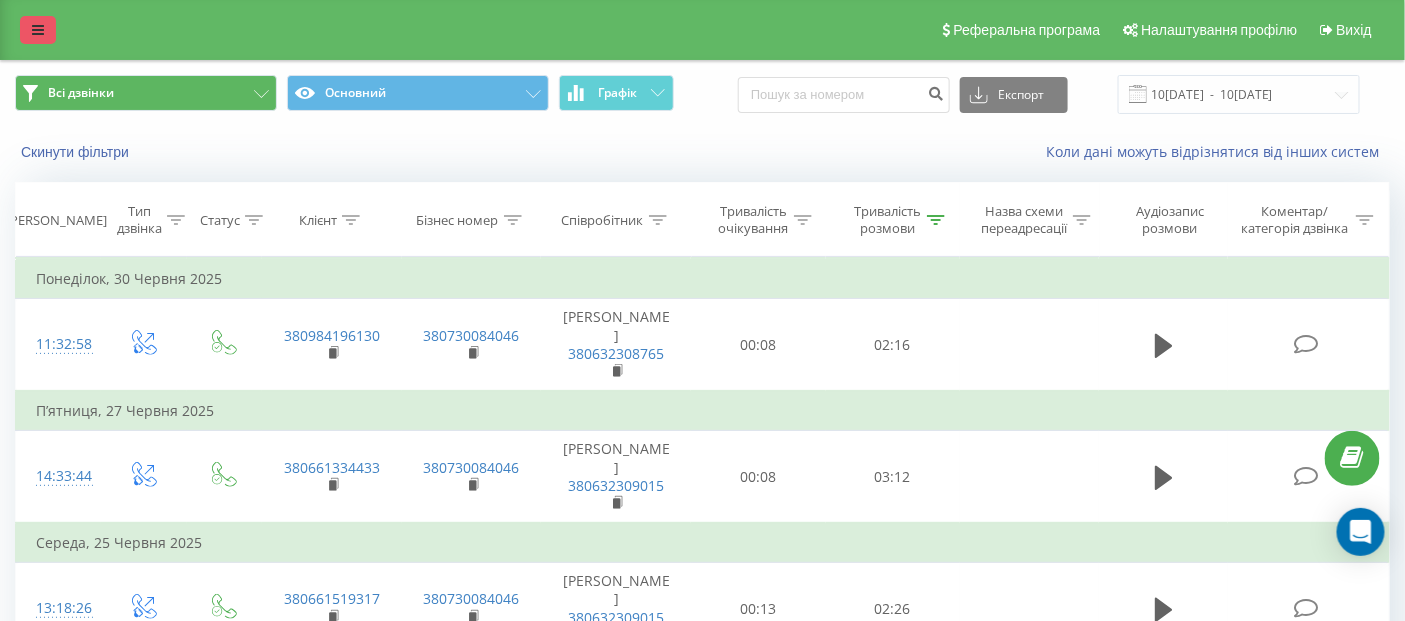 click at bounding box center (38, 30) 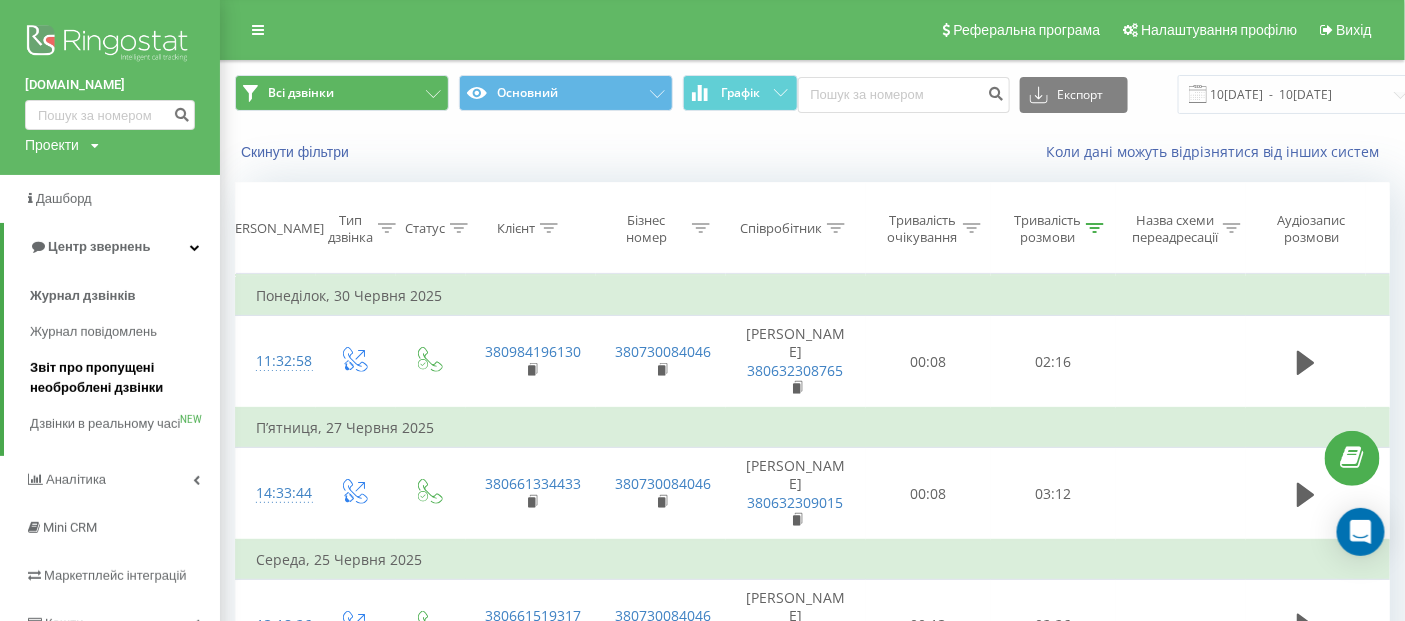 click on "Звіт про пропущені необроблені дзвінки" at bounding box center (120, 378) 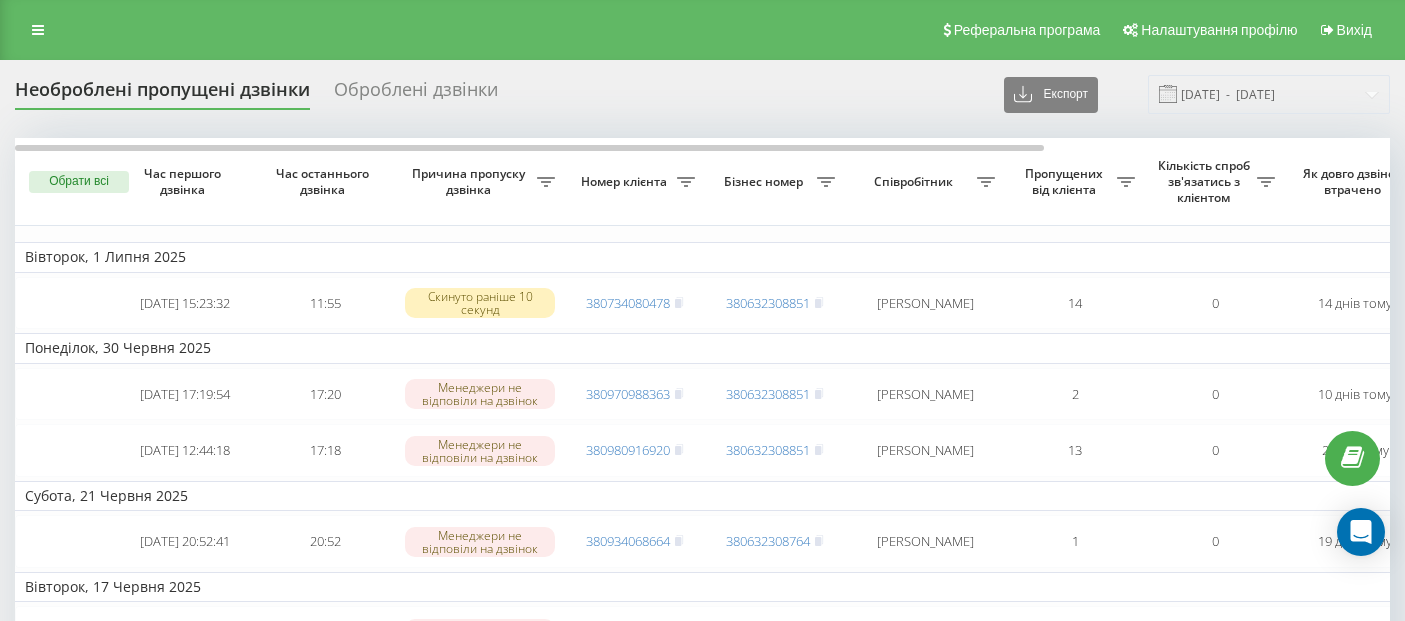 scroll, scrollTop: 0, scrollLeft: 0, axis: both 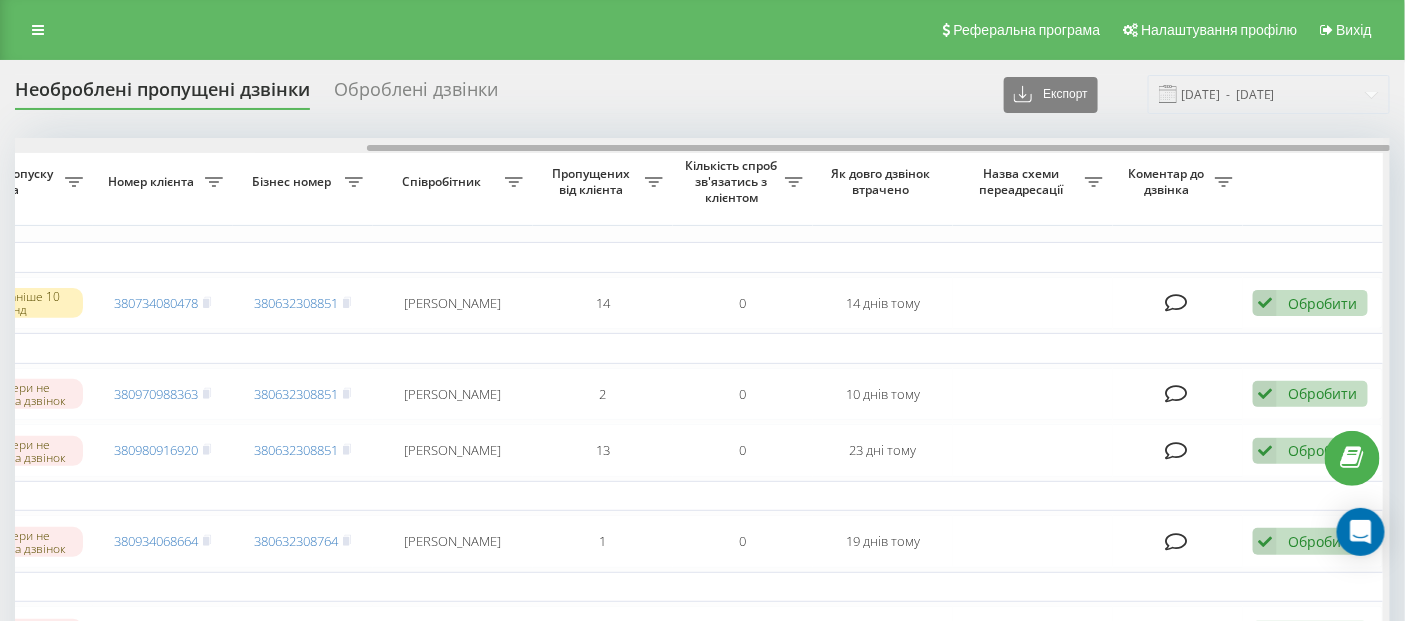 drag, startPoint x: 407, startPoint y: 146, endPoint x: 961, endPoint y: 160, distance: 554.1769 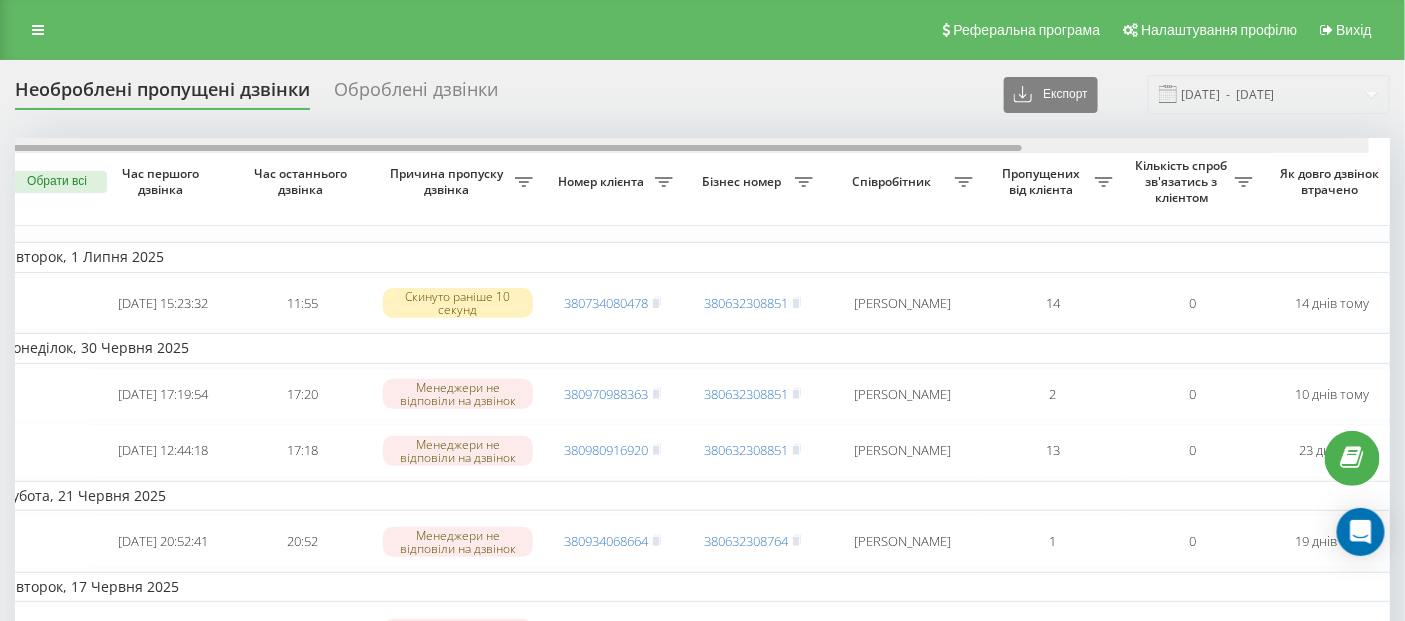 scroll, scrollTop: 0, scrollLeft: 0, axis: both 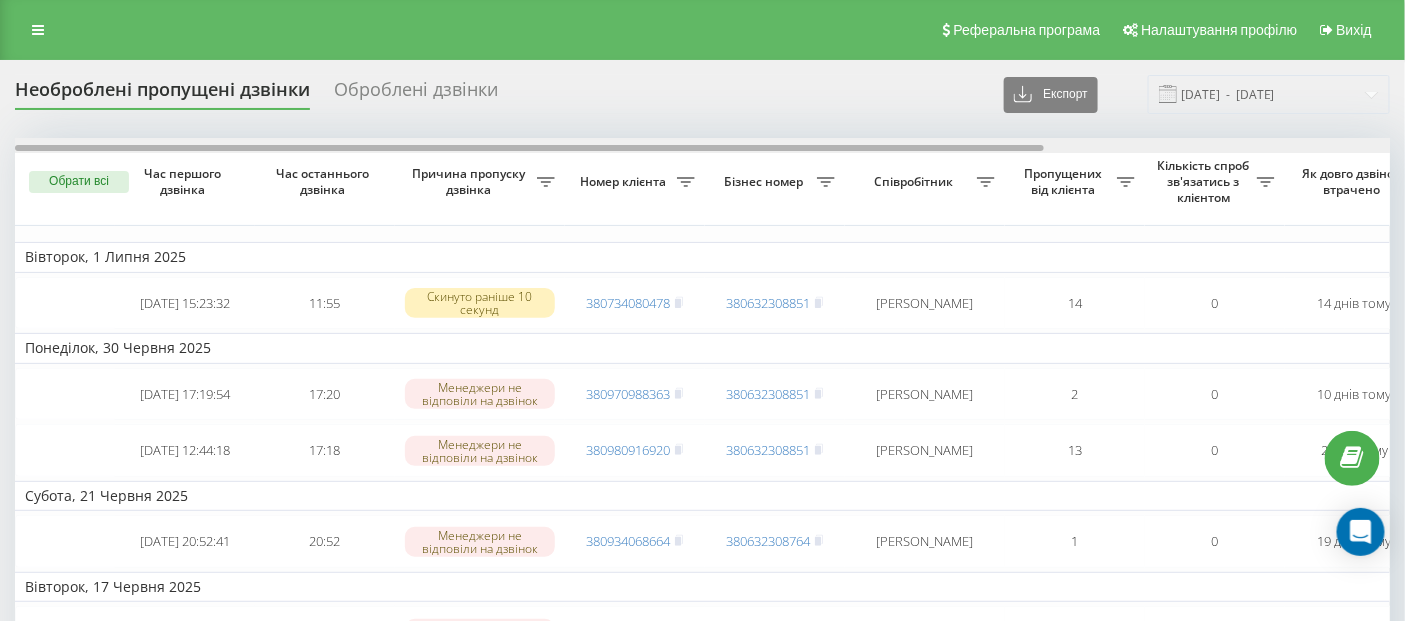 drag, startPoint x: 466, startPoint y: 147, endPoint x: 0, endPoint y: 224, distance: 472.31876 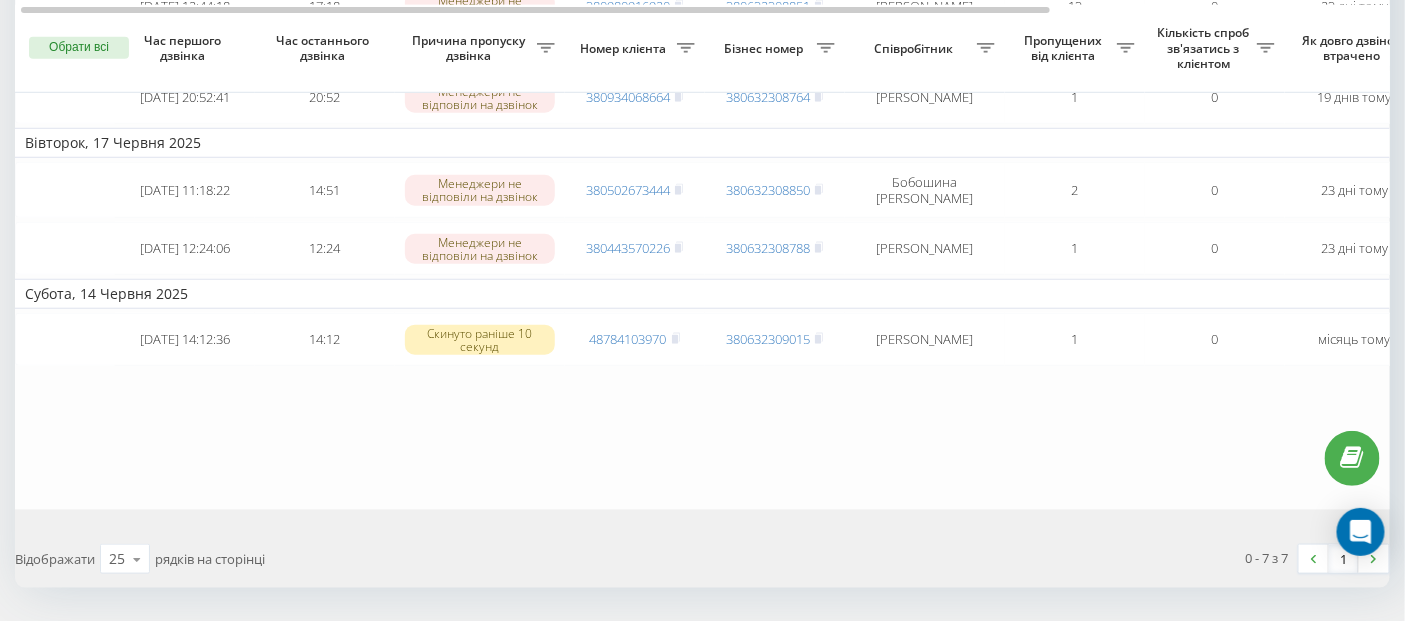 scroll, scrollTop: 0, scrollLeft: 0, axis: both 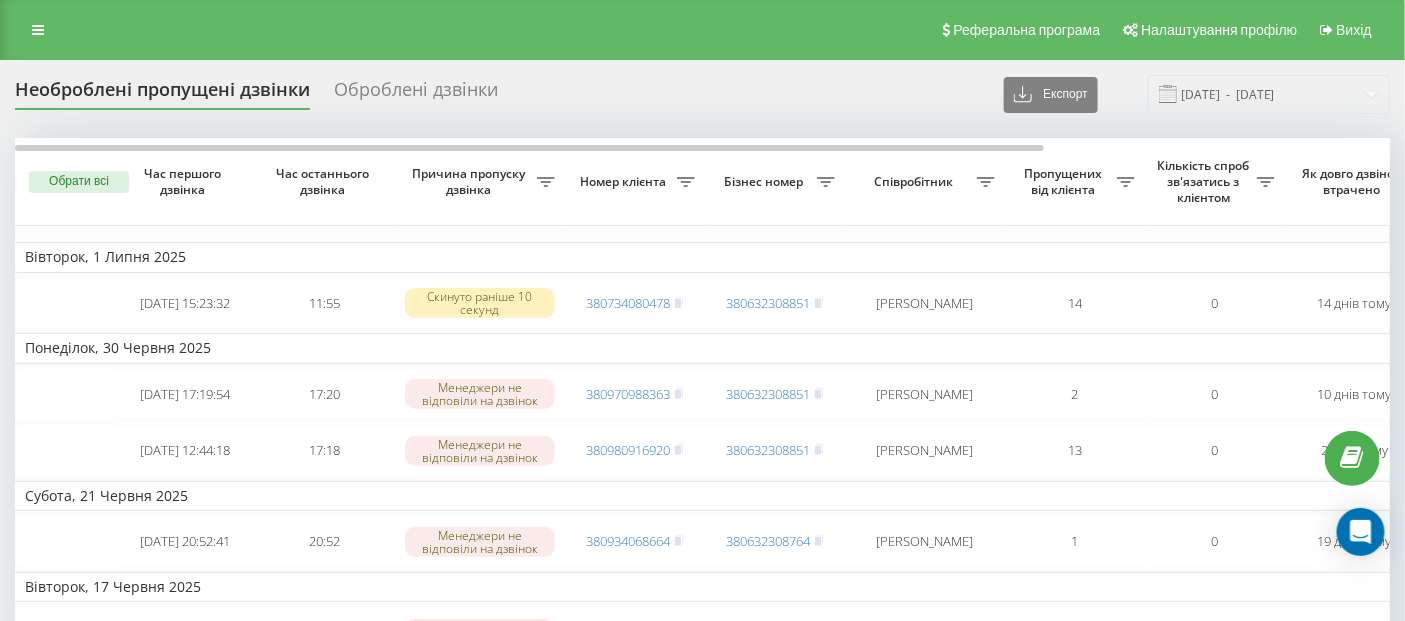 click on "Оброблені дзвінки" at bounding box center [416, 94] 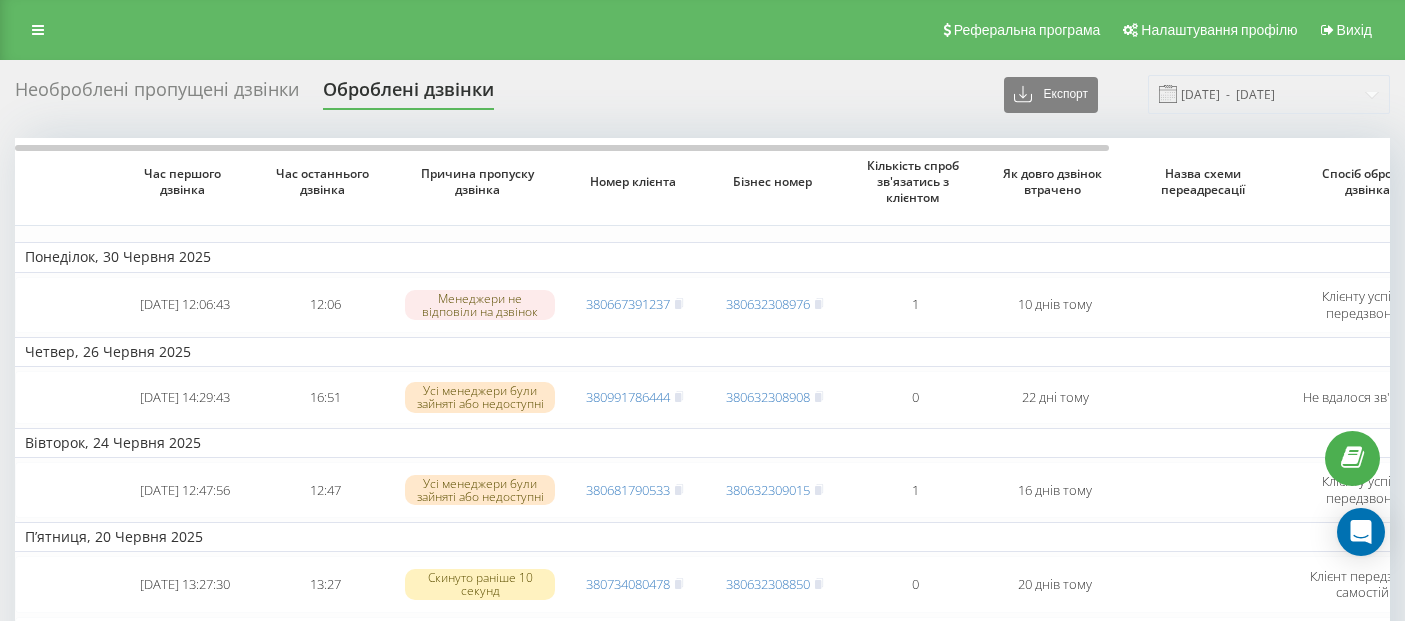 scroll, scrollTop: 0, scrollLeft: 0, axis: both 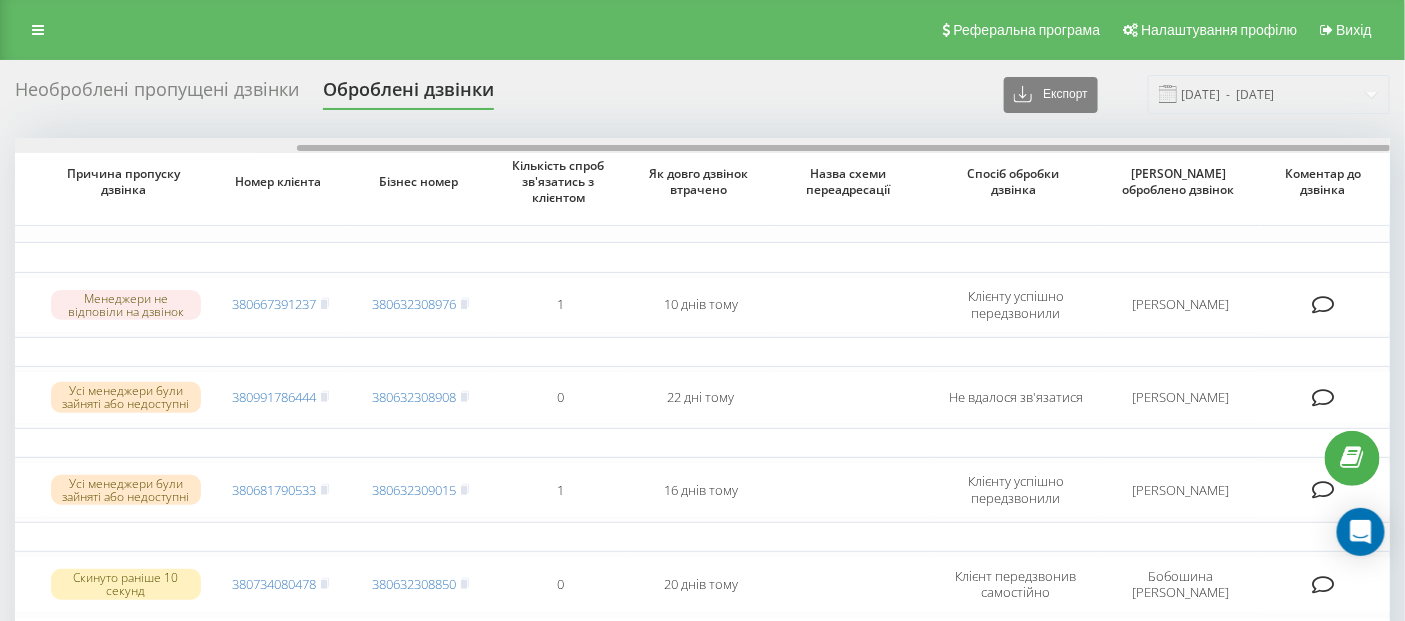 drag, startPoint x: 987, startPoint y: 144, endPoint x: 1089, endPoint y: 145, distance: 102.0049 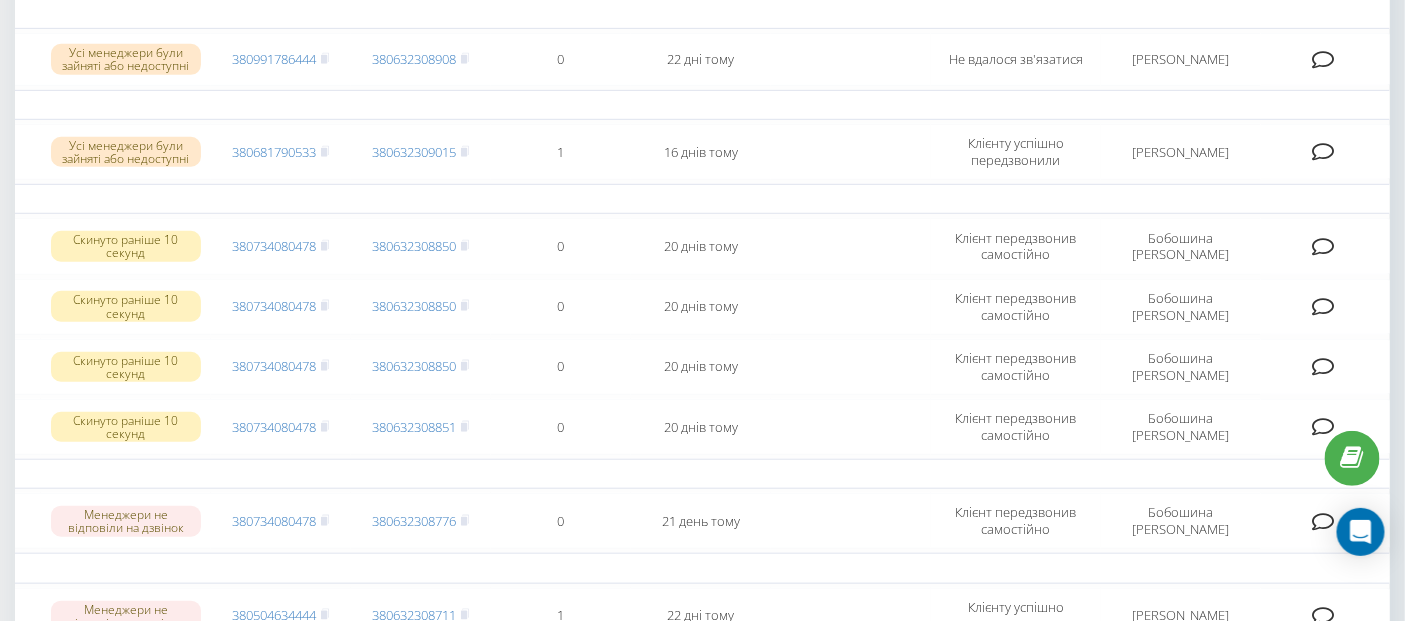 scroll, scrollTop: 0, scrollLeft: 0, axis: both 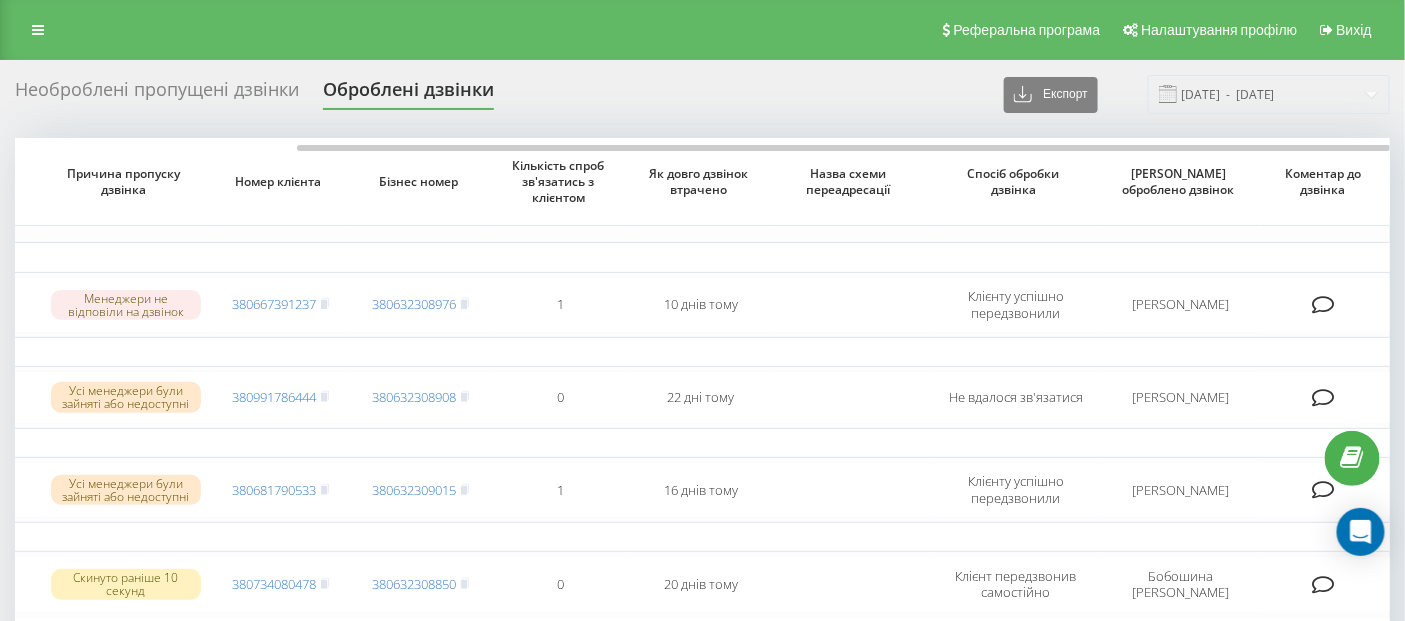 click on "Необроблені пропущені дзвінки" at bounding box center [157, 94] 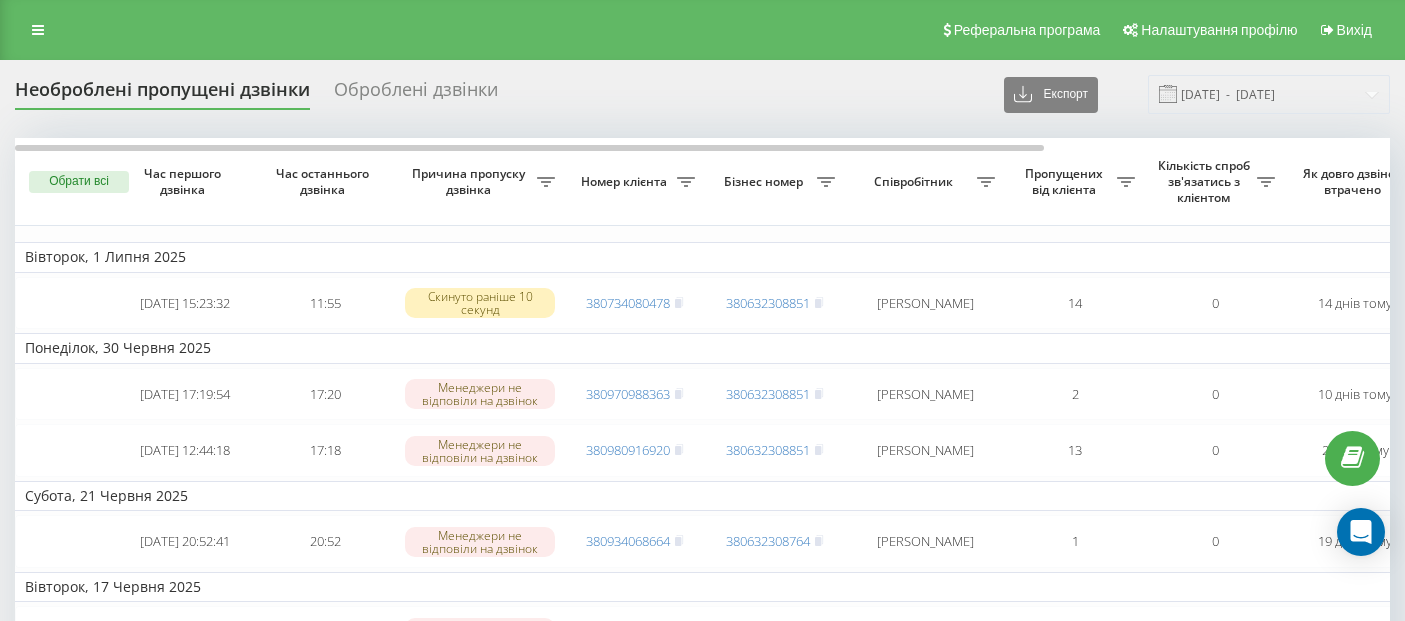 scroll, scrollTop: 0, scrollLeft: 0, axis: both 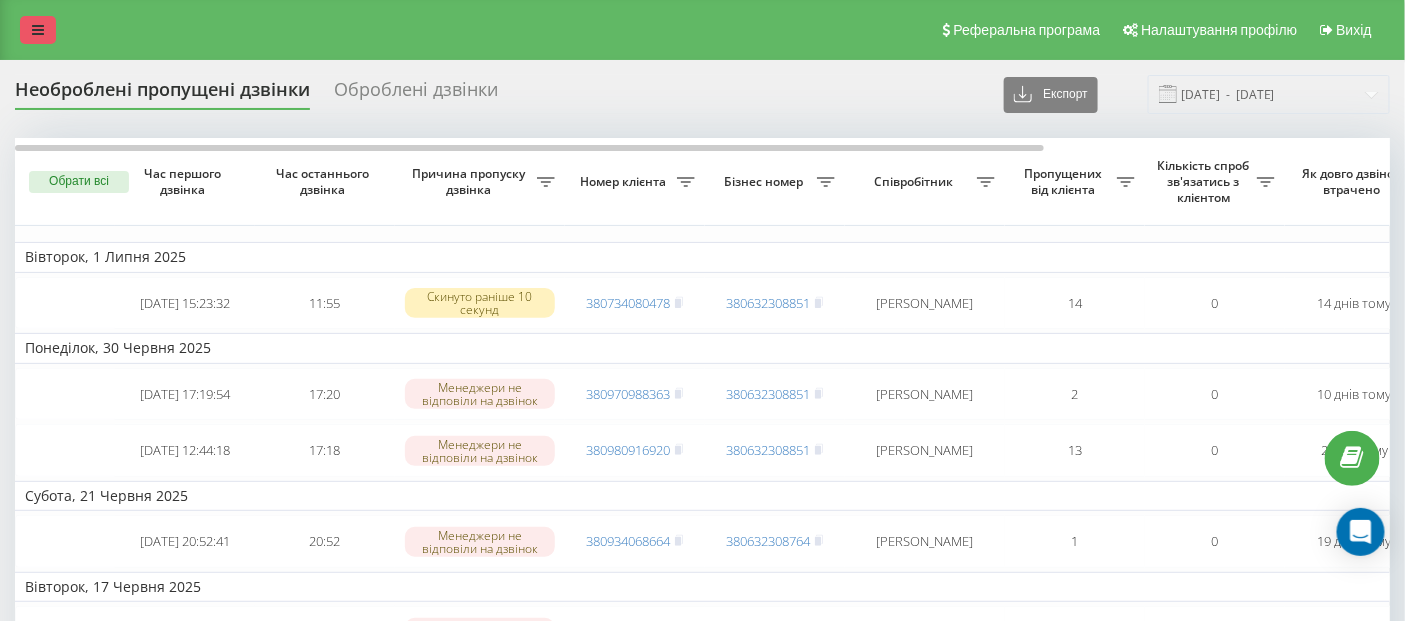 click at bounding box center [38, 30] 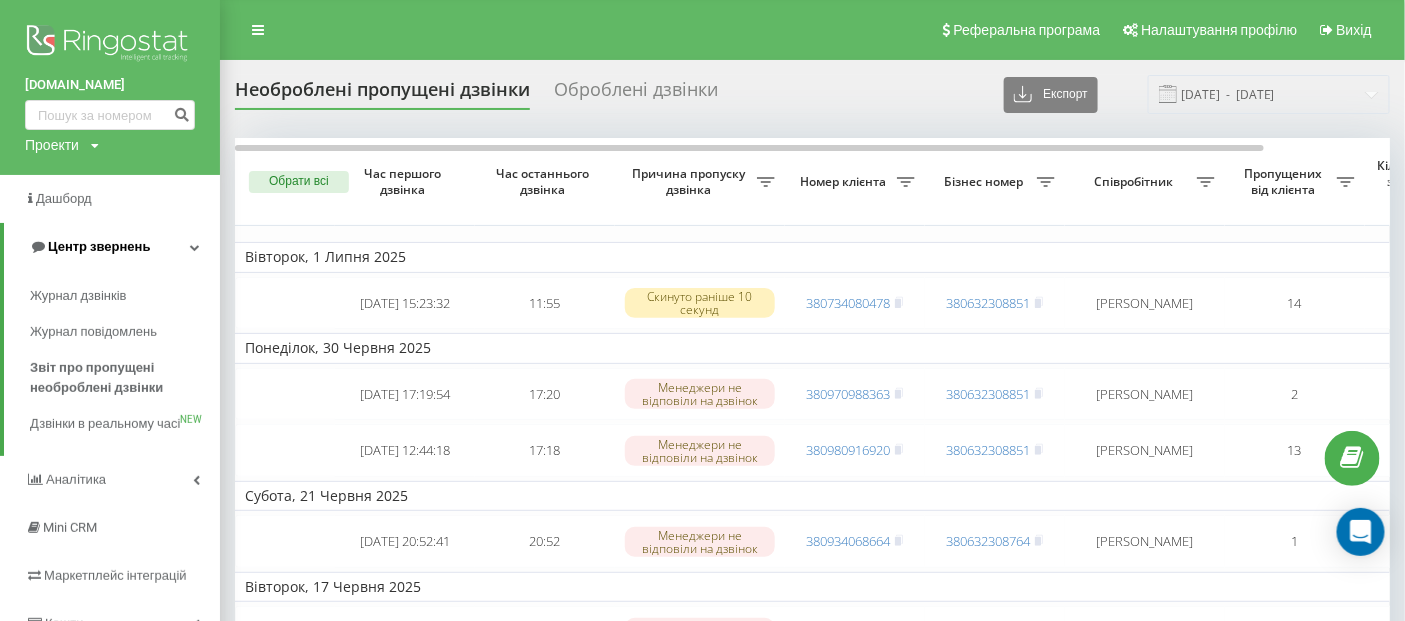 click at bounding box center [195, 247] 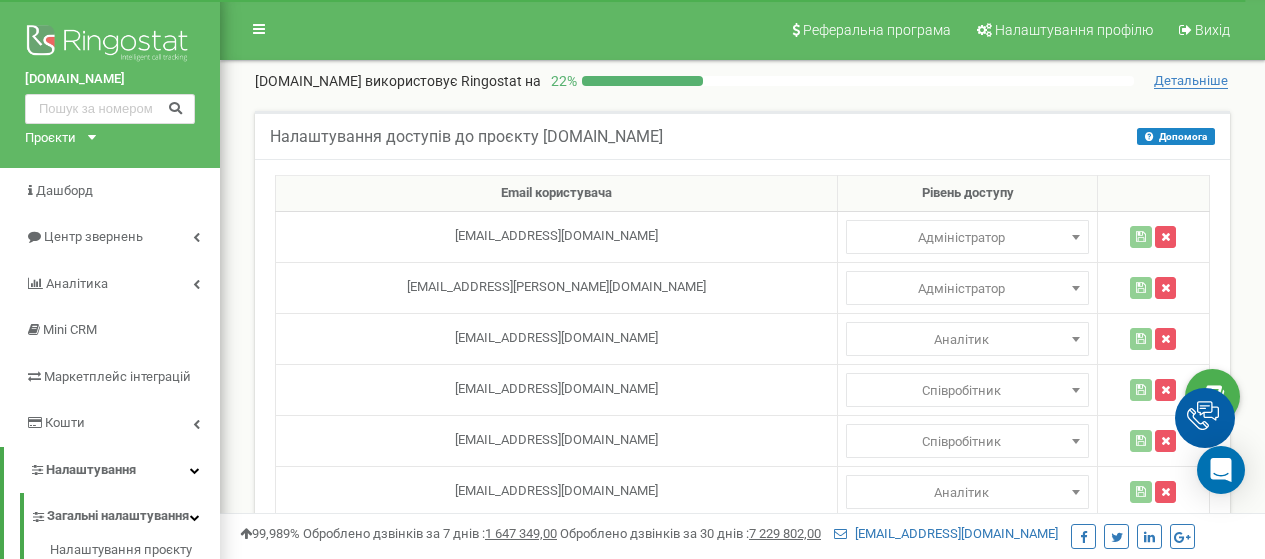 scroll, scrollTop: 0, scrollLeft: 0, axis: both 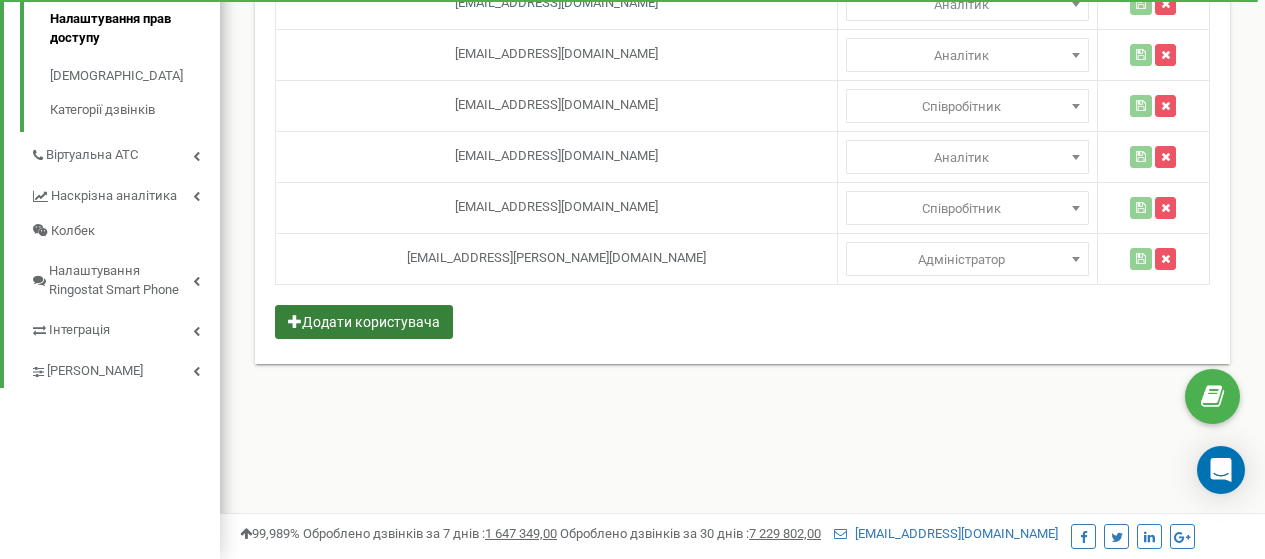 click on "Додати користувача" at bounding box center [364, 322] 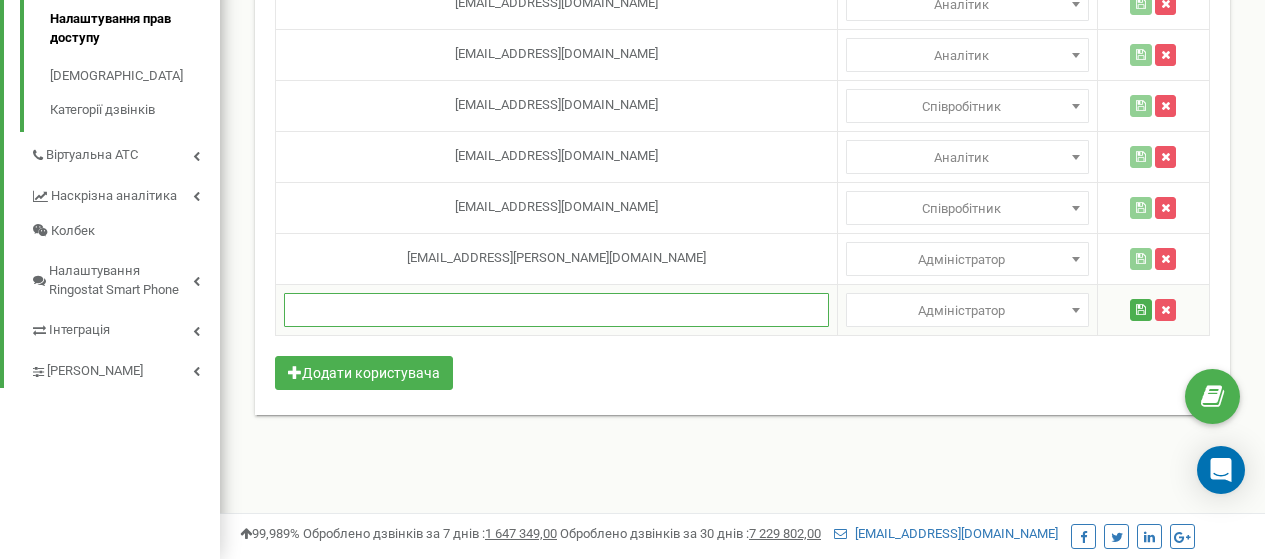 click at bounding box center [556, 310] 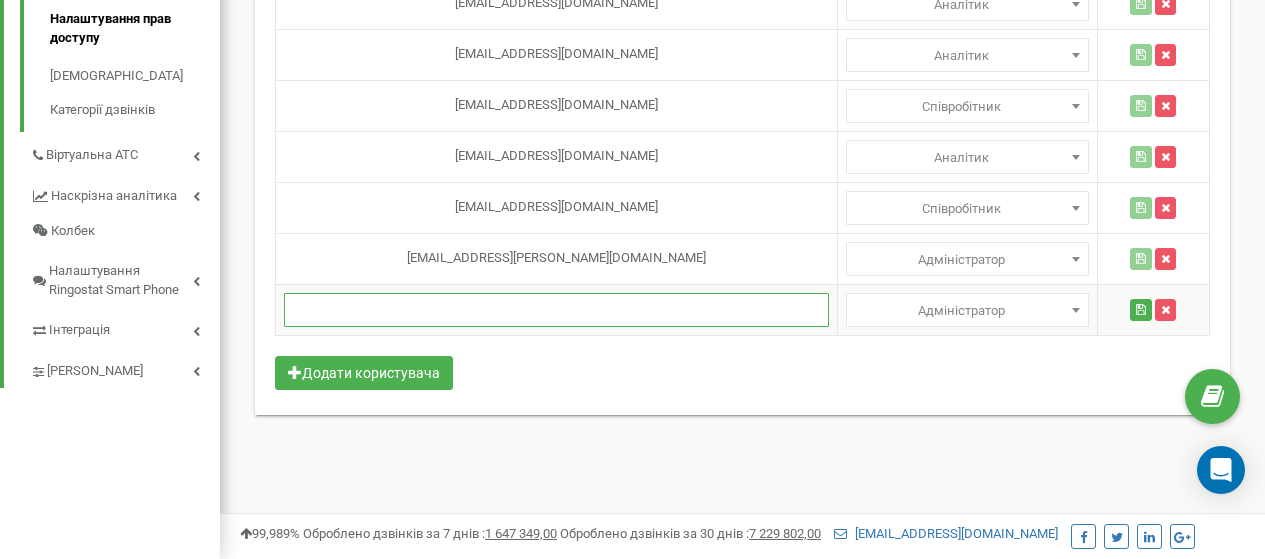 paste on "k.sytnychenko@aaa.ua" 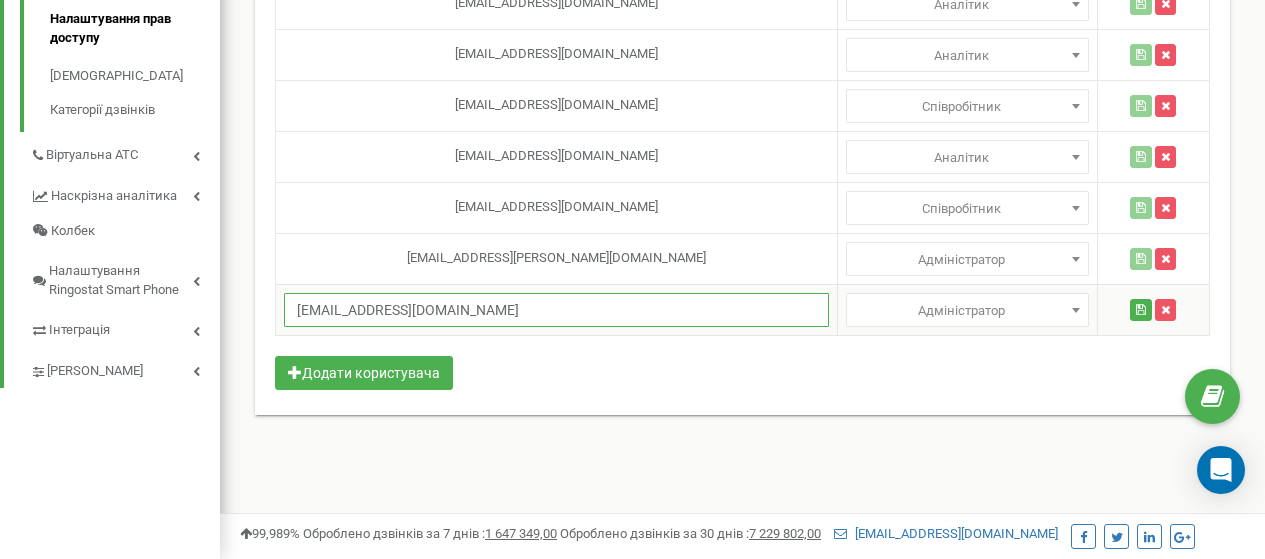 type on "k.sytnychenko@aaa.ua" 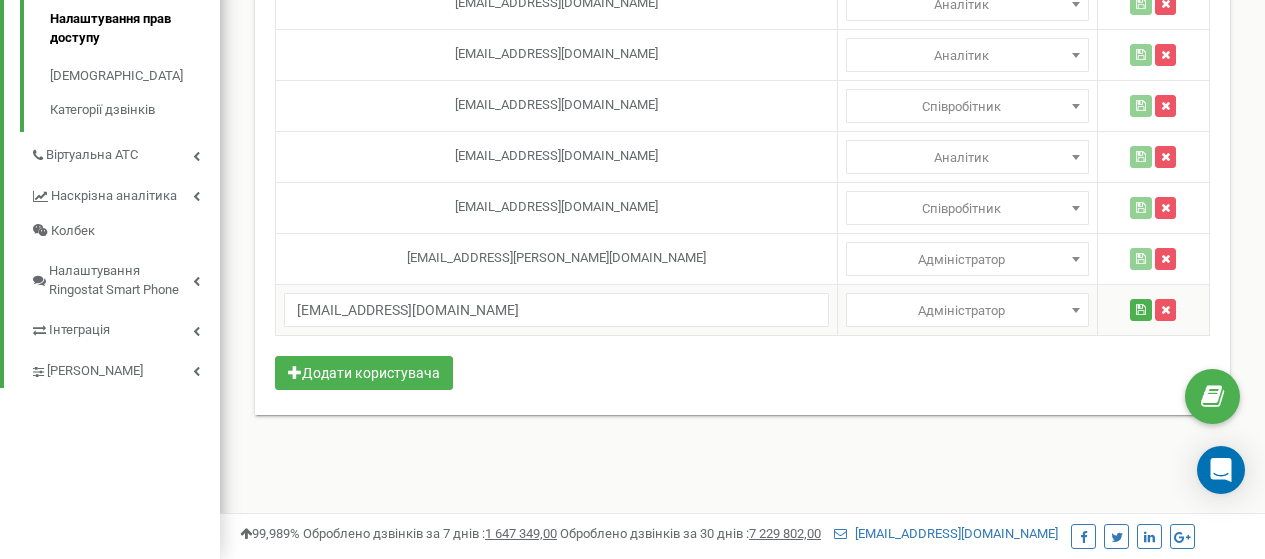 click at bounding box center [1076, 310] 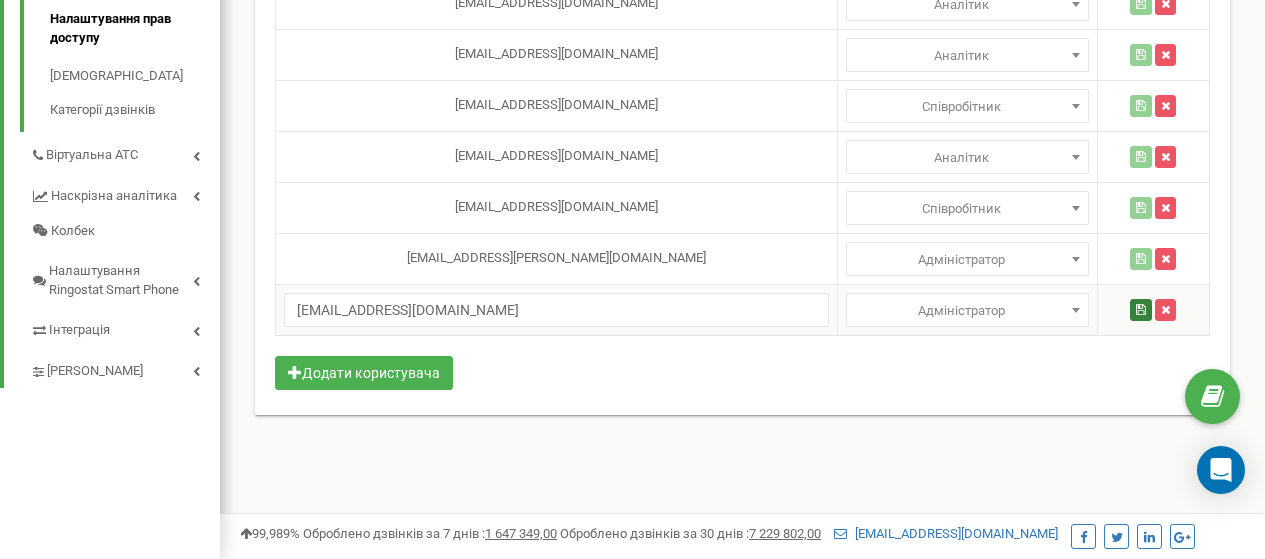 click at bounding box center (1141, 310) 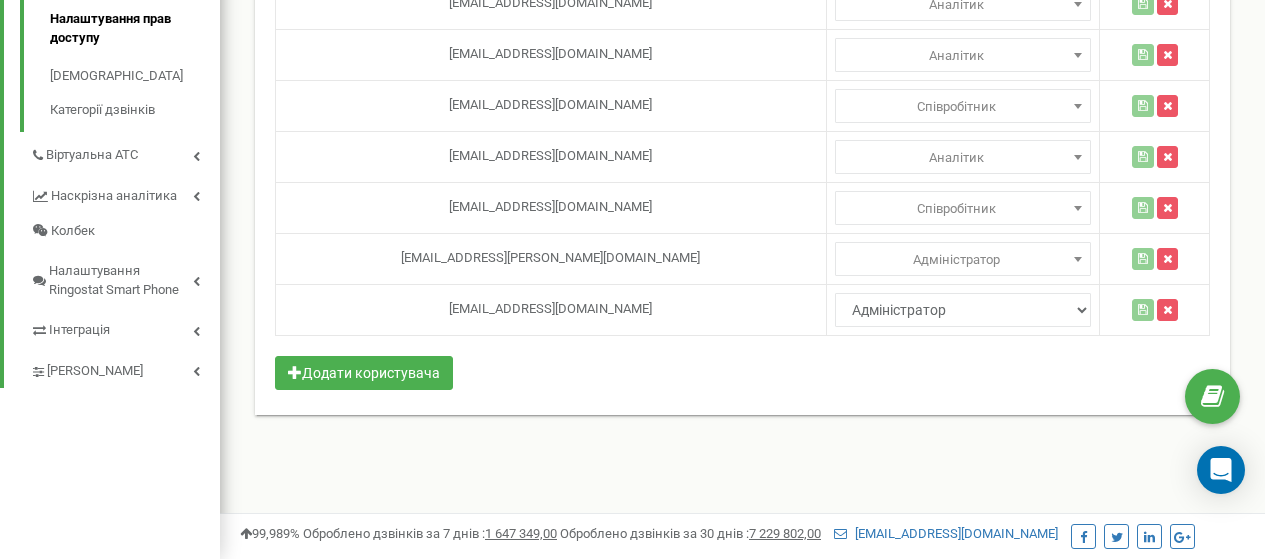click on "Email користувача
Рівень доступу
k.boboshyna@aaa.ua
Адміністратор
Аналітик
Менеджер
Співробітник
Адміністратор
n.marchuk@aaa.ua" at bounding box center [742, -34] 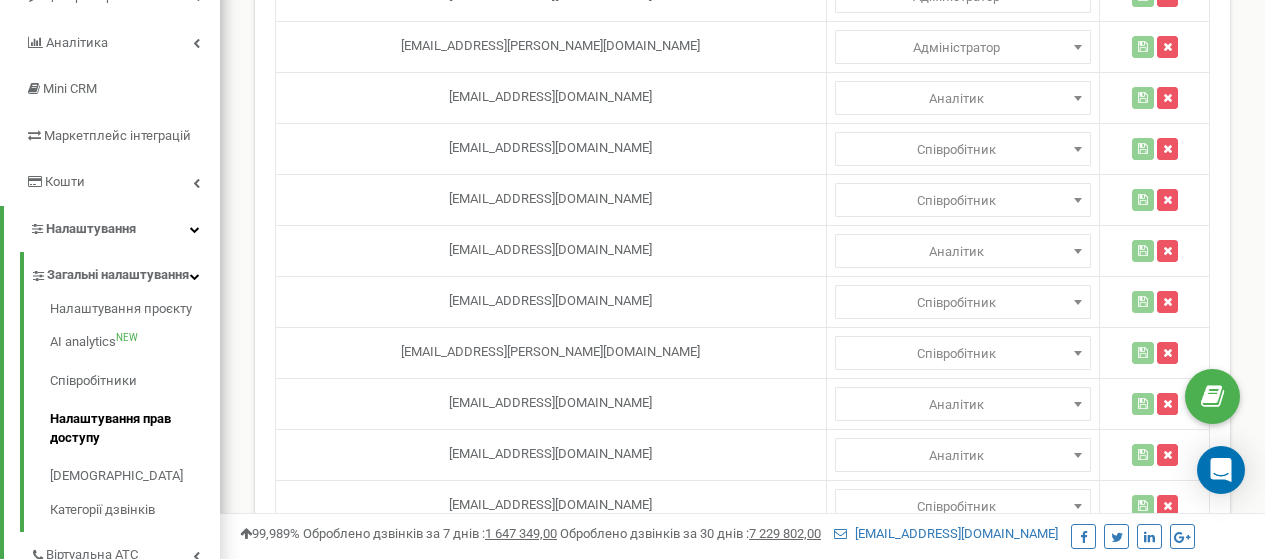 scroll, scrollTop: 0, scrollLeft: 0, axis: both 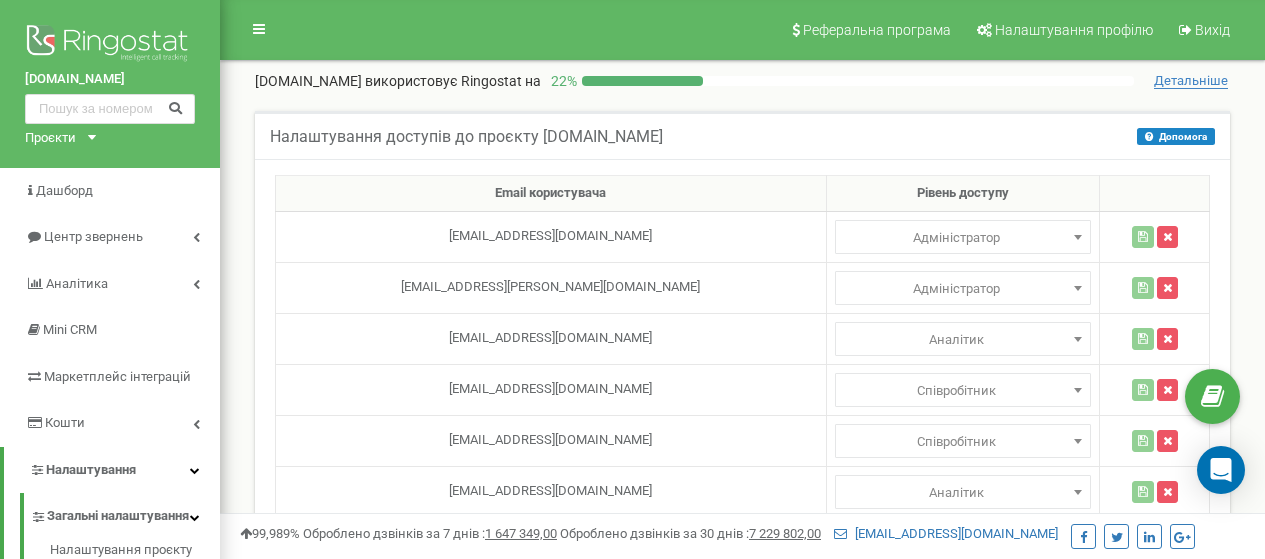 click on "Рівень доступу" at bounding box center (963, 194) 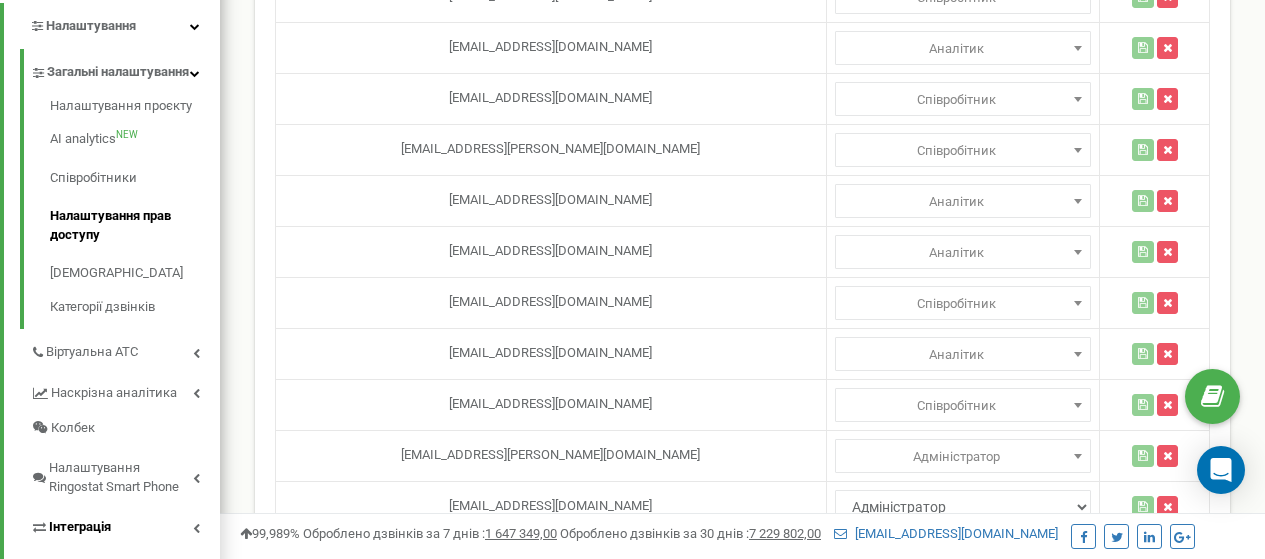scroll, scrollTop: 441, scrollLeft: 0, axis: vertical 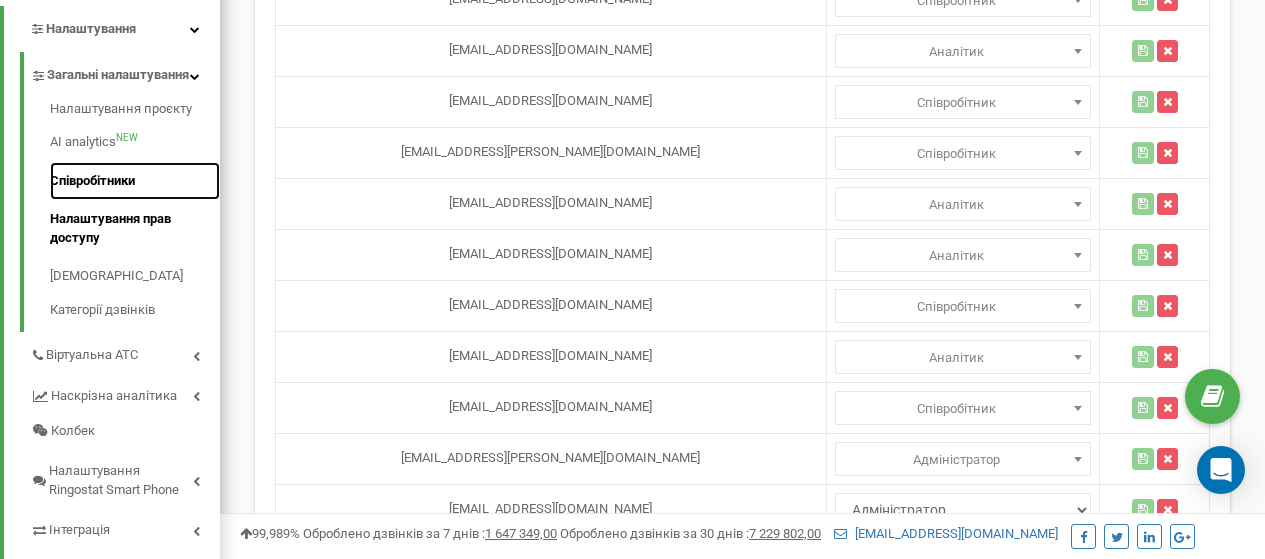 click on "Співробітники" at bounding box center (135, 181) 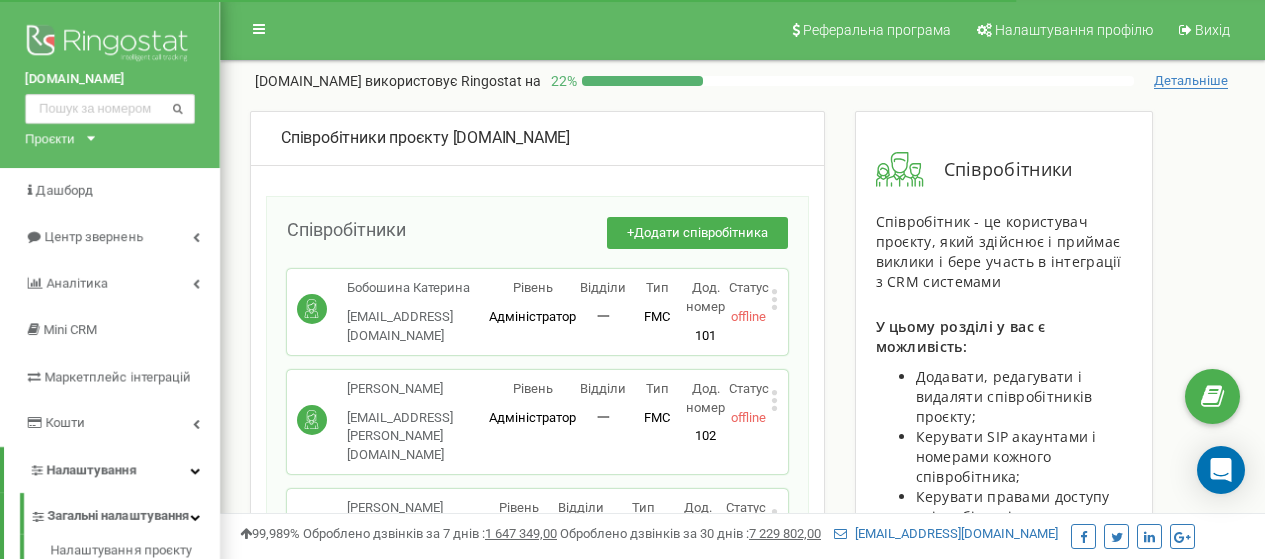 scroll, scrollTop: 0, scrollLeft: 0, axis: both 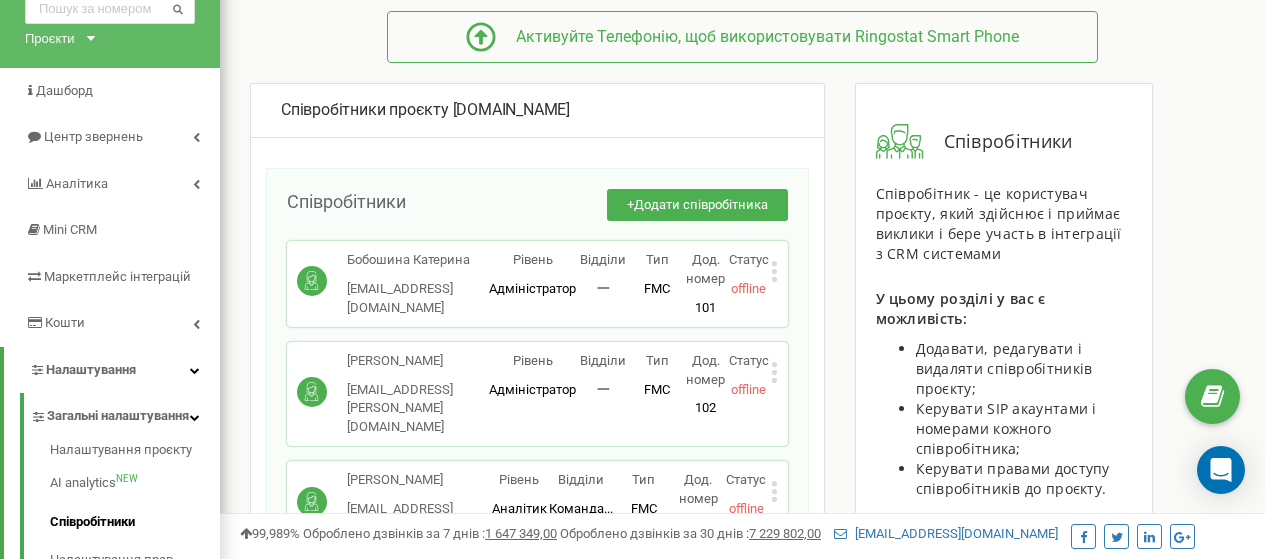 click on "Співробітники проєкту    [DOMAIN_NAME]" at bounding box center (537, 110) 